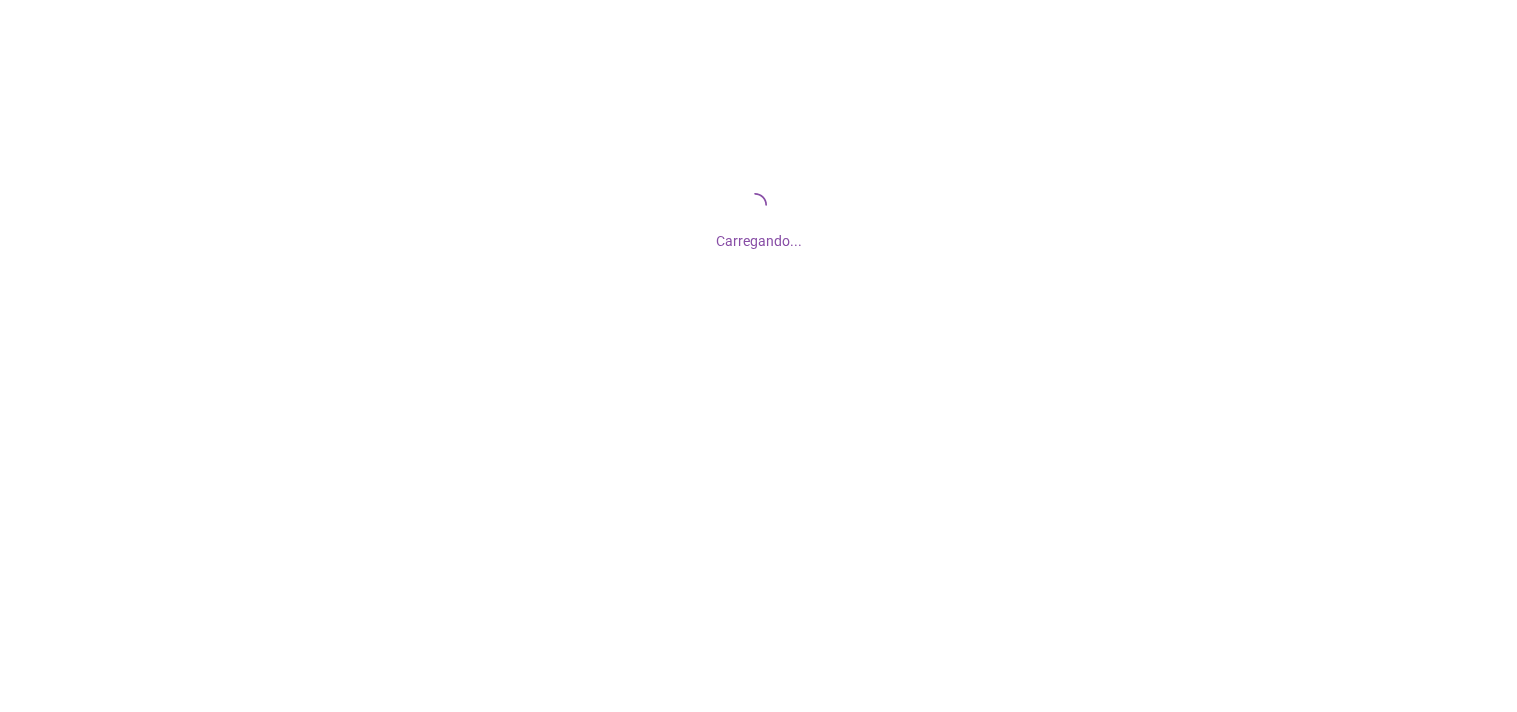 scroll, scrollTop: 0, scrollLeft: 0, axis: both 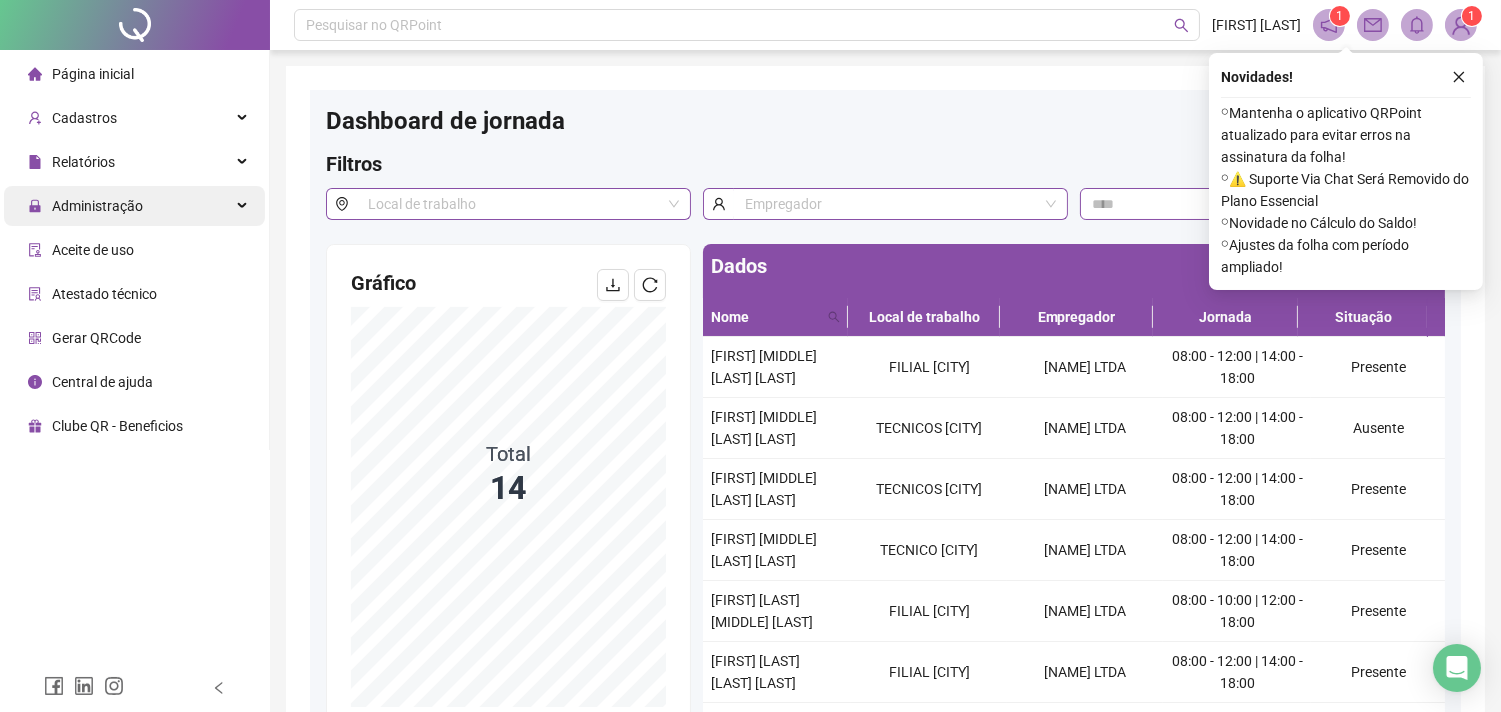 click on "Administração" at bounding box center [97, 206] 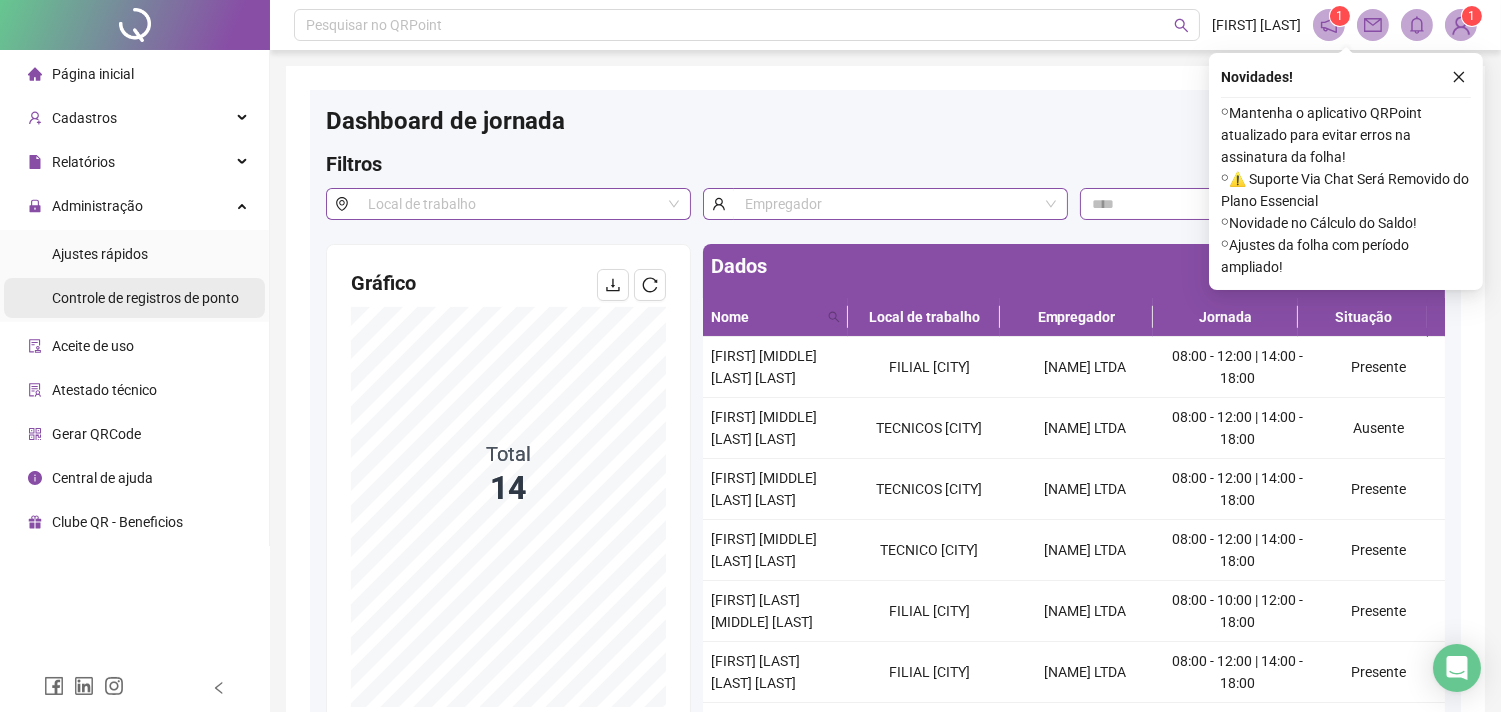 click on "Controle de registros de ponto" at bounding box center [145, 298] 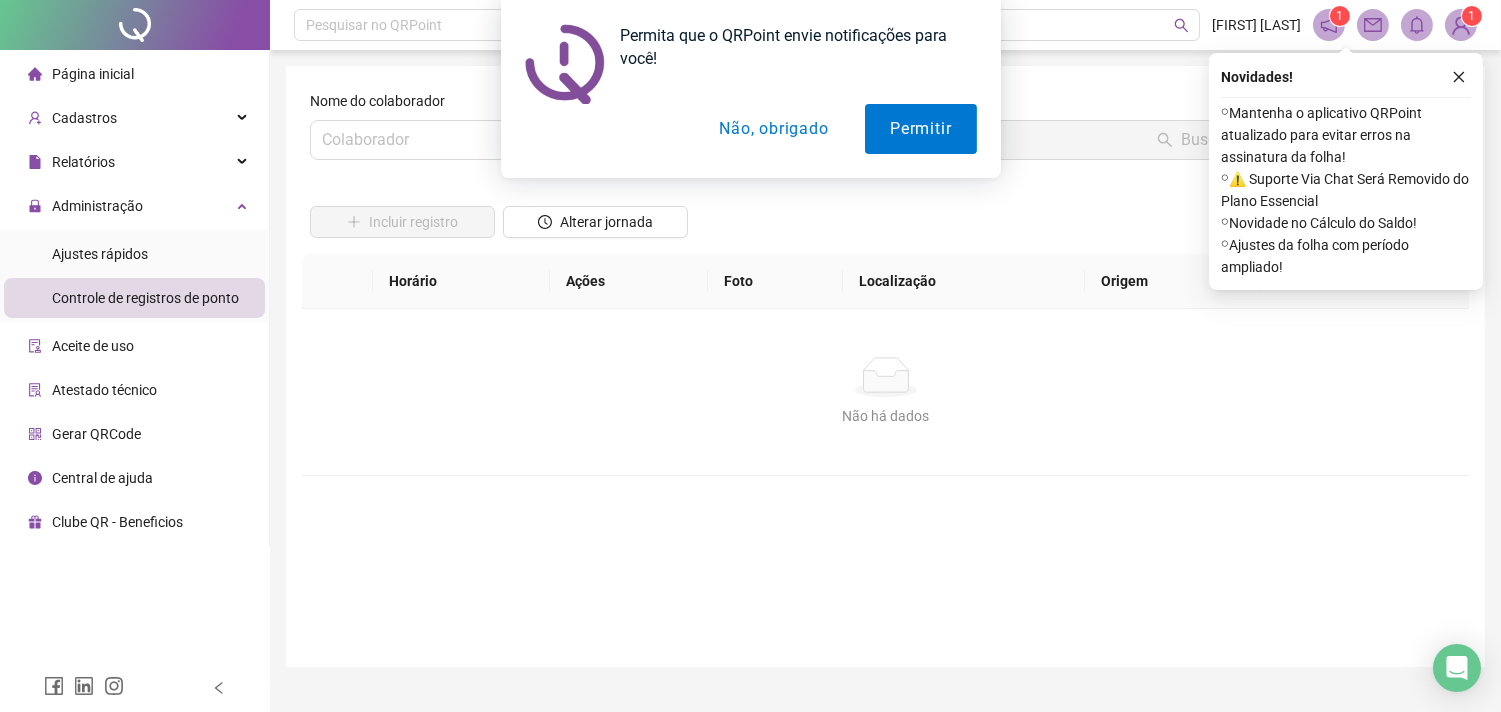 click on "Não, obrigado" at bounding box center [773, 129] 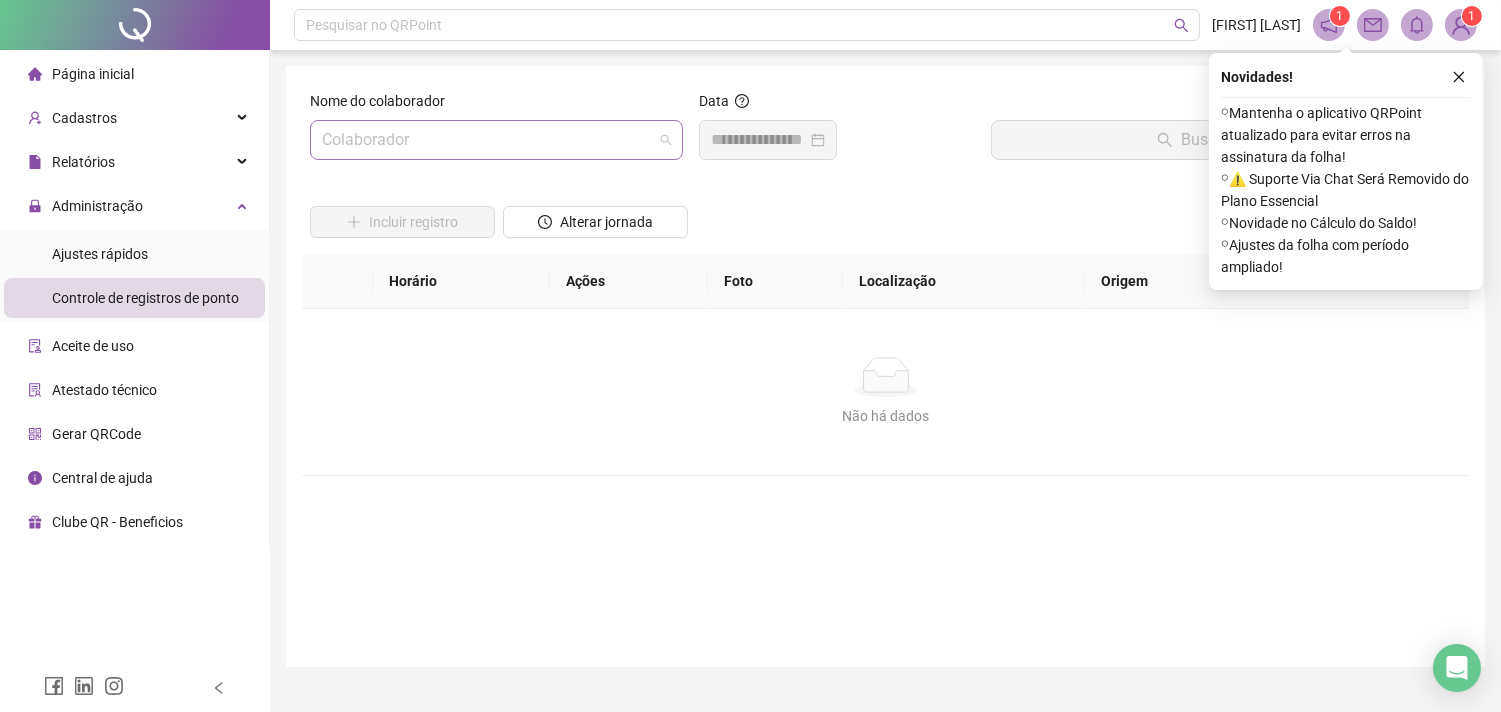 click at bounding box center (487, 140) 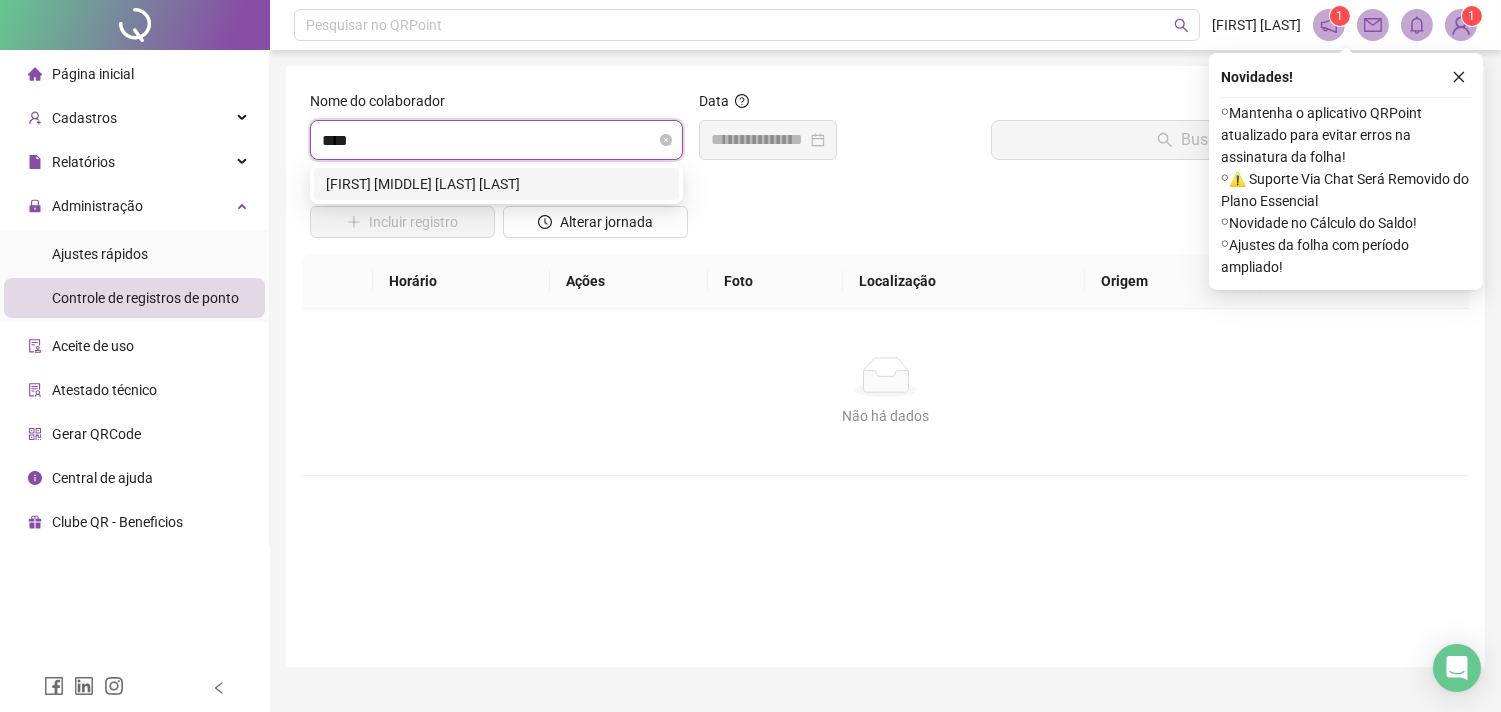 type on "*****" 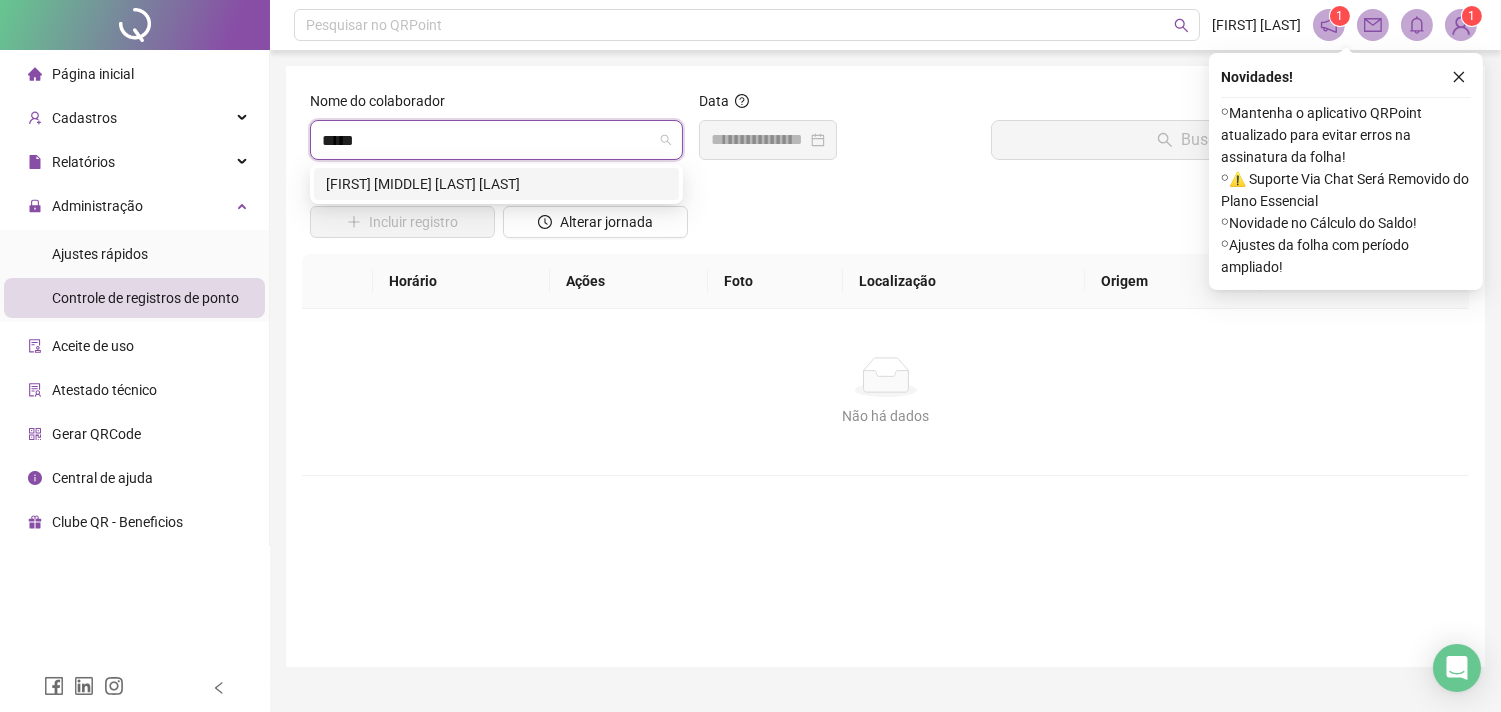 click on "ANDRE ZACARIAS DE ANDRADE" at bounding box center (496, 184) 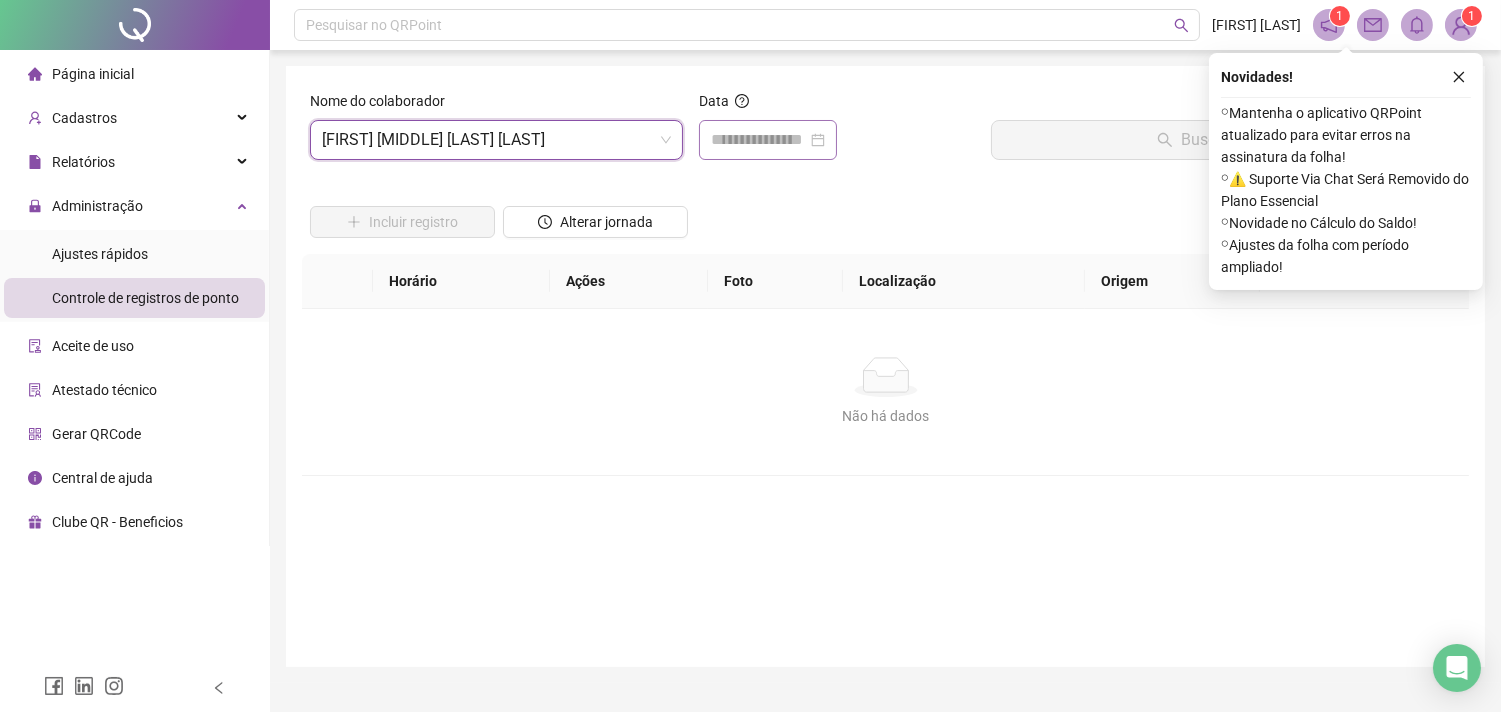 click at bounding box center [768, 140] 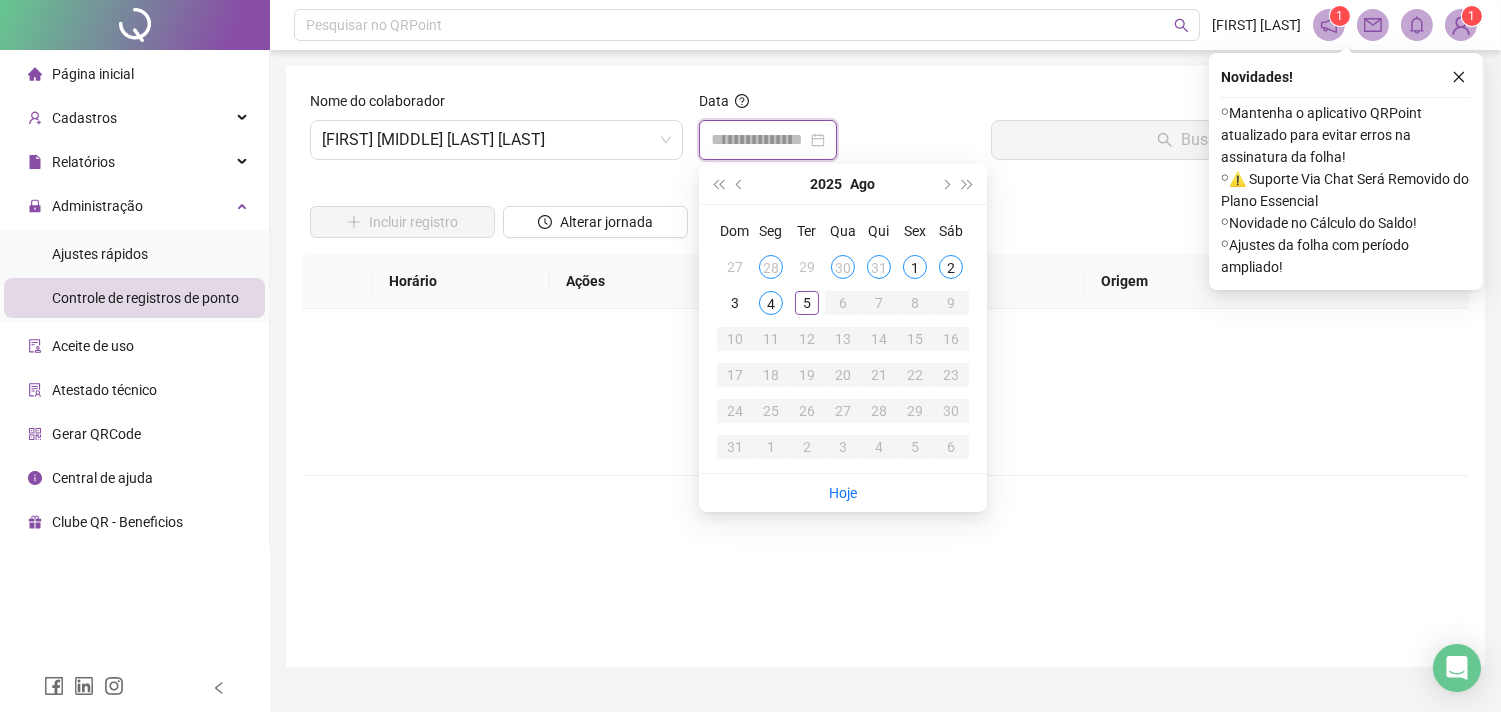 type on "**********" 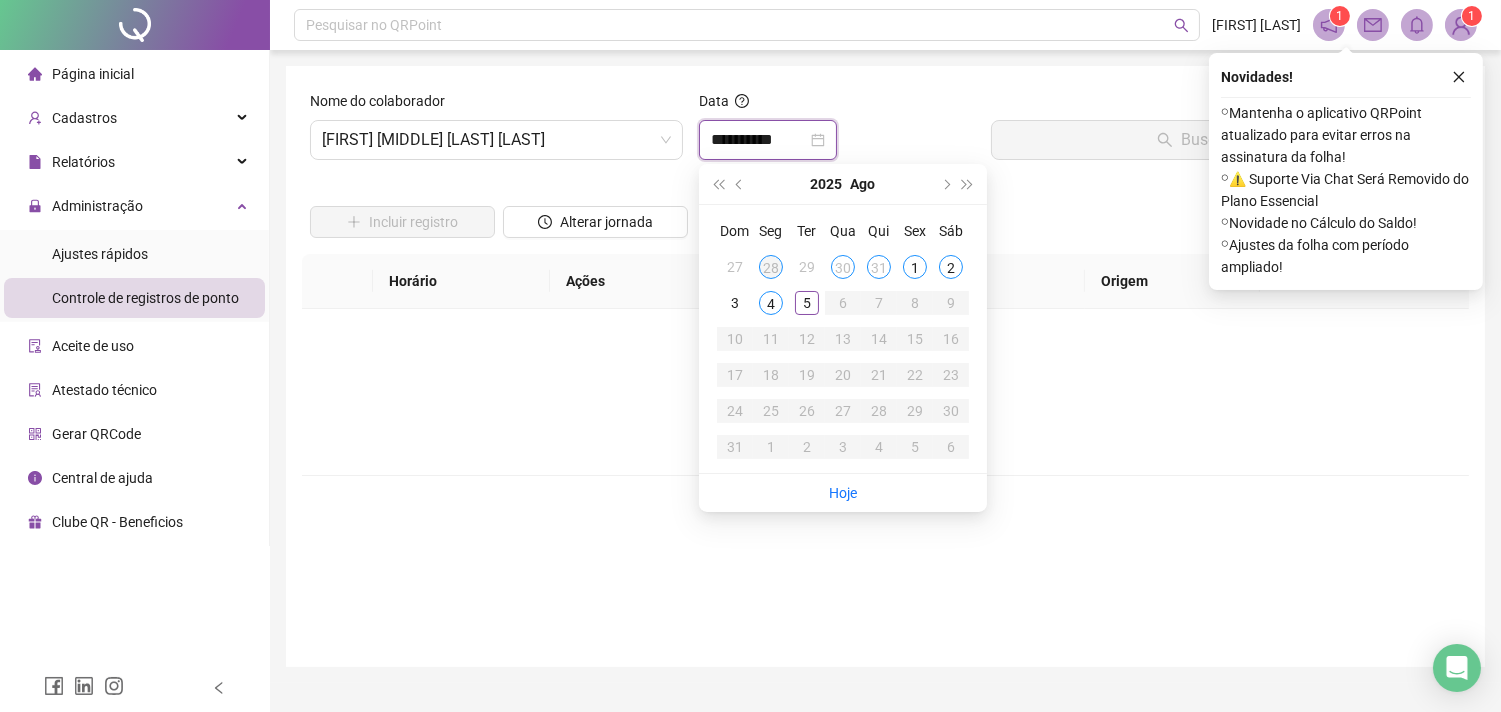 type on "**********" 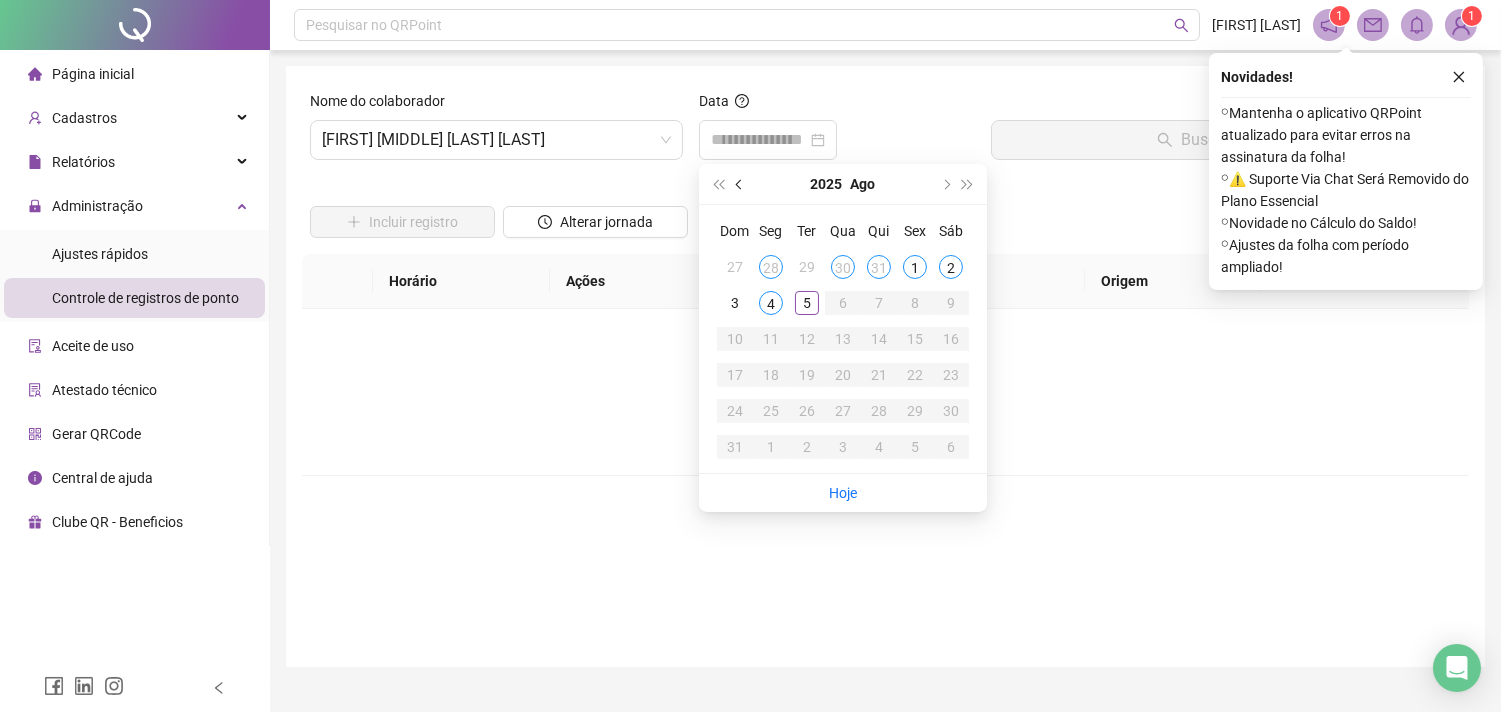 click at bounding box center (740, 184) 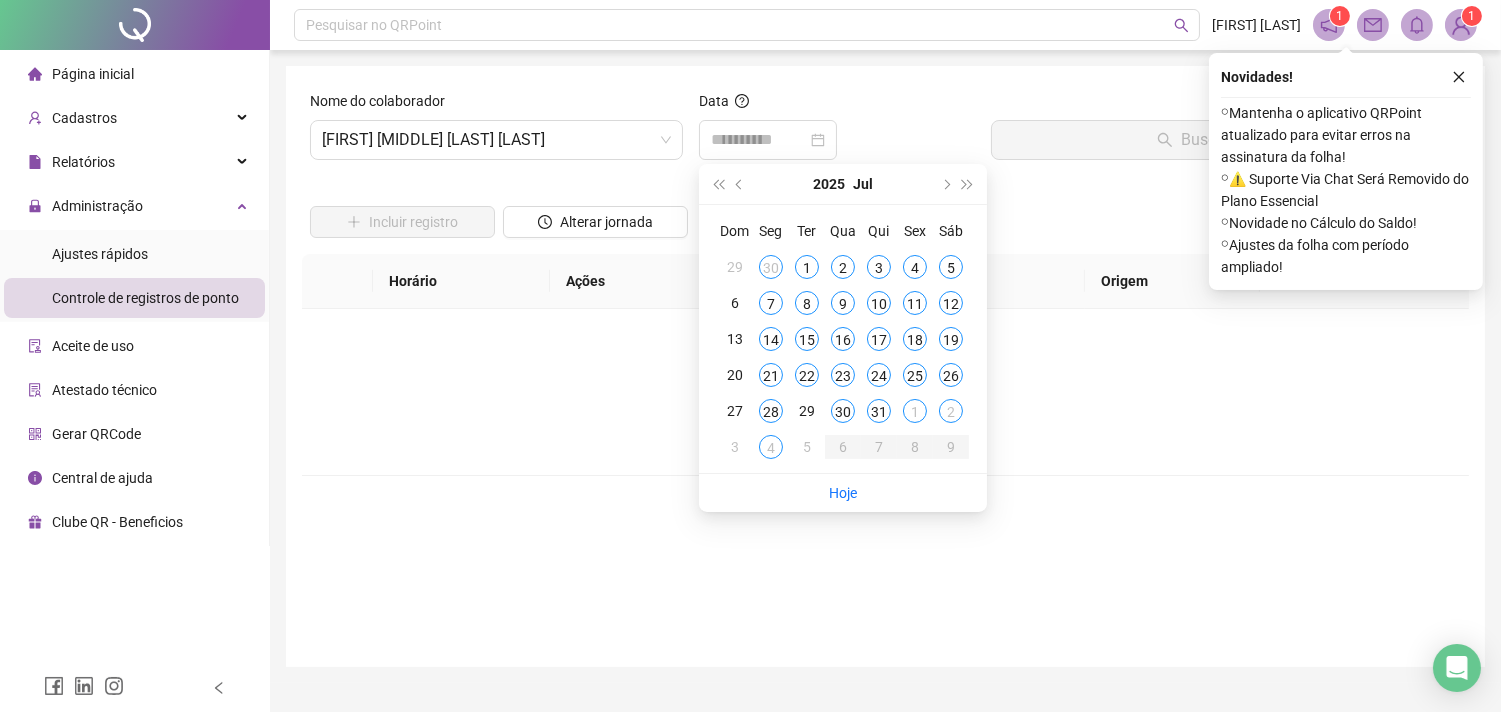 type on "**********" 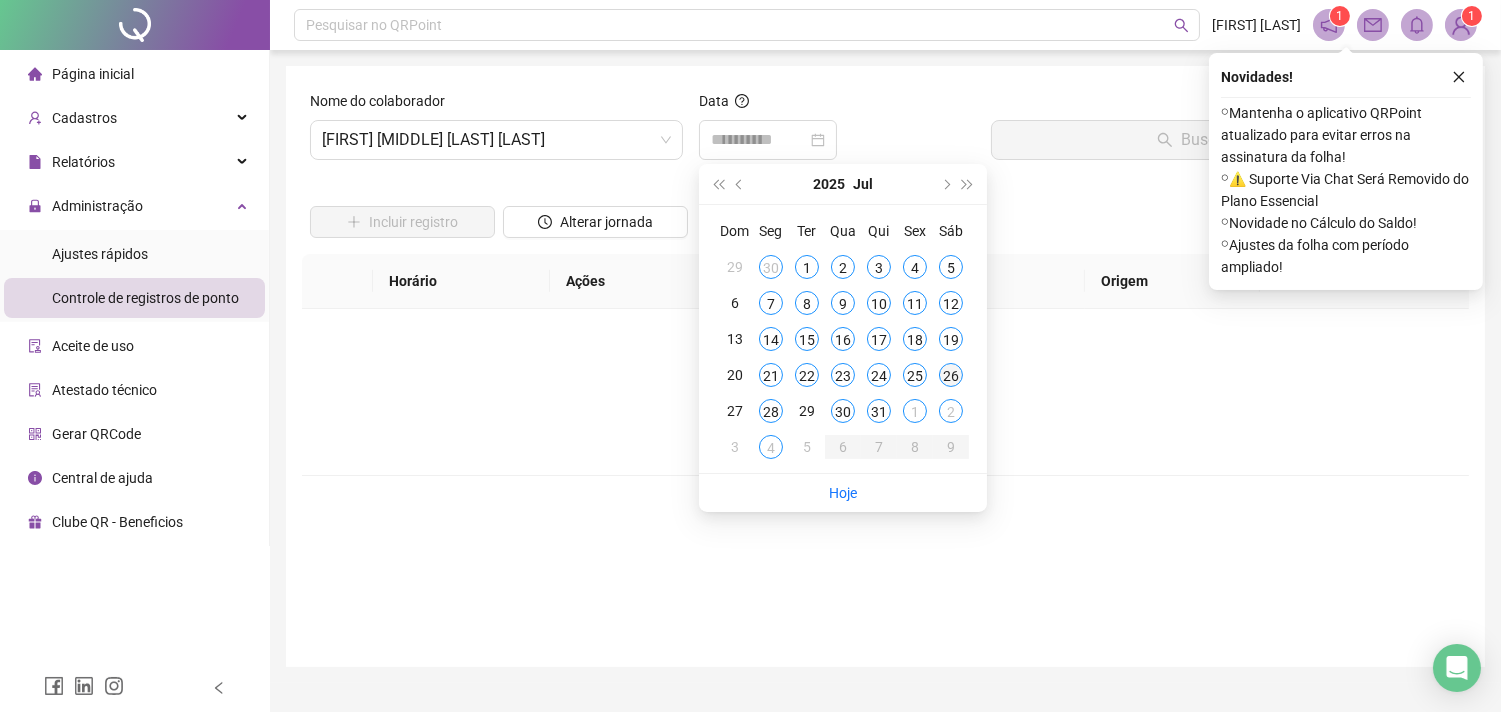 click on "26" at bounding box center [951, 375] 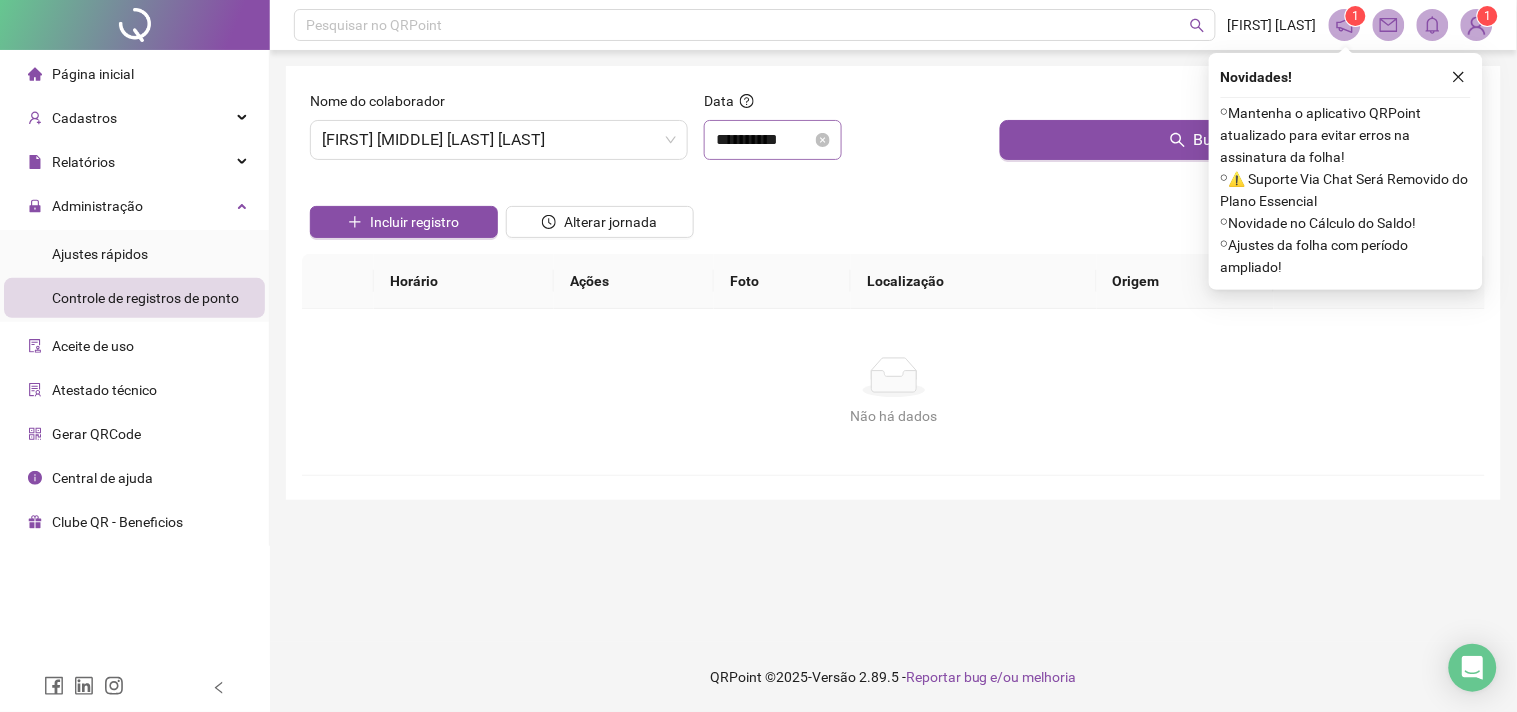 click on "**********" at bounding box center [773, 140] 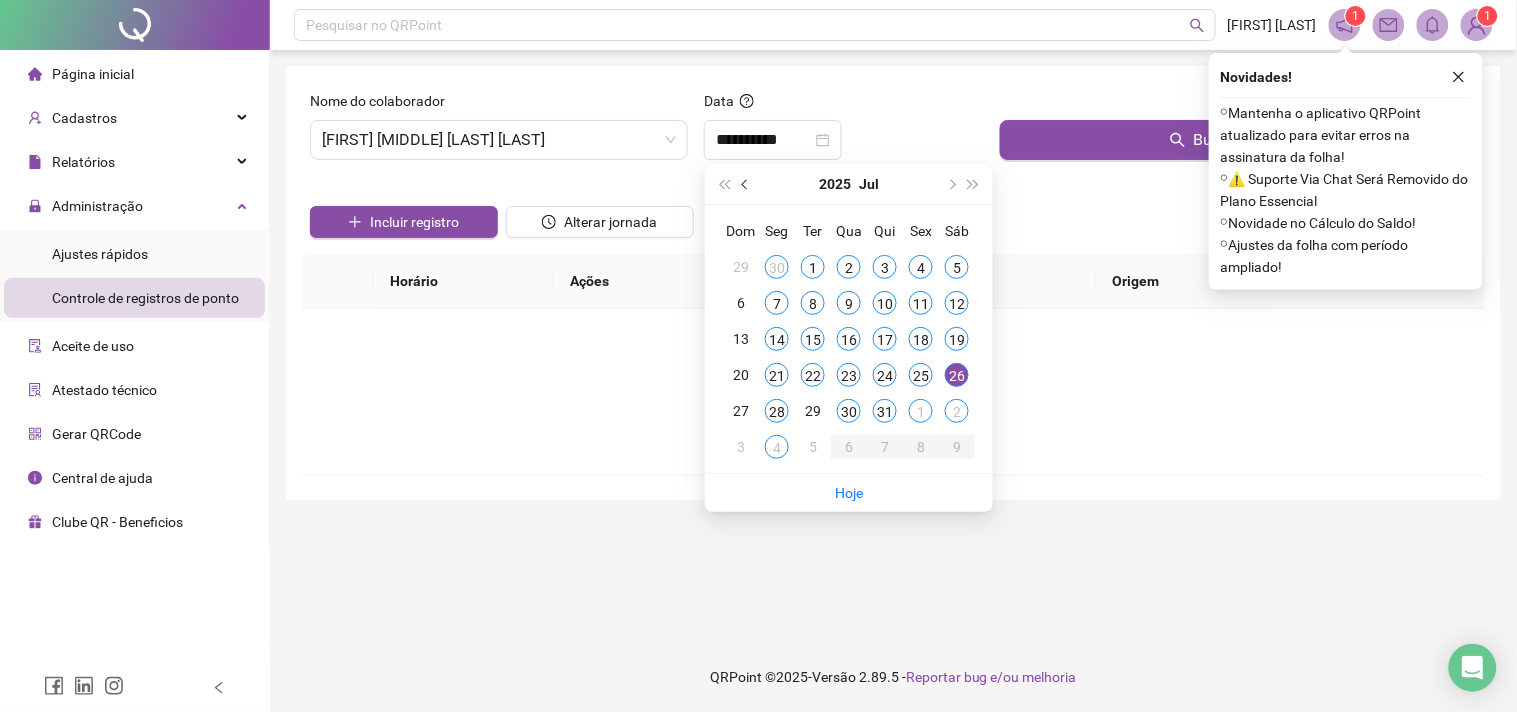 click at bounding box center [747, 184] 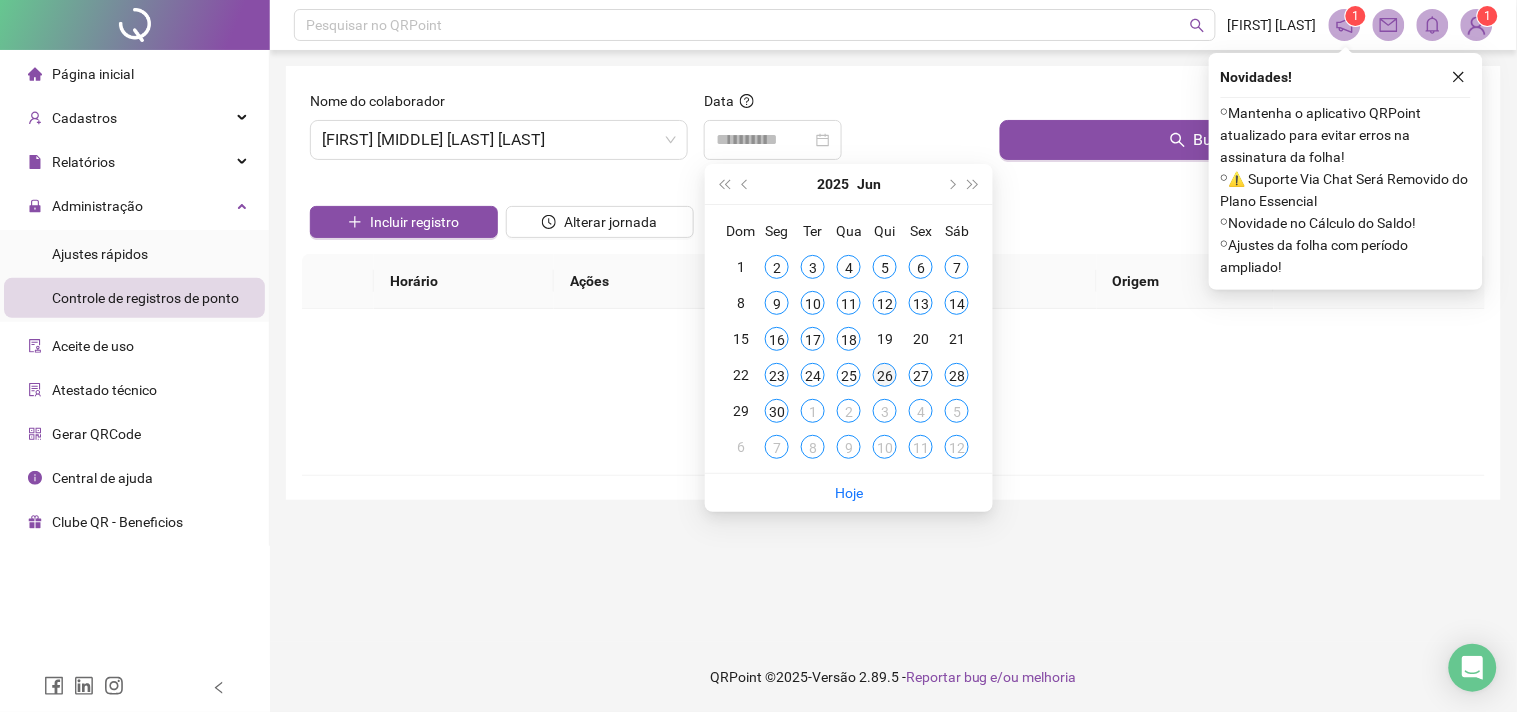 type on "**********" 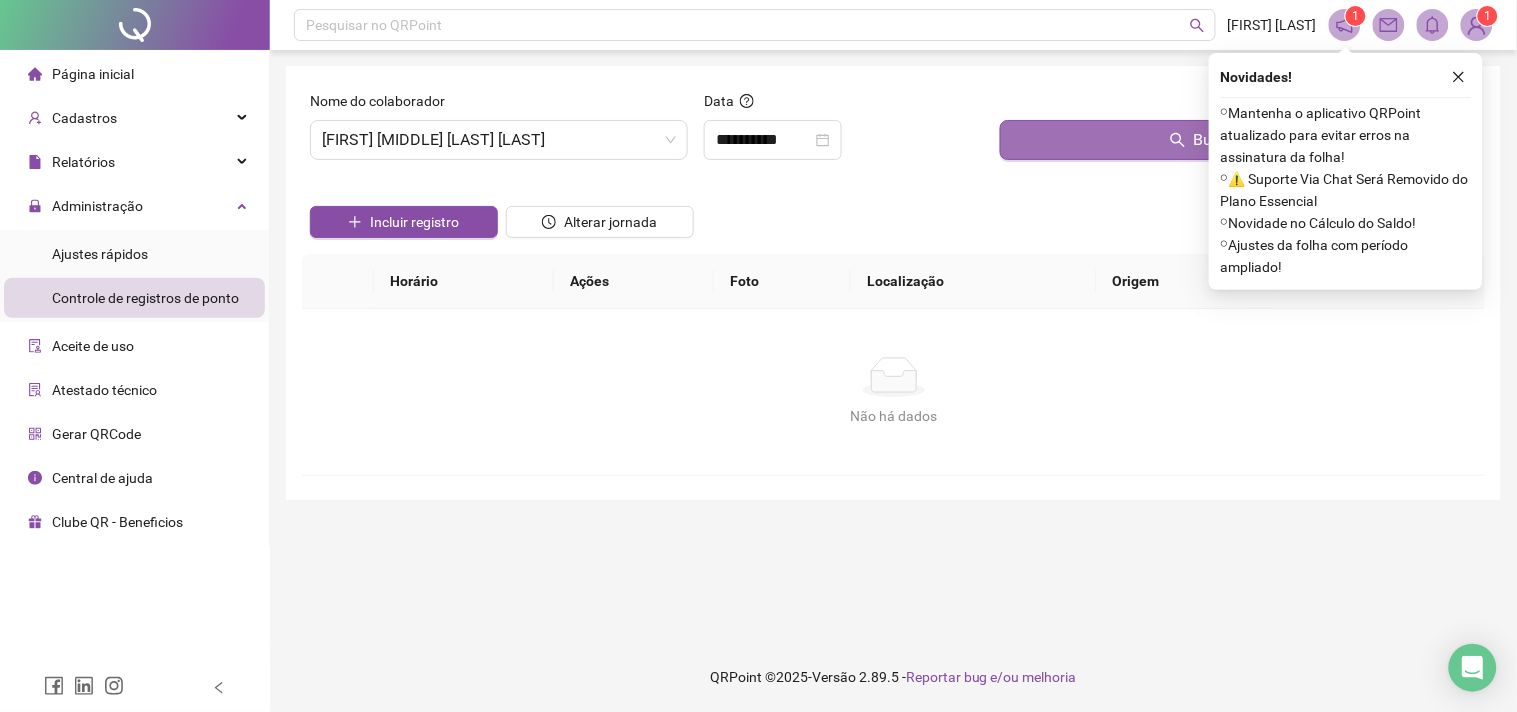 click on "Buscar registros" at bounding box center (1238, 140) 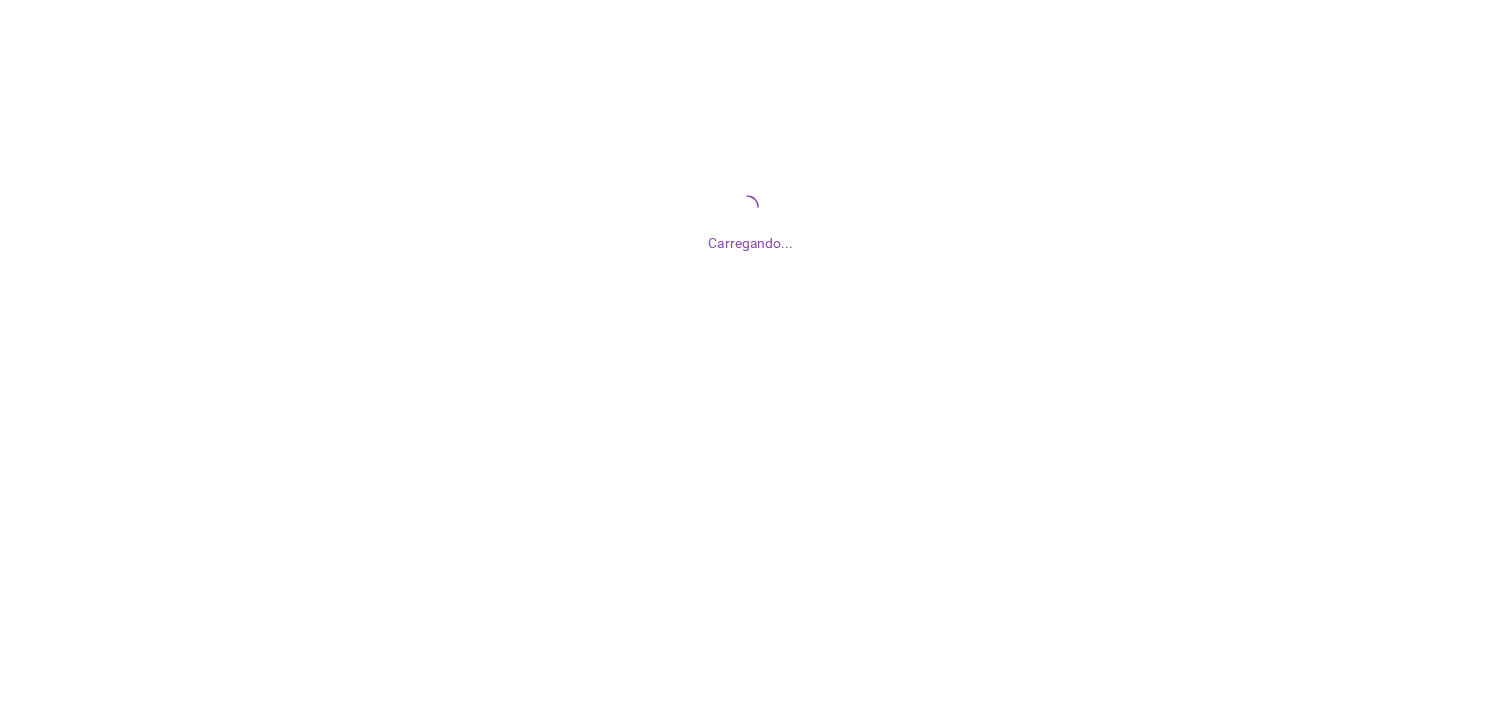 scroll, scrollTop: 0, scrollLeft: 0, axis: both 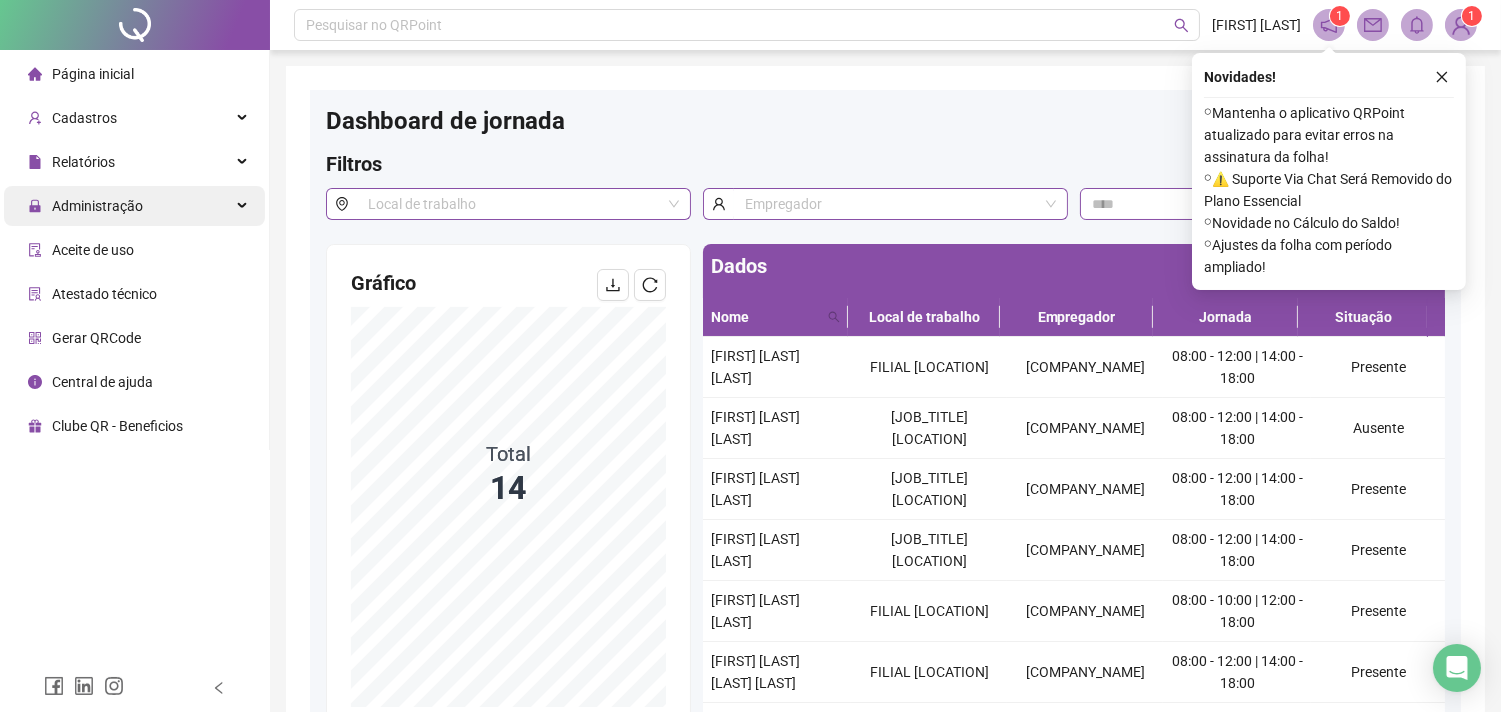 click on "Administração" at bounding box center (97, 206) 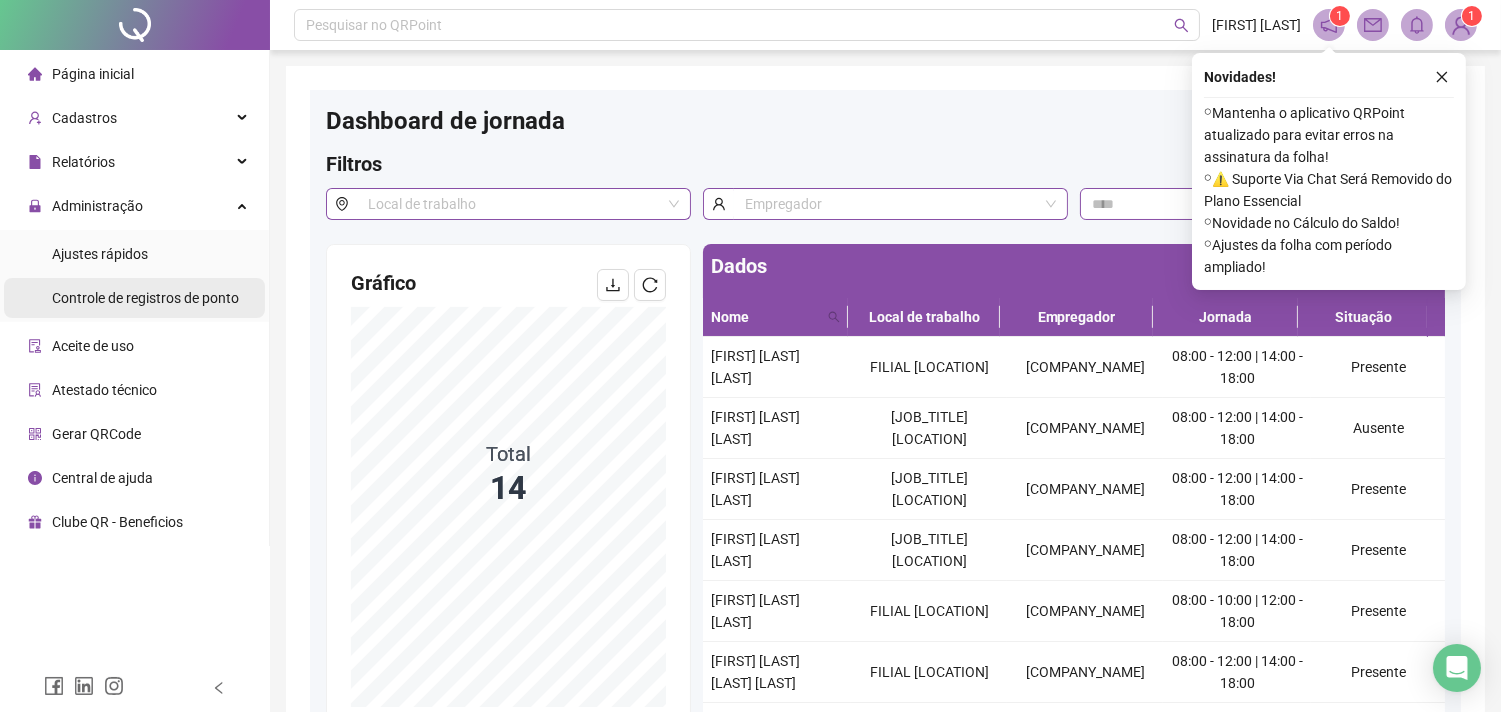 click on "Controle de registros de ponto" at bounding box center [145, 298] 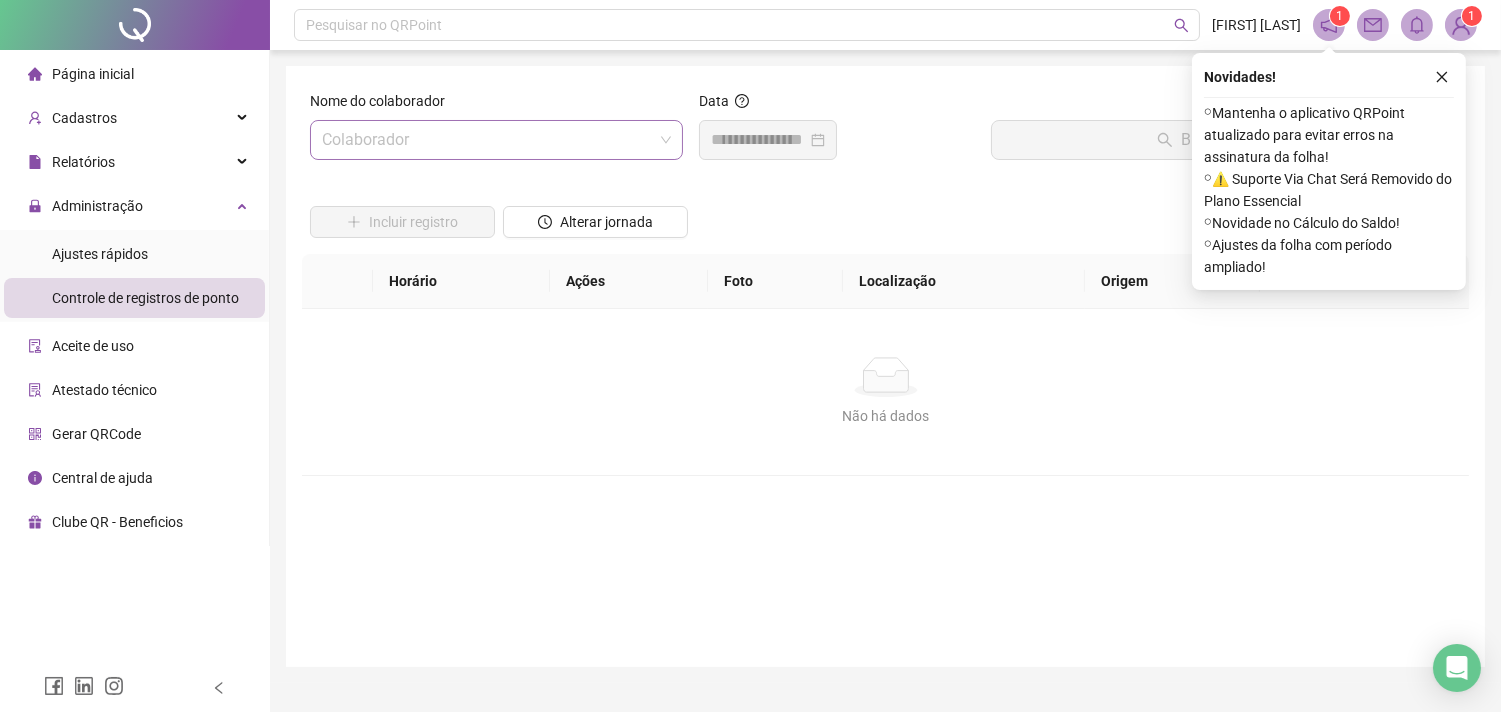 click at bounding box center (496, 140) 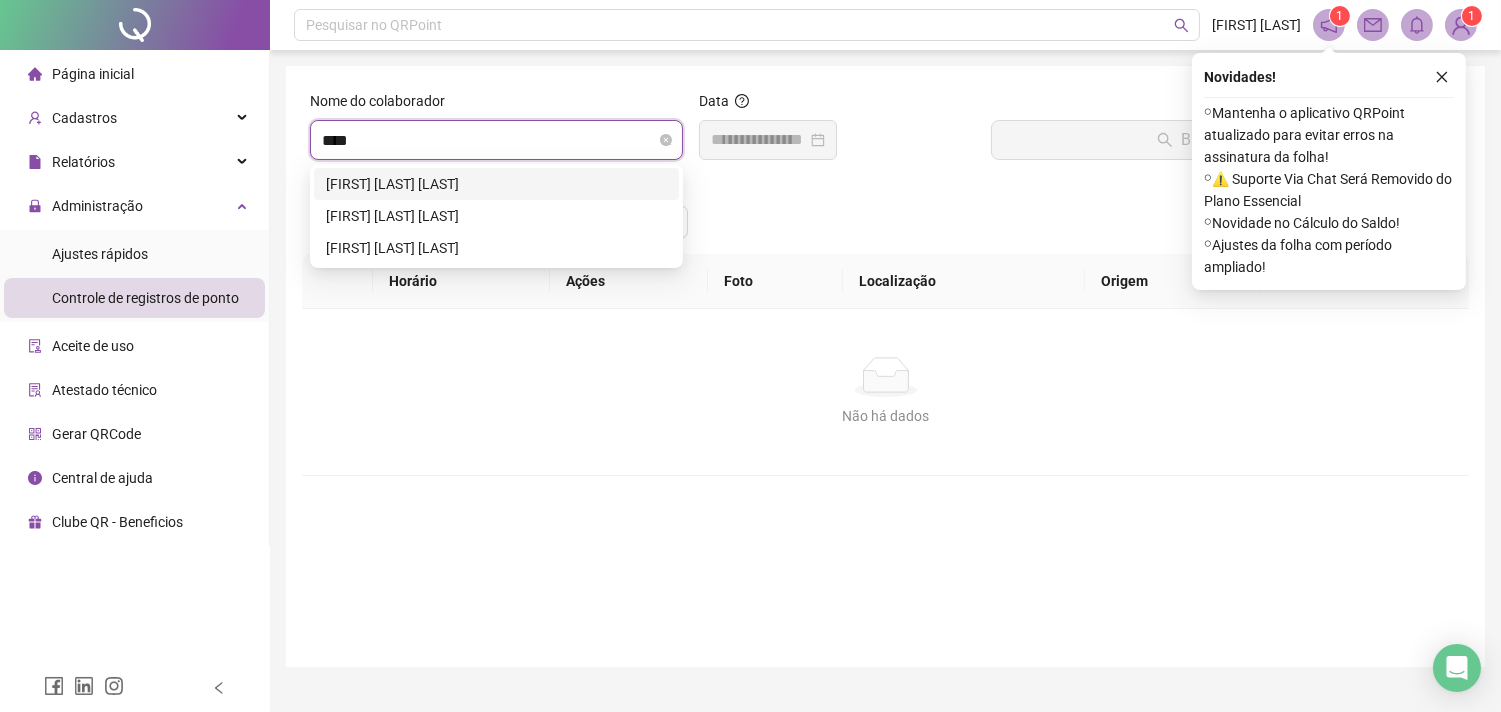 type on "*****" 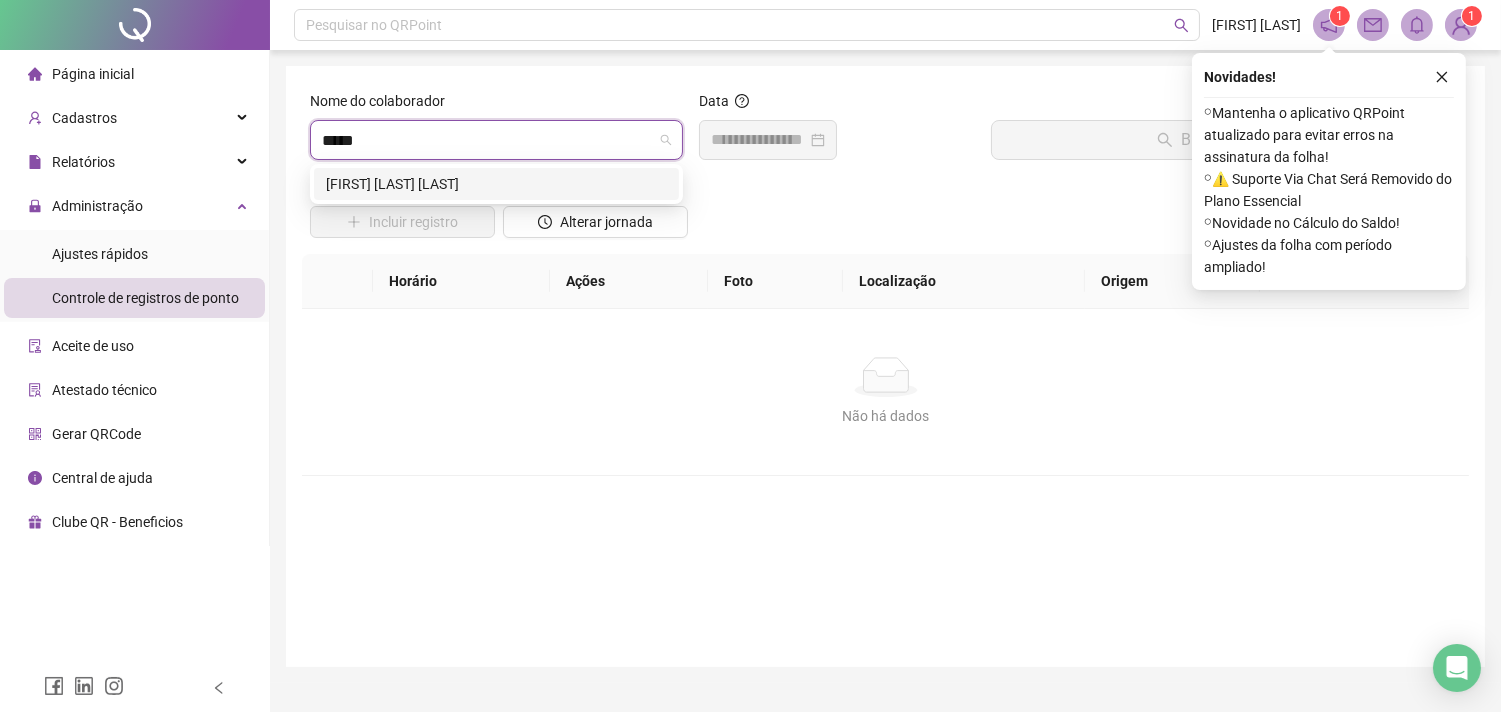 click on "[FIRST] [LAST] [LAST]" at bounding box center (496, 184) 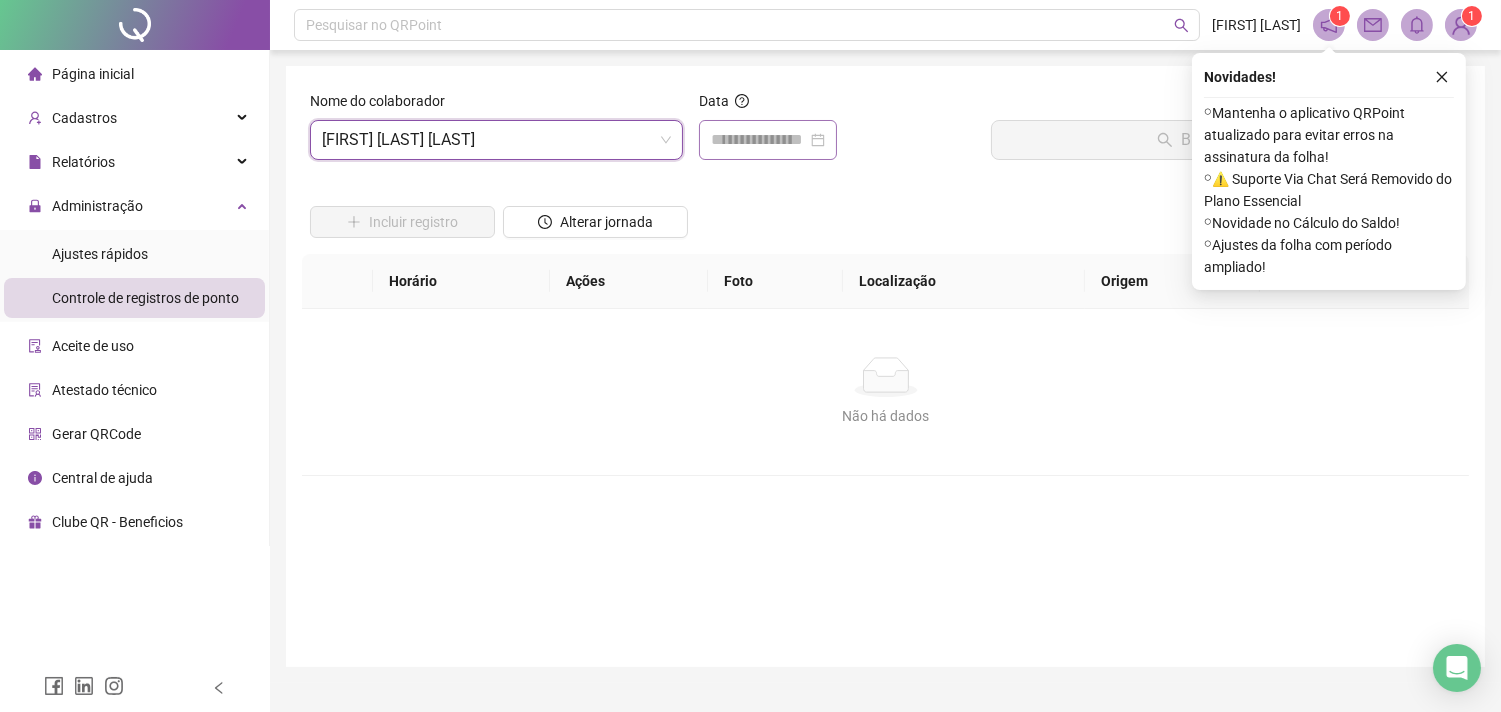 click at bounding box center (768, 140) 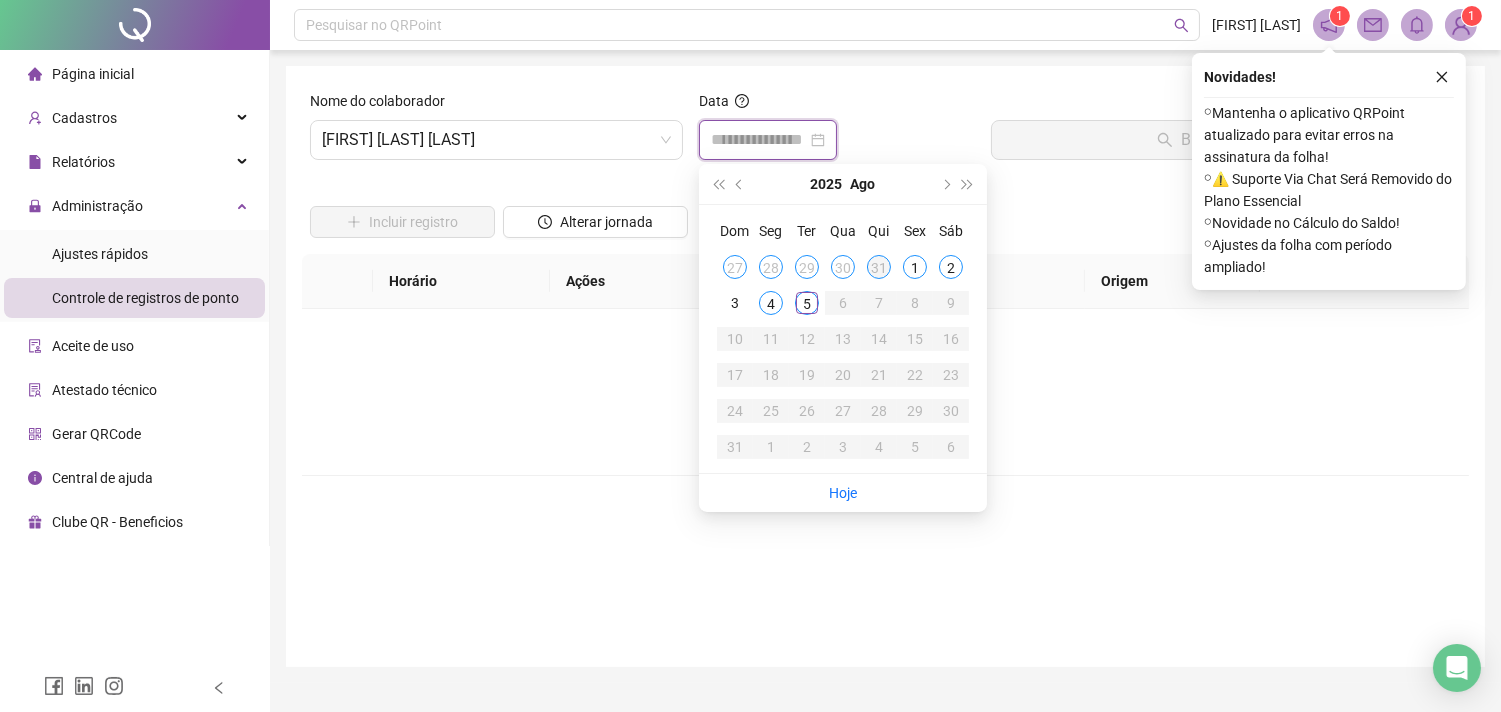 type on "**********" 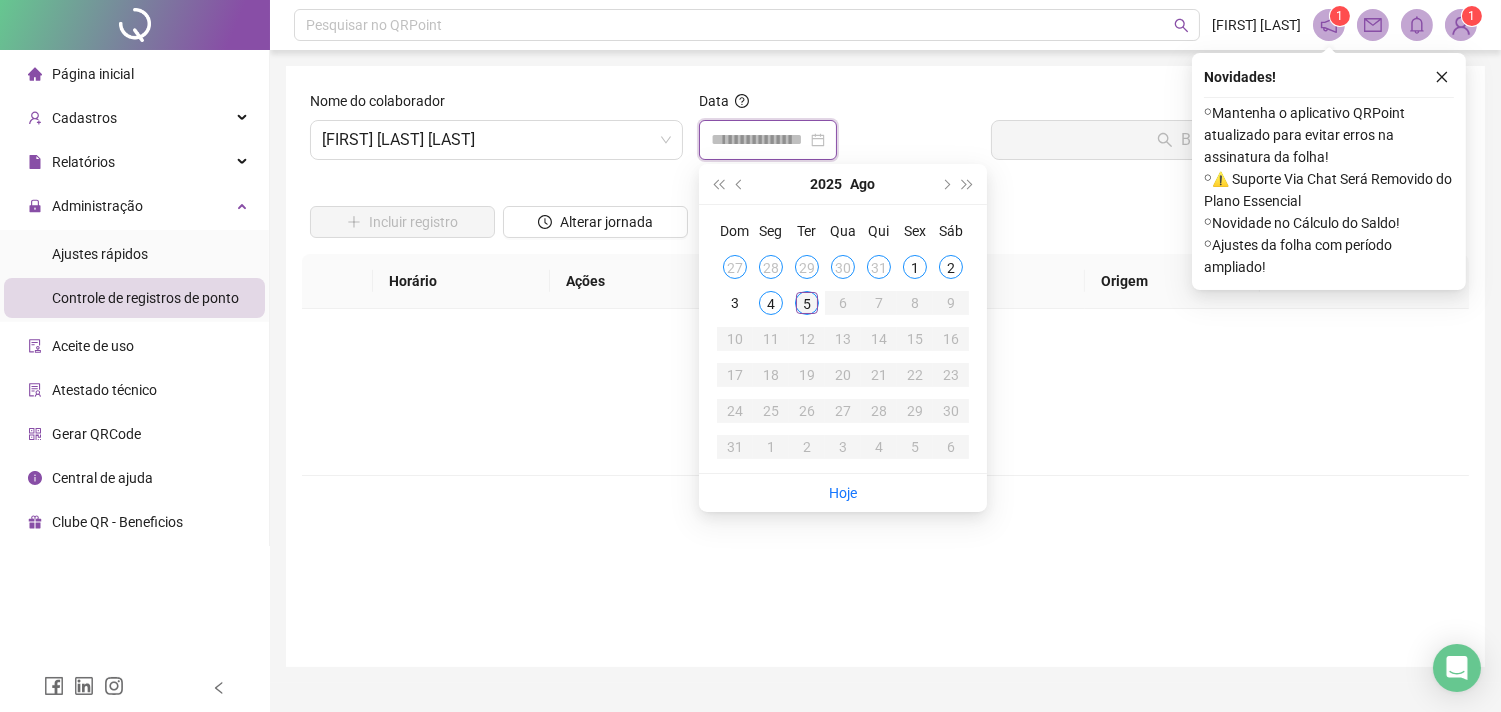 type on "**********" 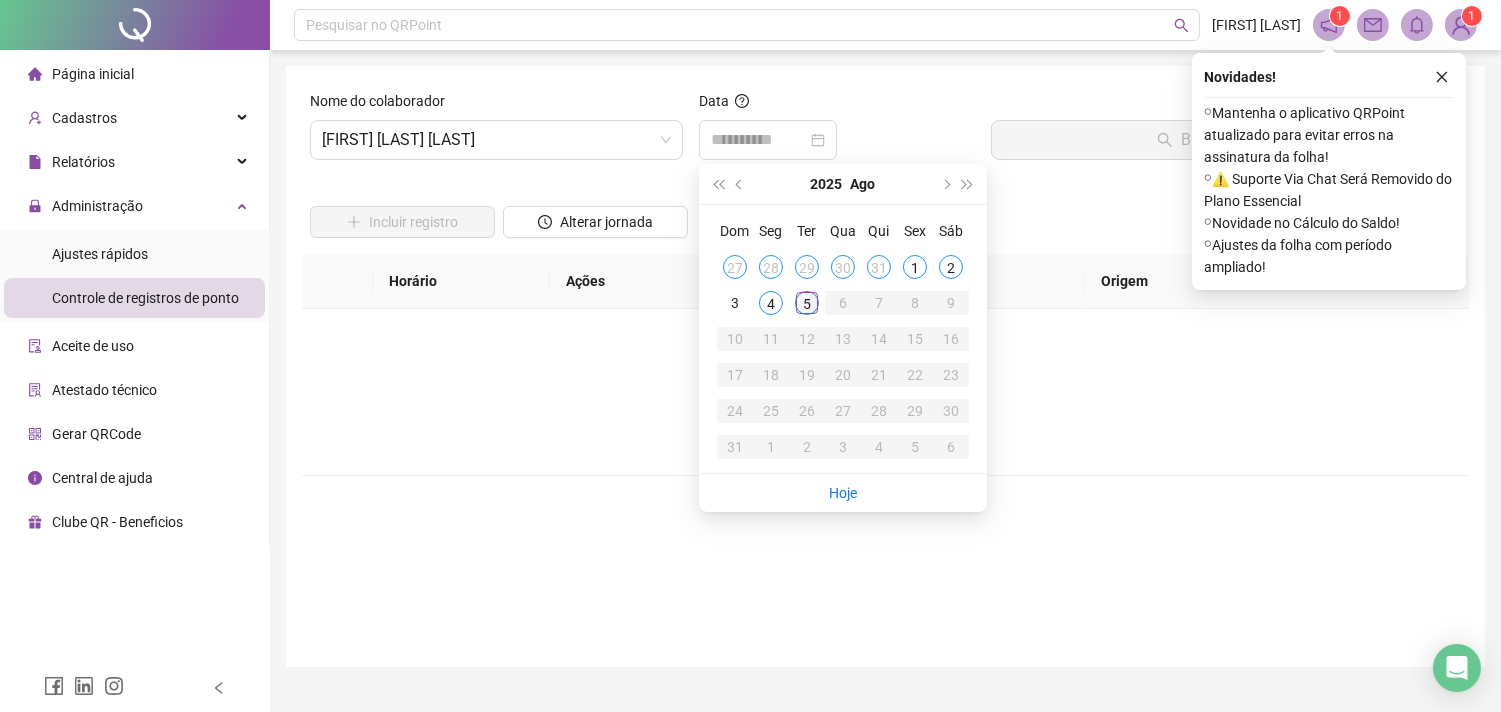 click on "5" at bounding box center (807, 303) 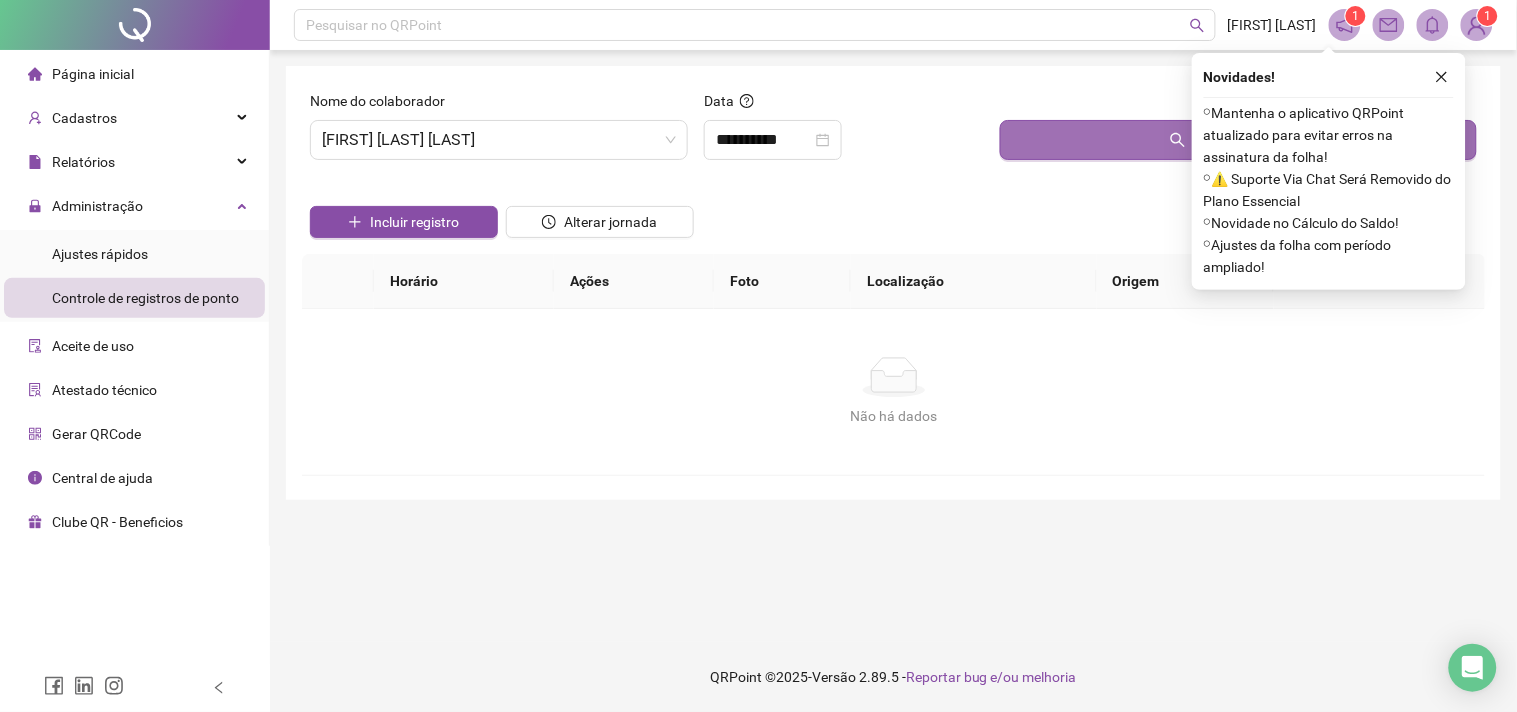 click on "Buscar registros" at bounding box center (1238, 140) 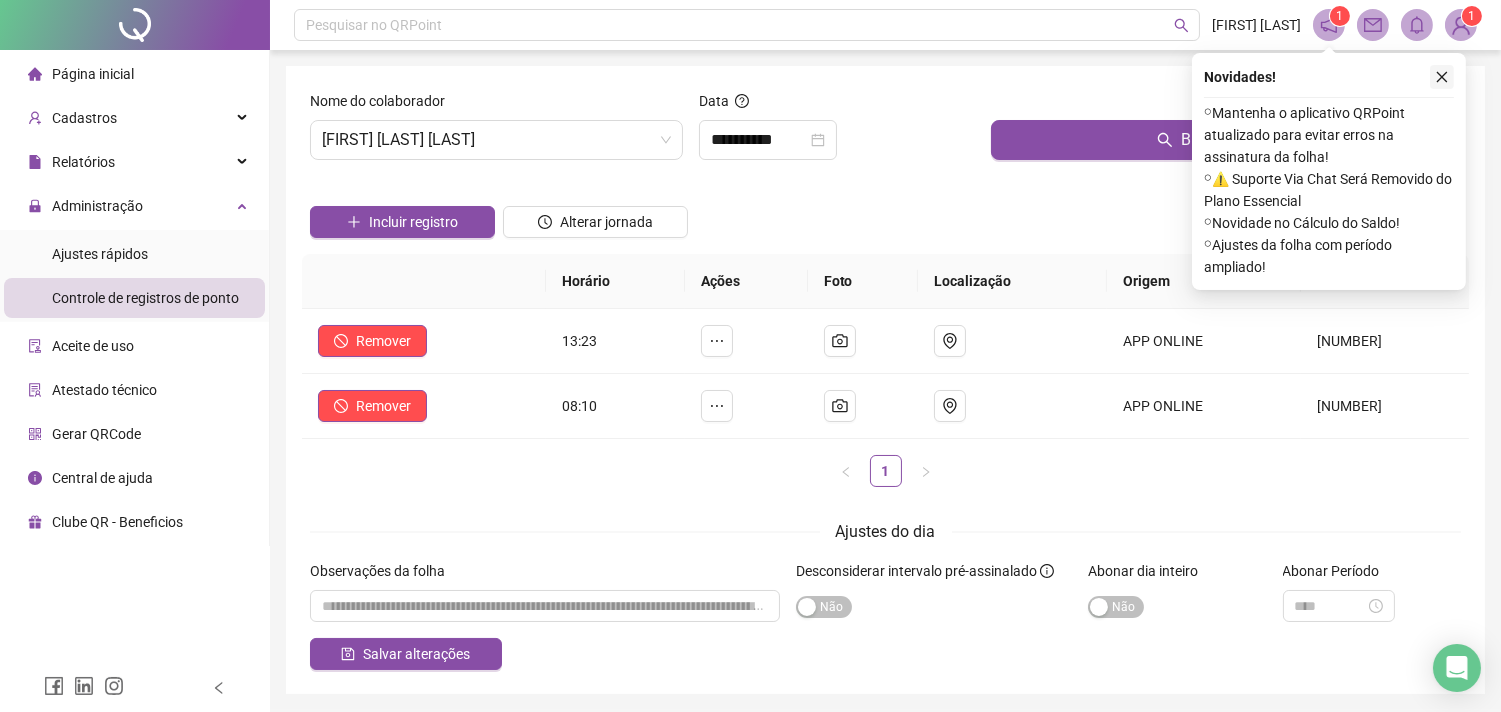 click 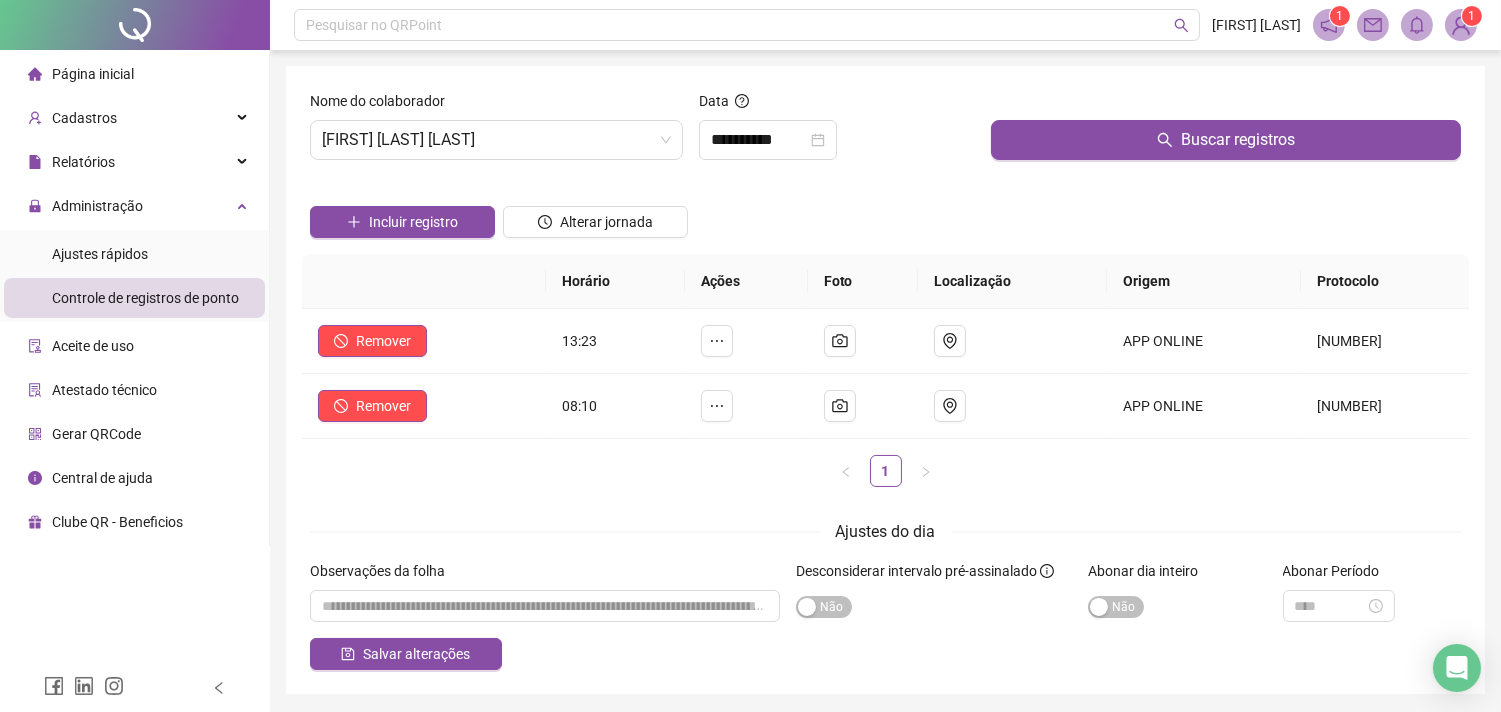 drag, startPoint x: 808, startPoint y: 230, endPoint x: 732, endPoint y: 101, distance: 149.72308 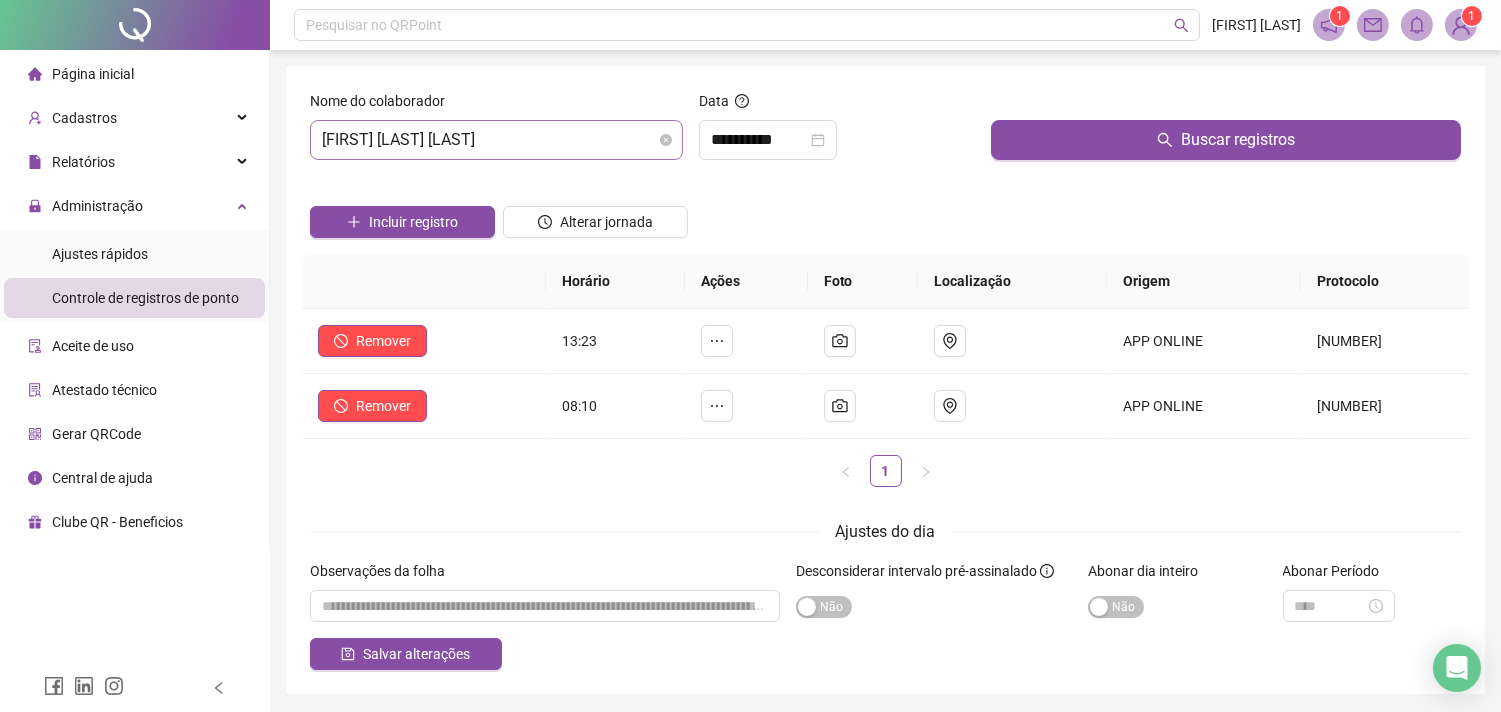 click on "[FIRST] [LAST] [LAST]" at bounding box center (496, 140) 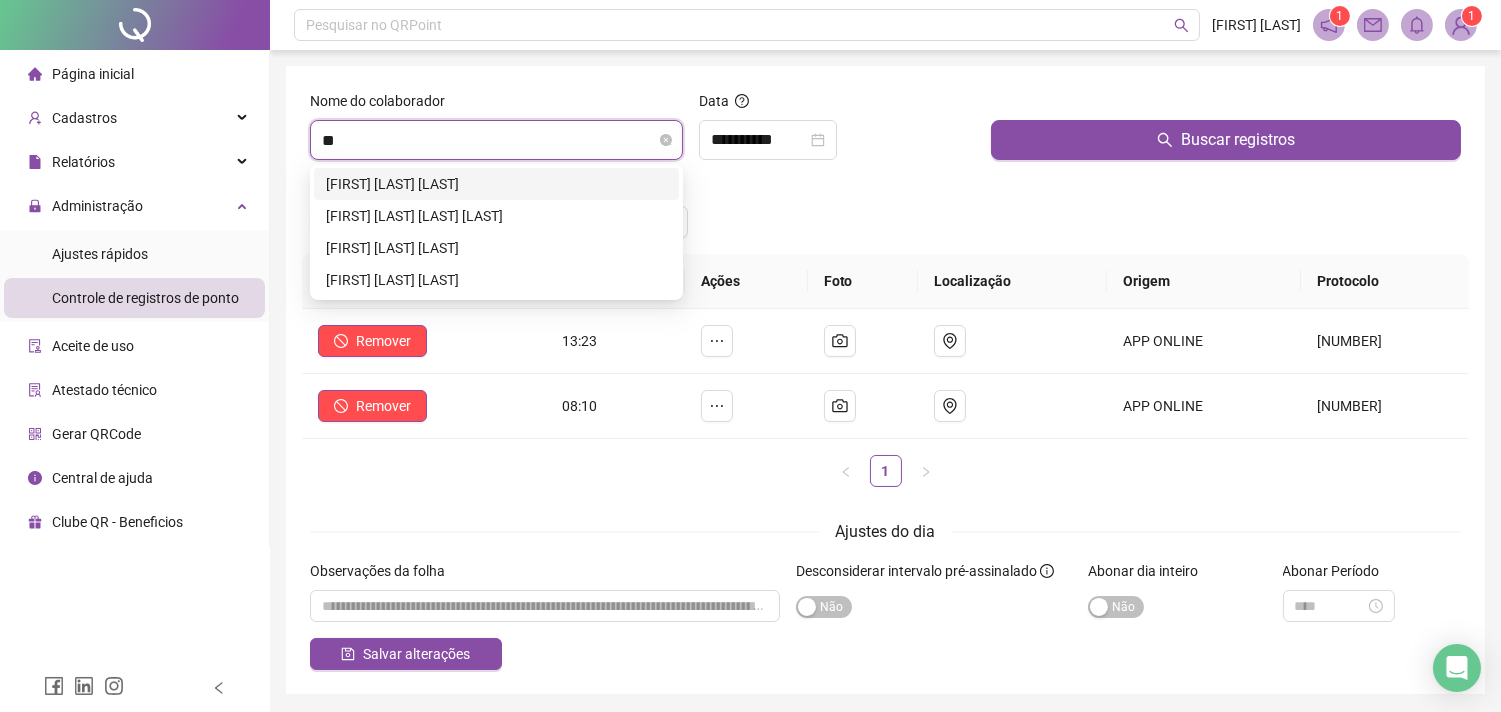 scroll, scrollTop: 0, scrollLeft: 0, axis: both 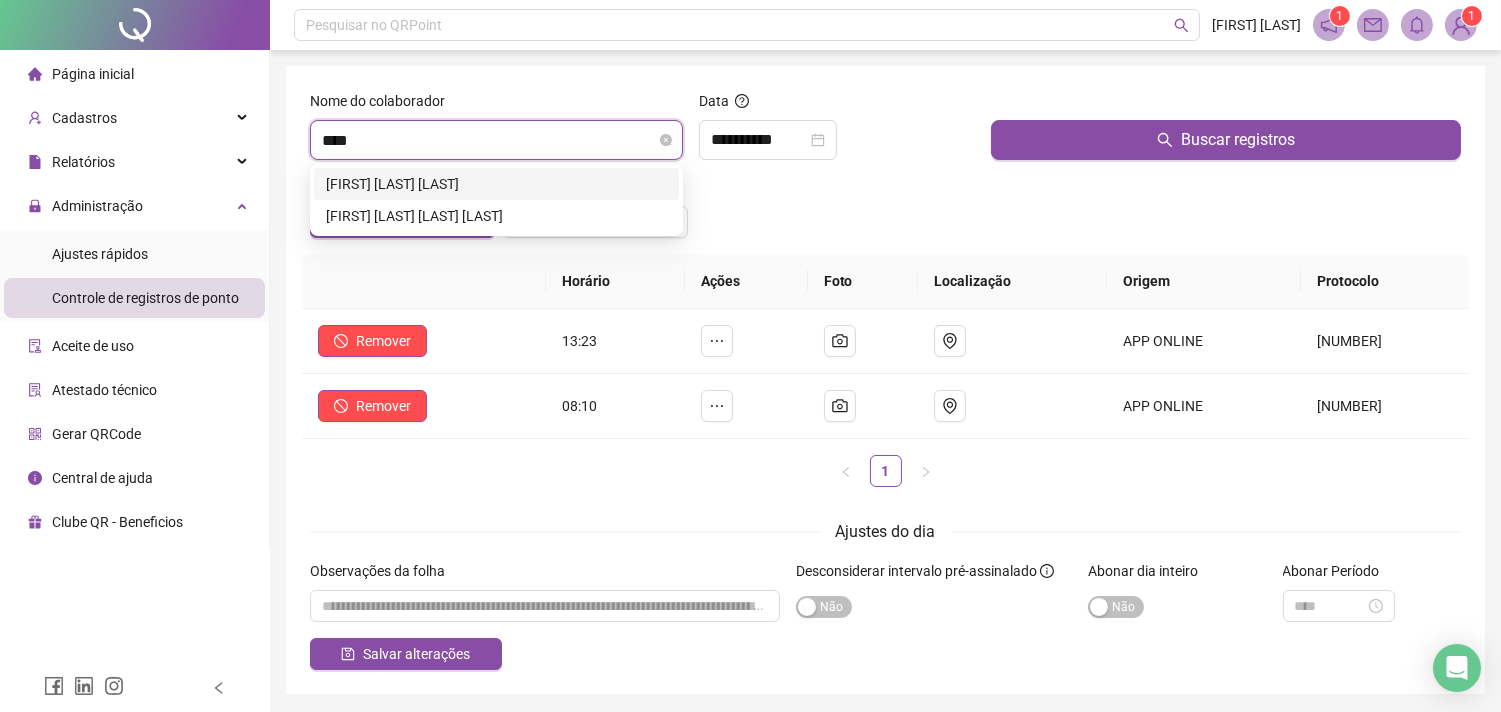 type on "*****" 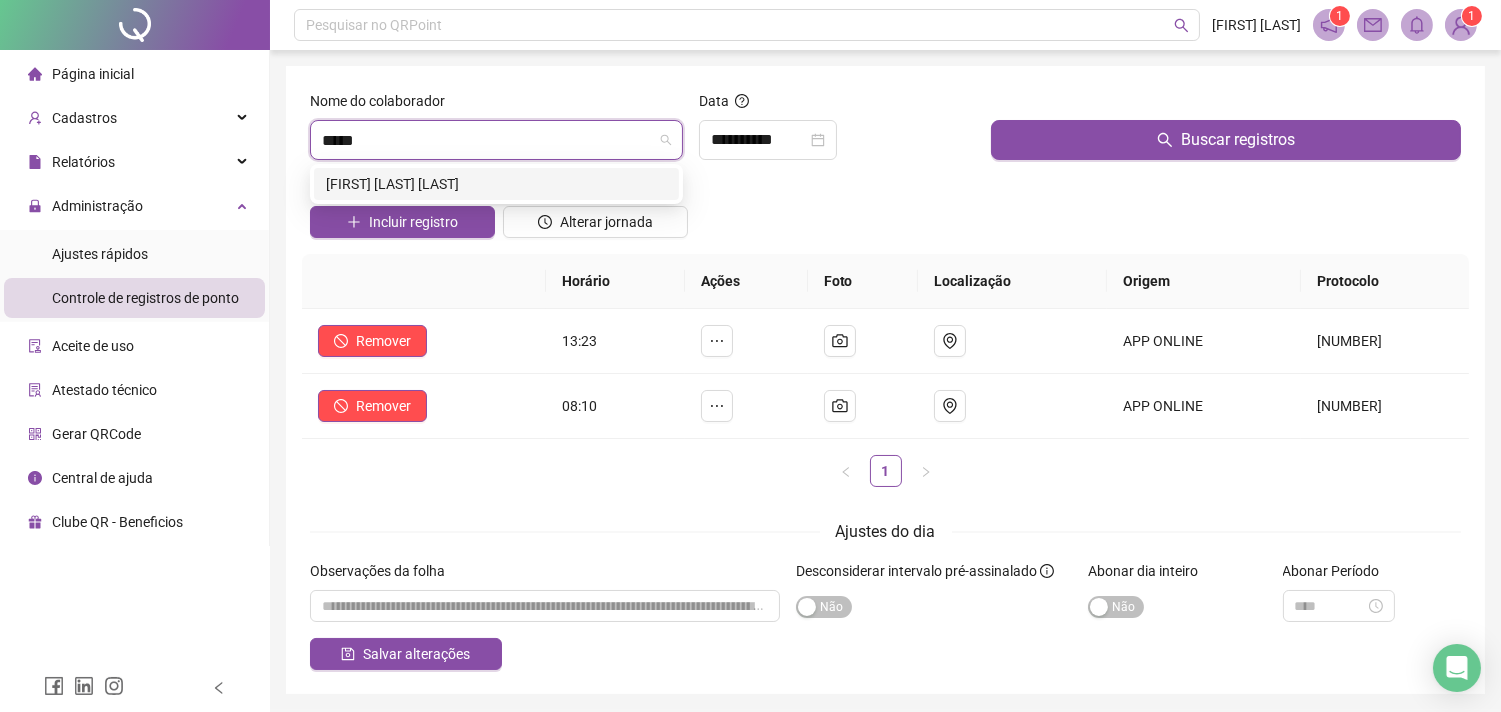click on "[FIRST] [LAST] [LAST]" at bounding box center [496, 184] 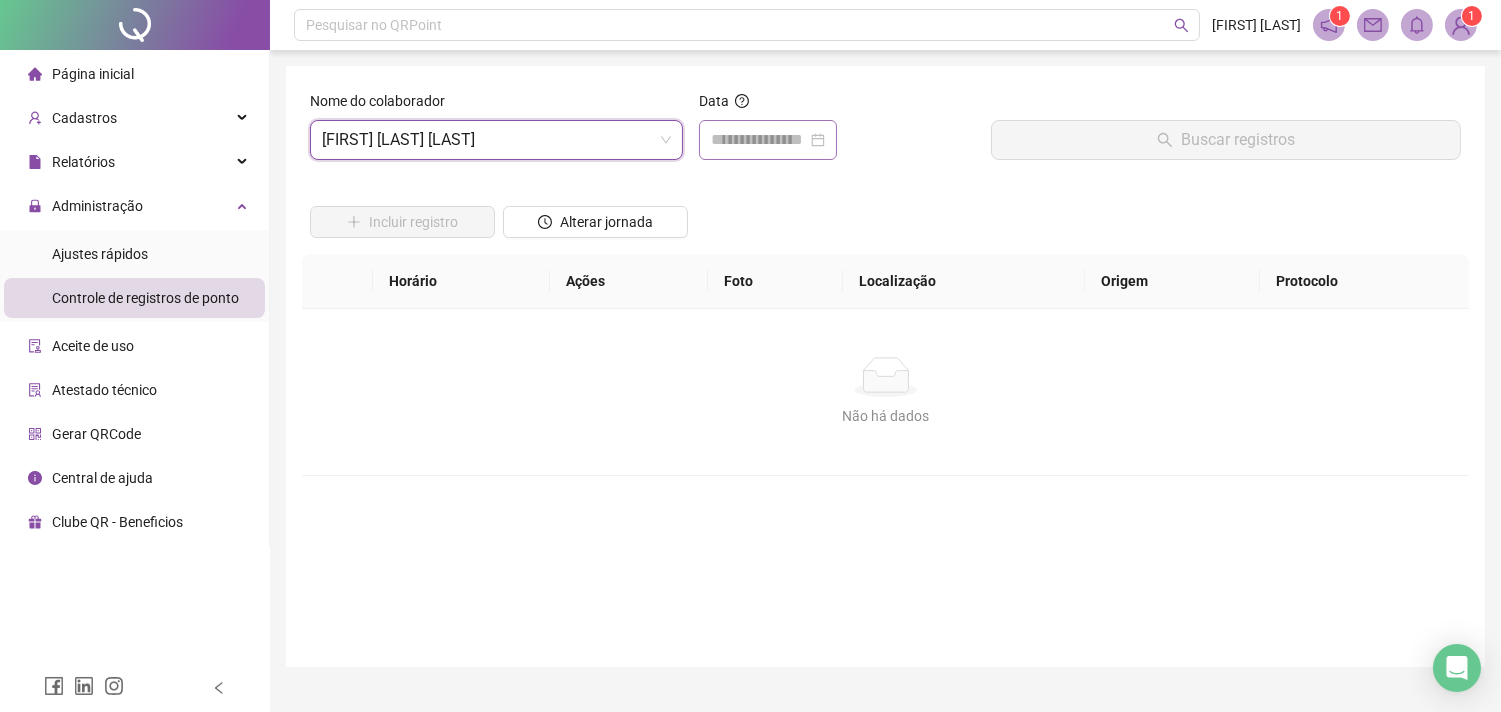 click at bounding box center (768, 140) 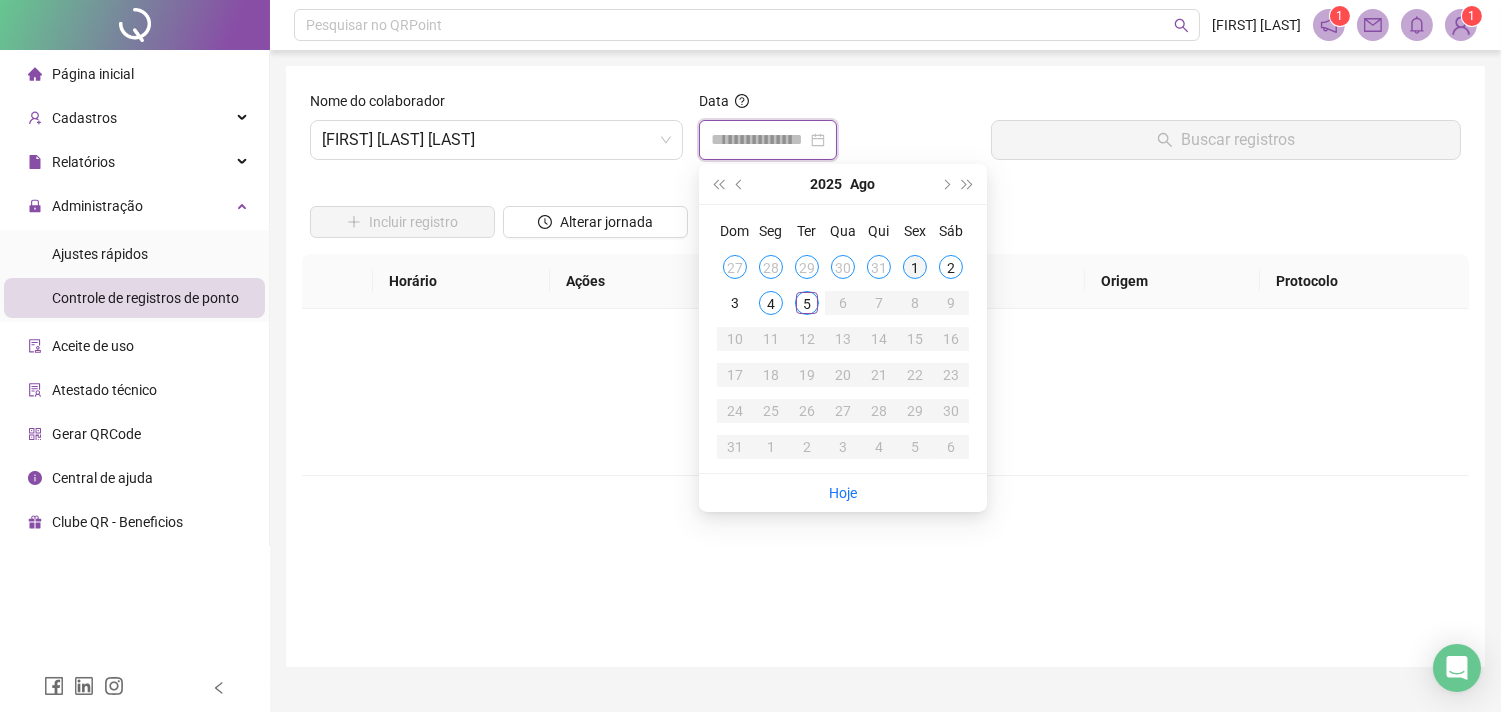 type on "**********" 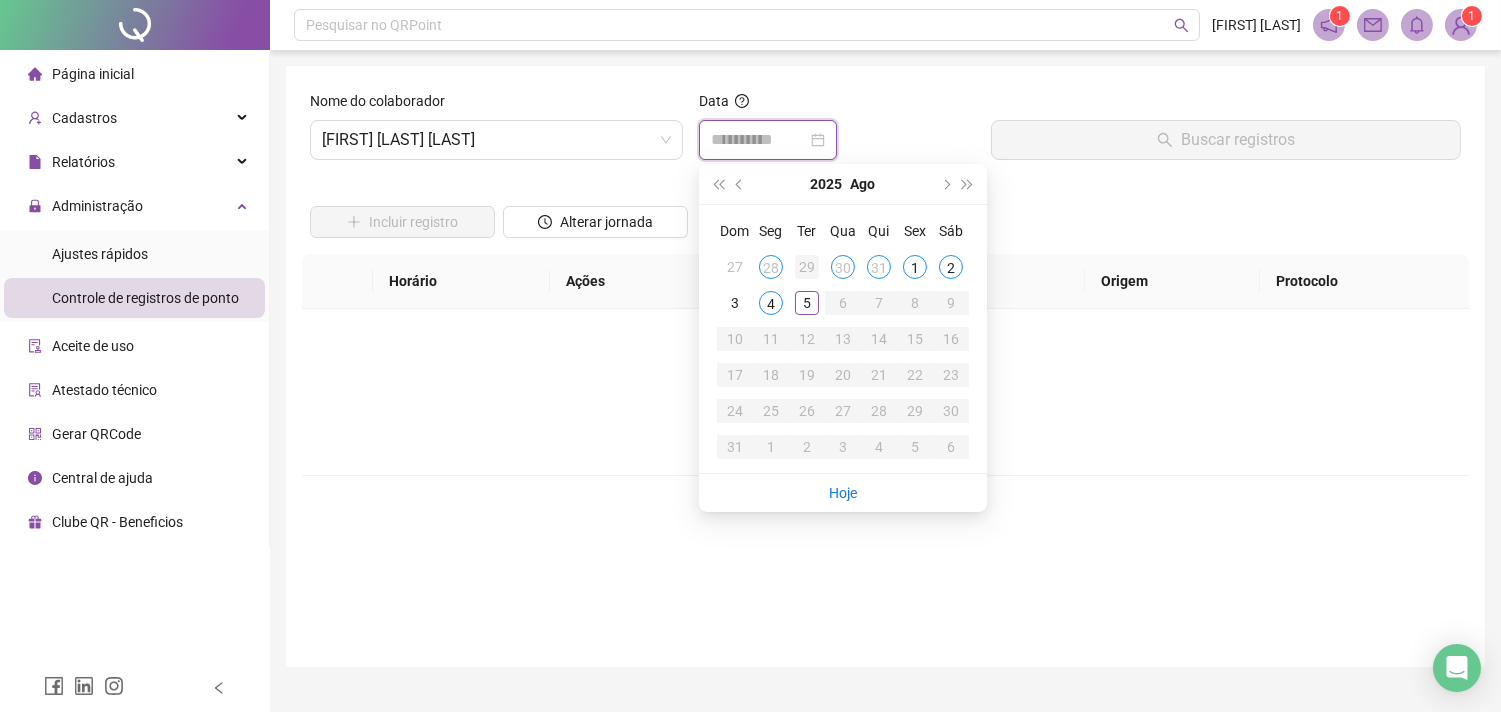 type on "**********" 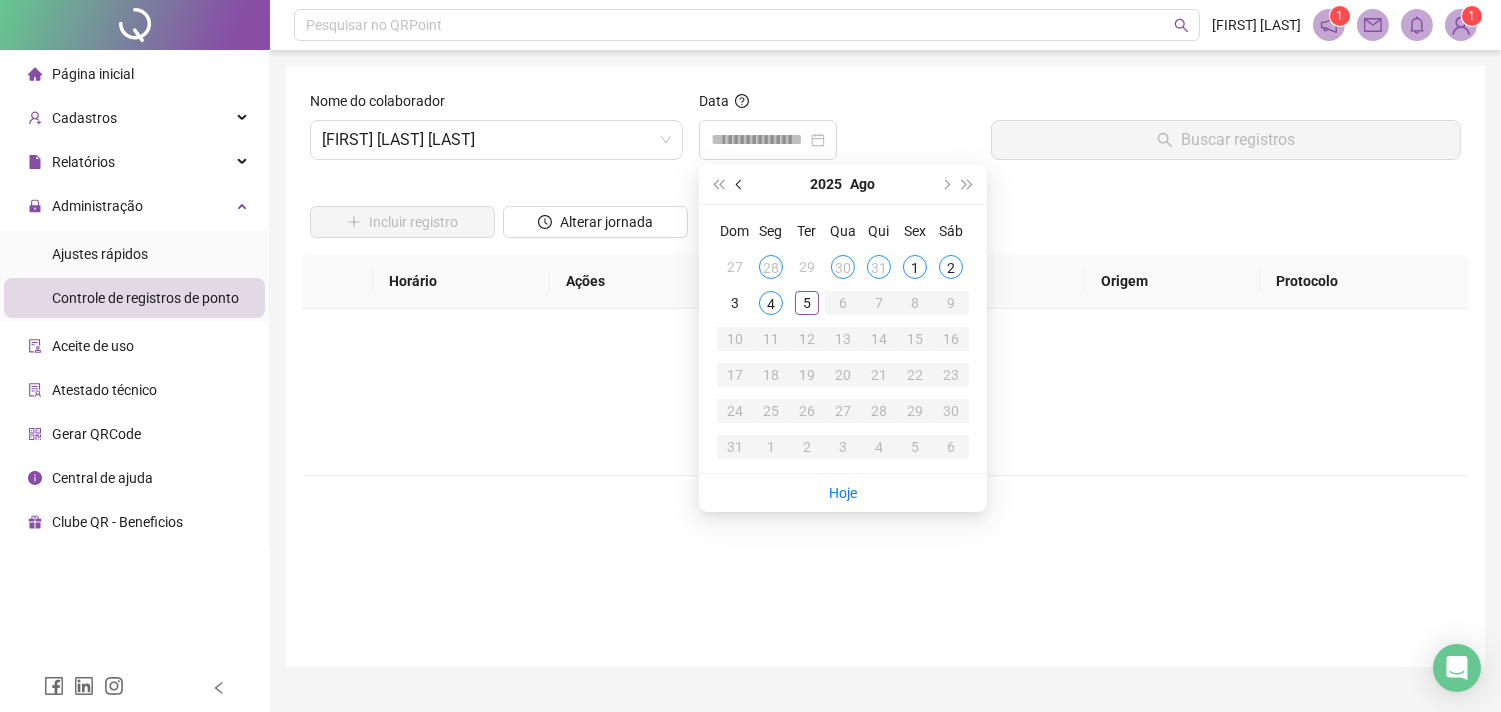 click at bounding box center [741, 184] 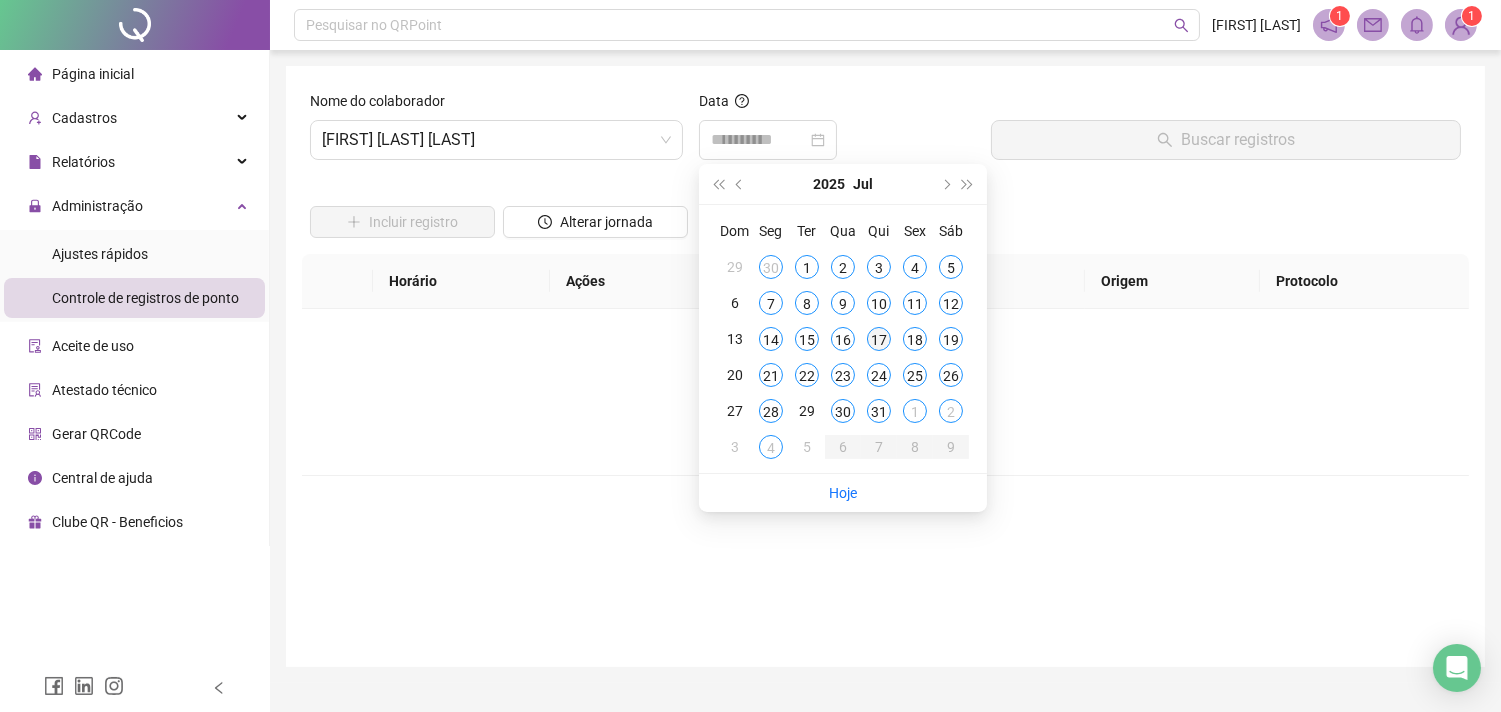 type on "**********" 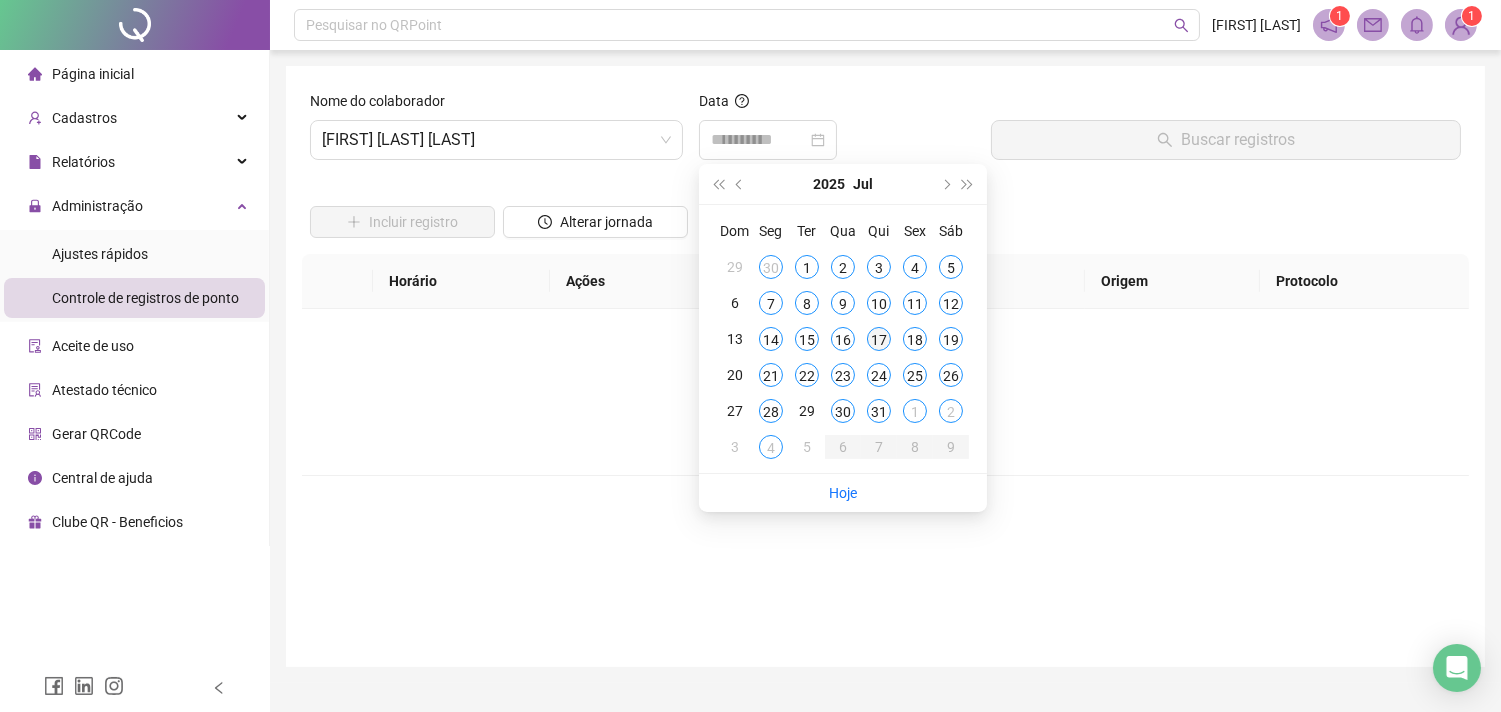click on "17" at bounding box center (879, 339) 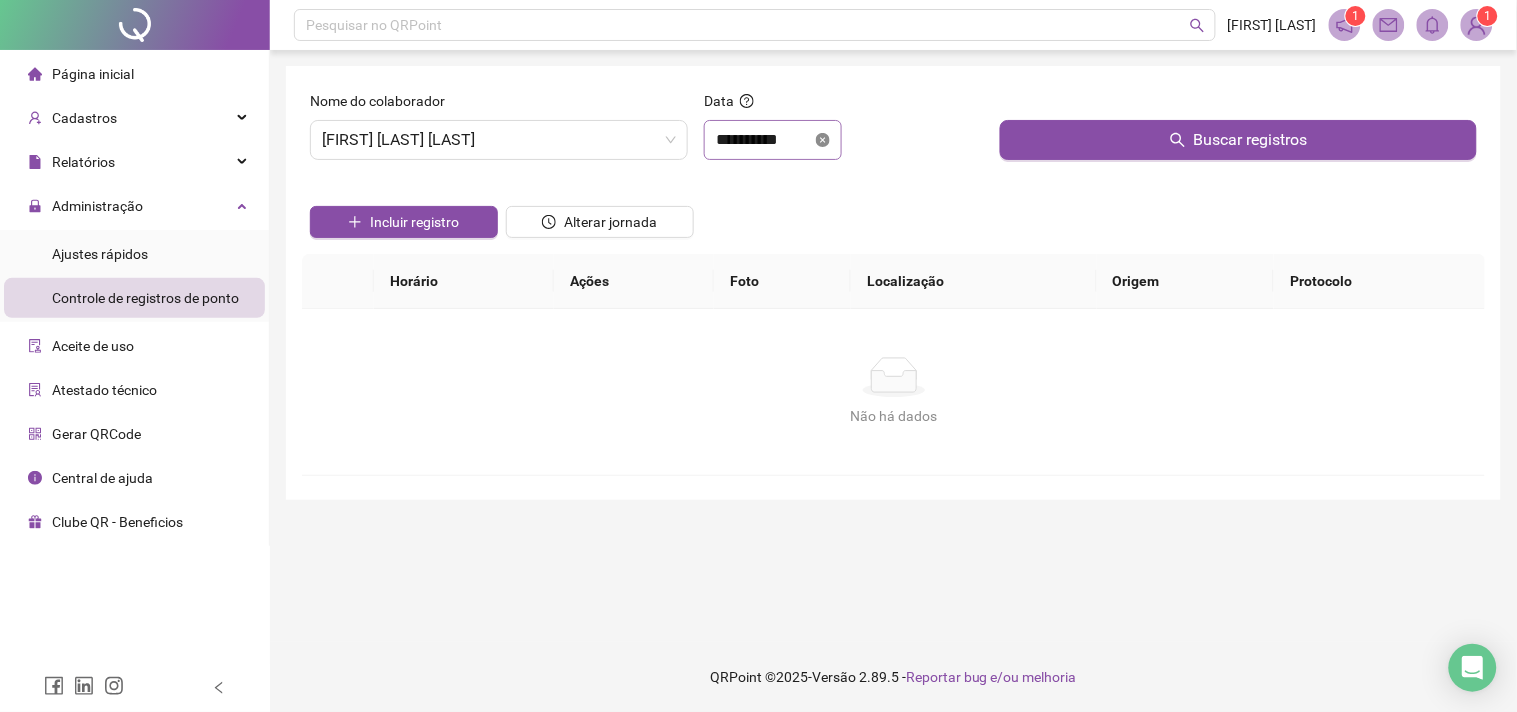click 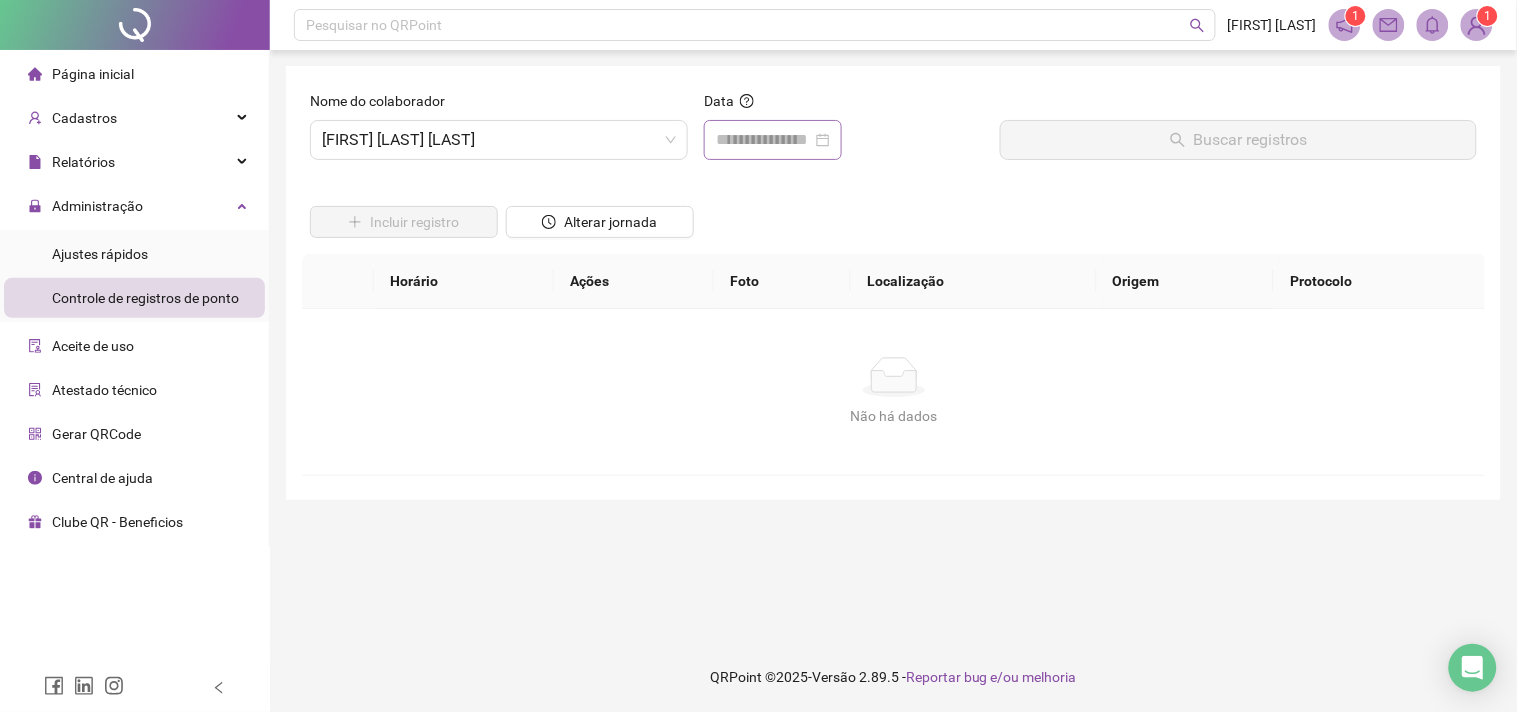 click at bounding box center (773, 140) 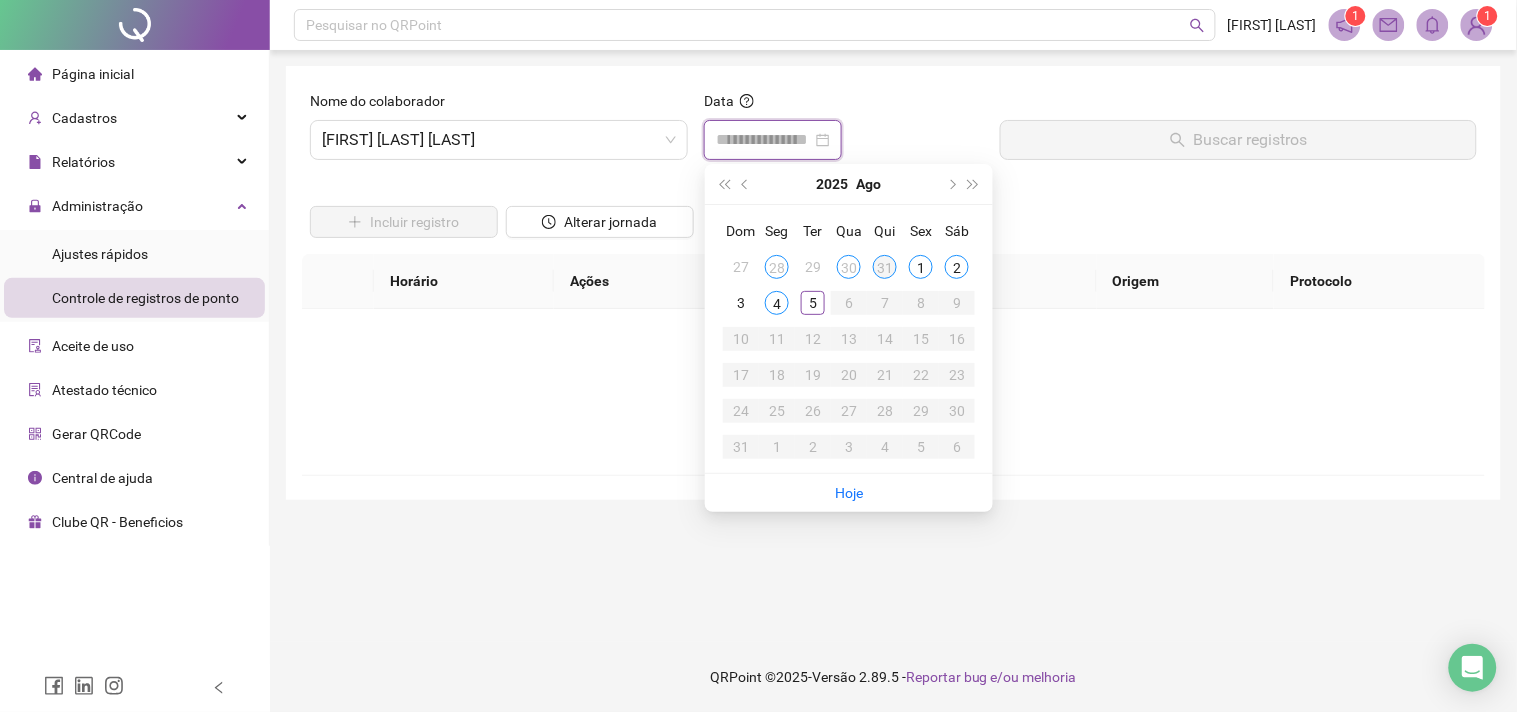 type on "**********" 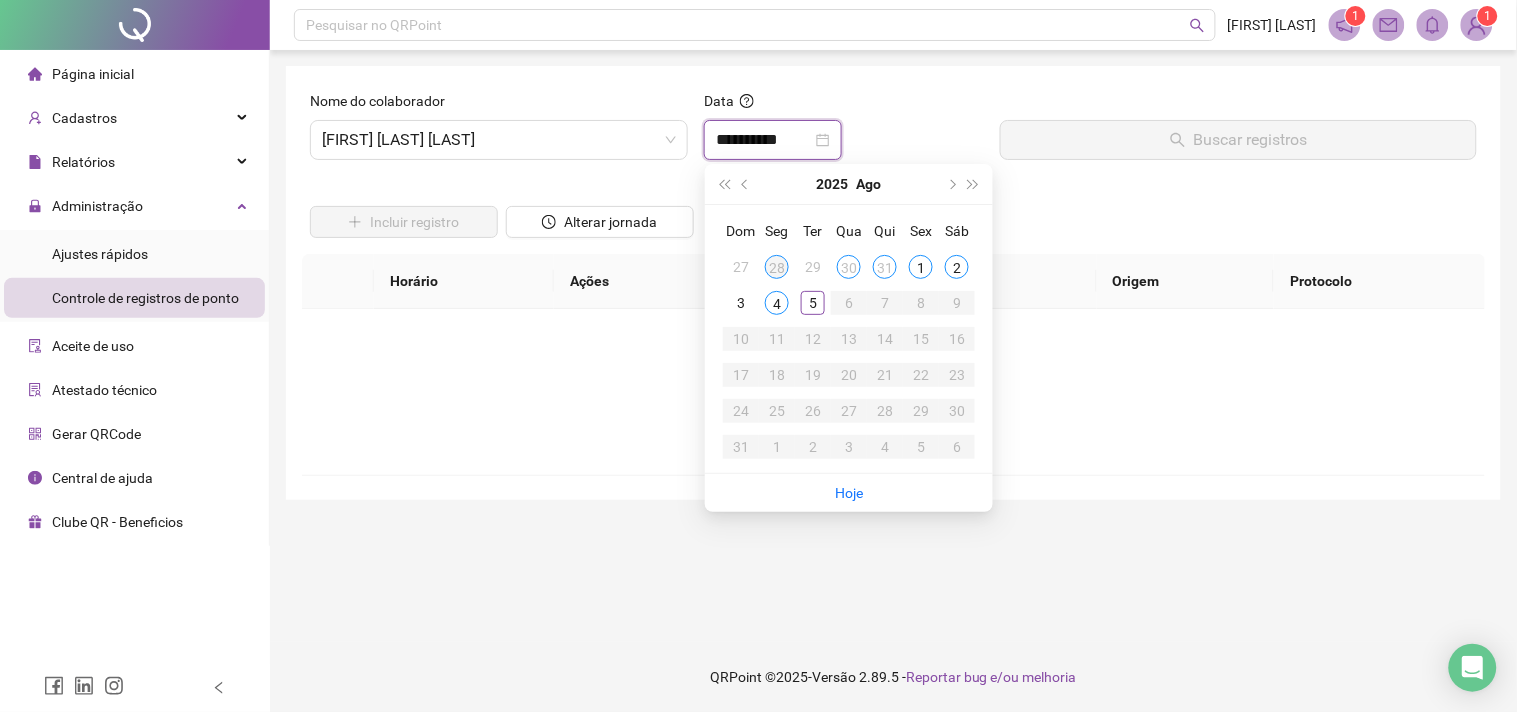type on "**********" 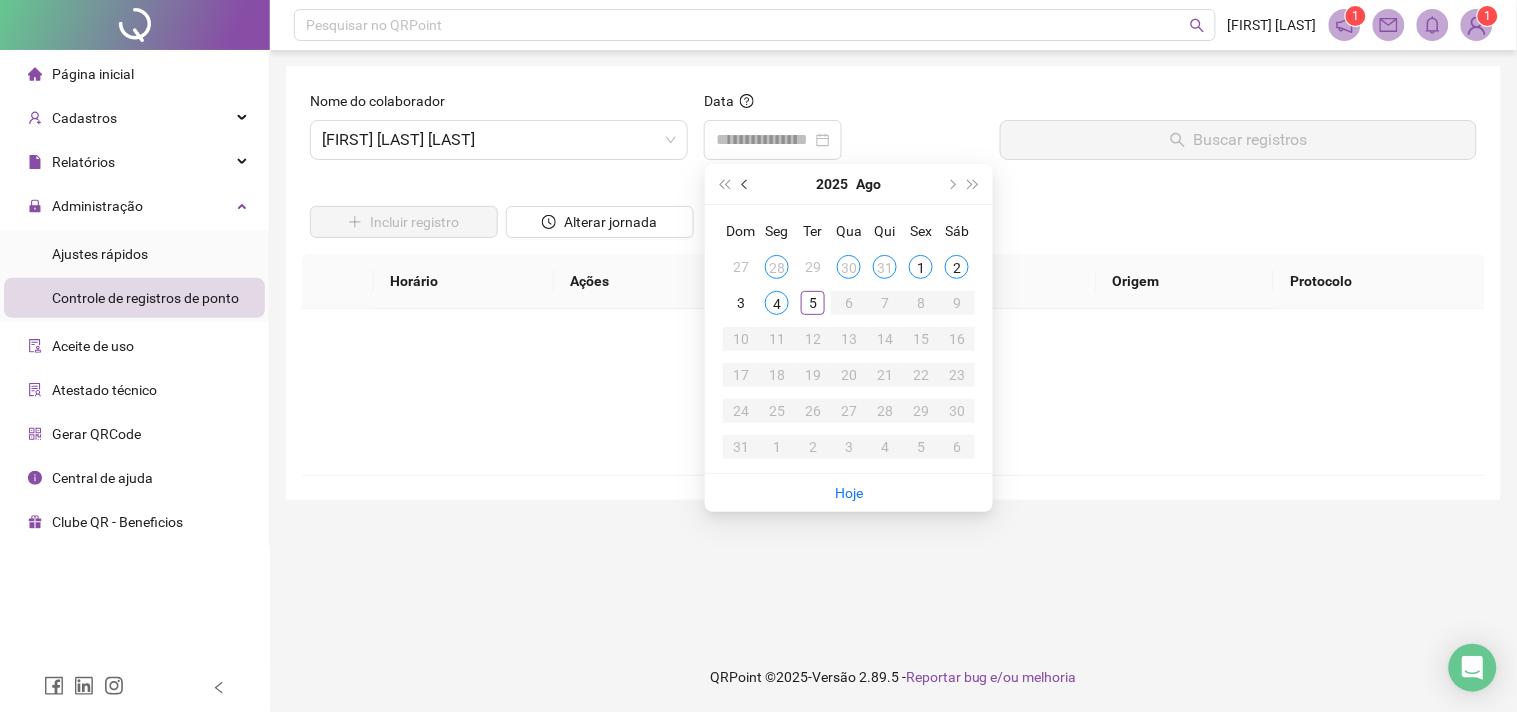 click at bounding box center [747, 184] 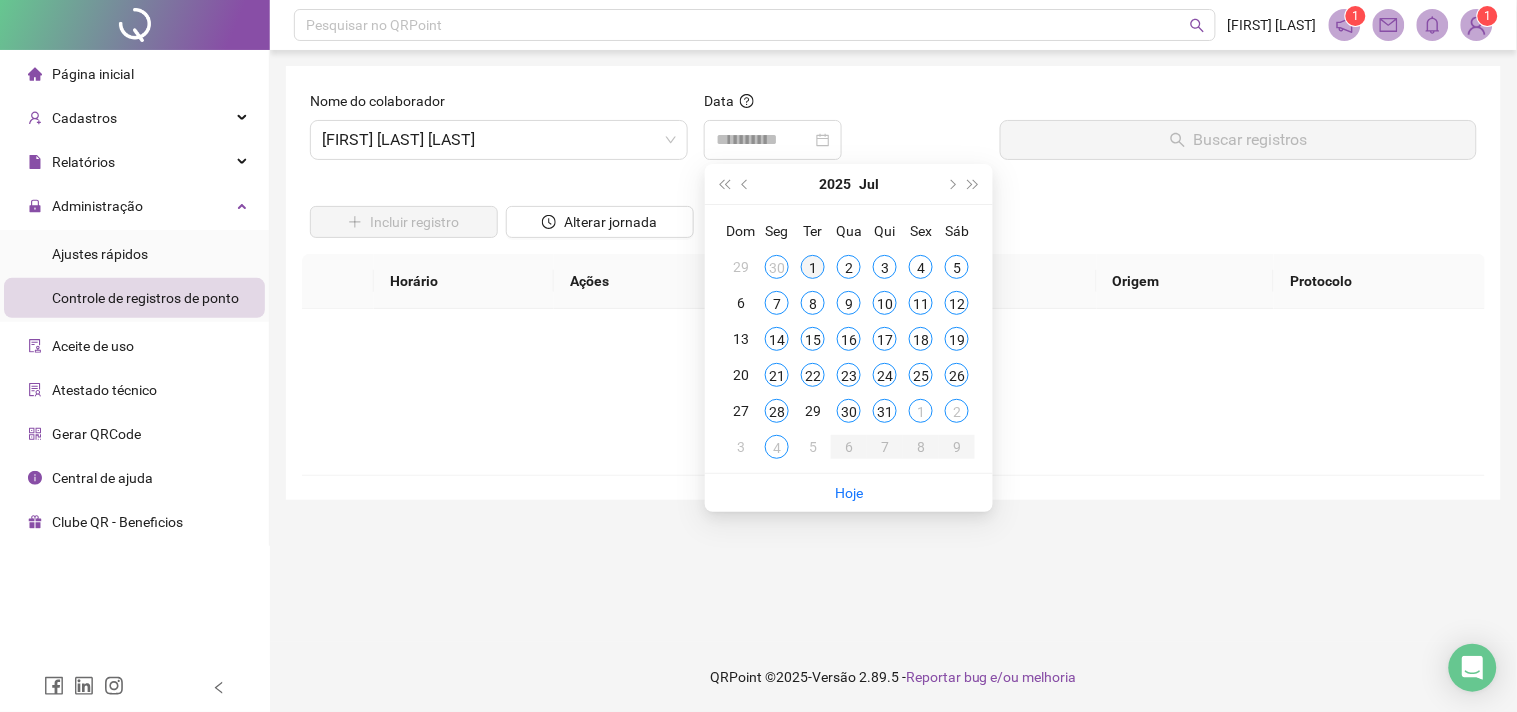 type on "**********" 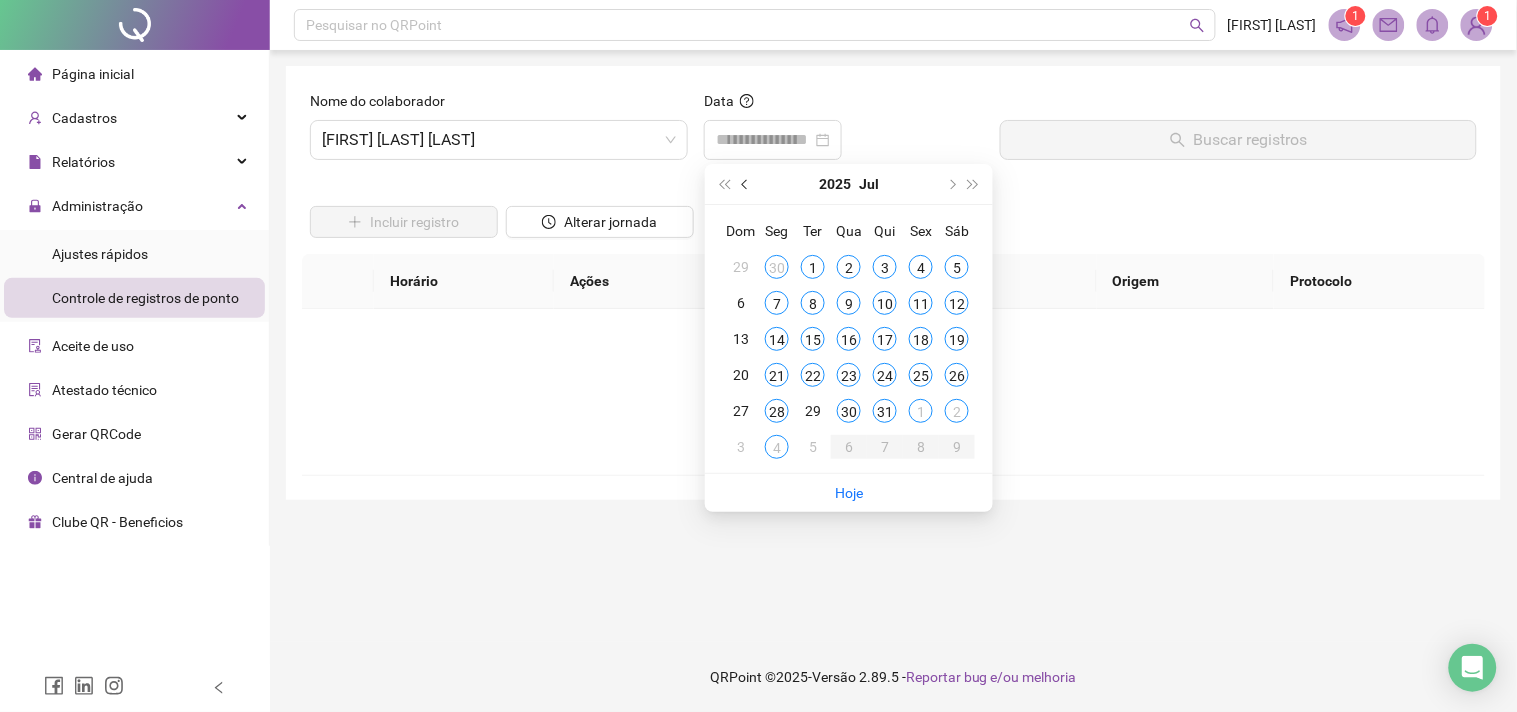 click at bounding box center (746, 184) 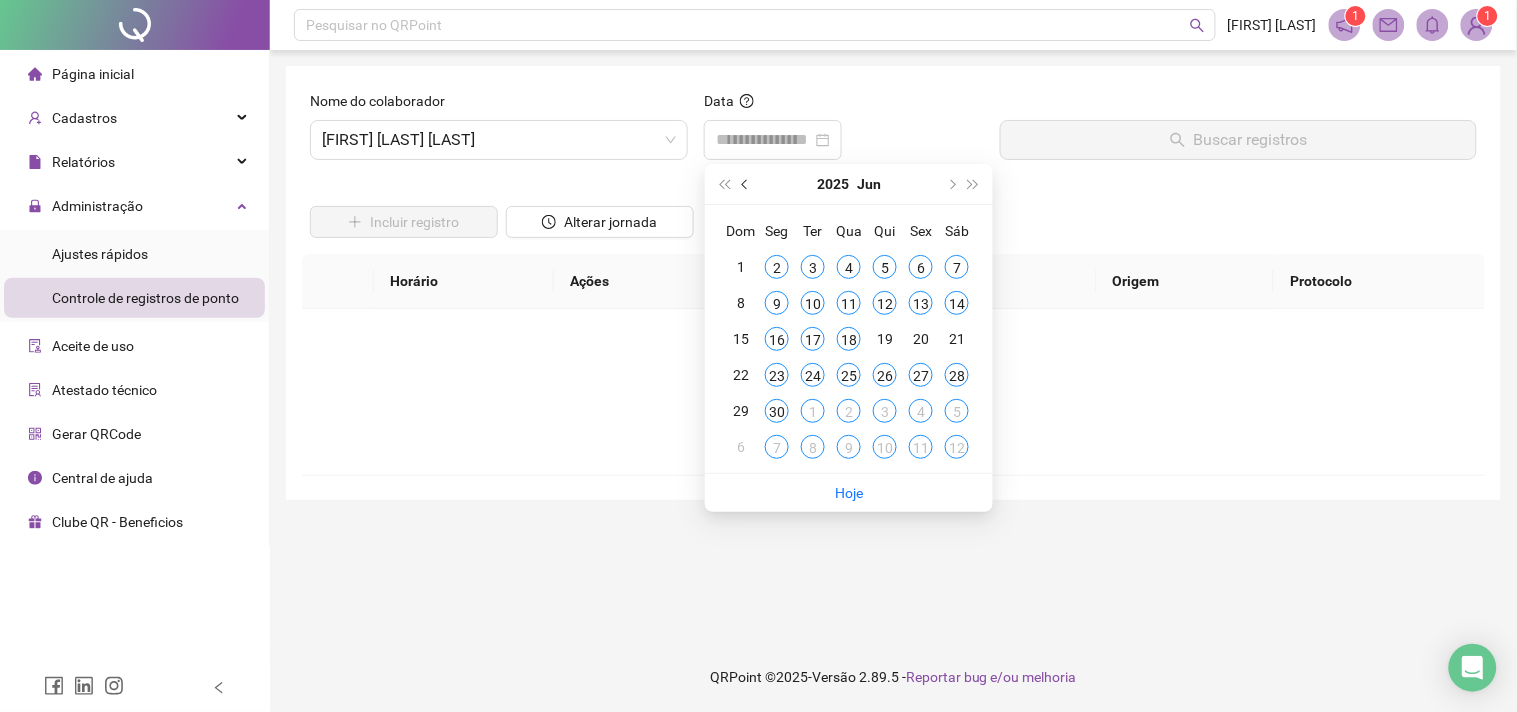 click at bounding box center [747, 184] 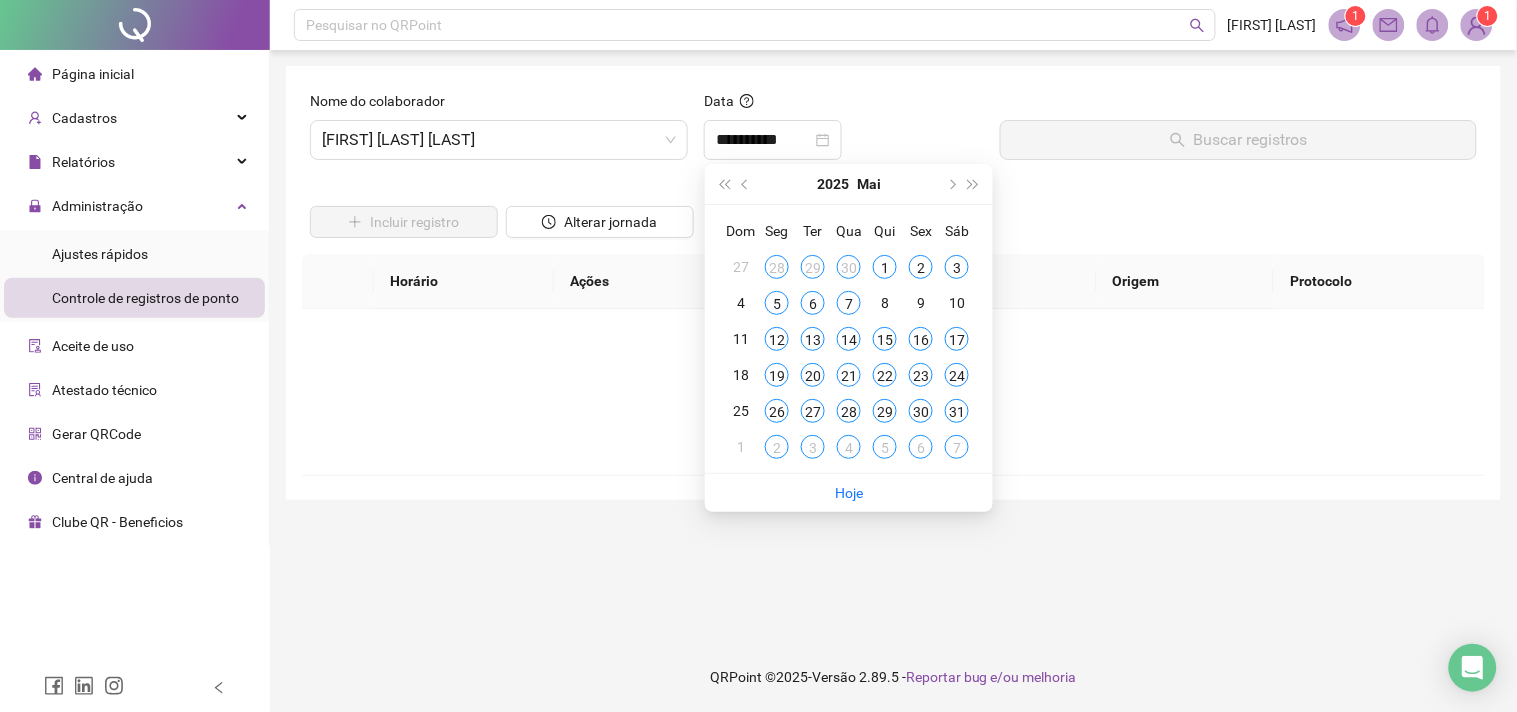 type on "**********" 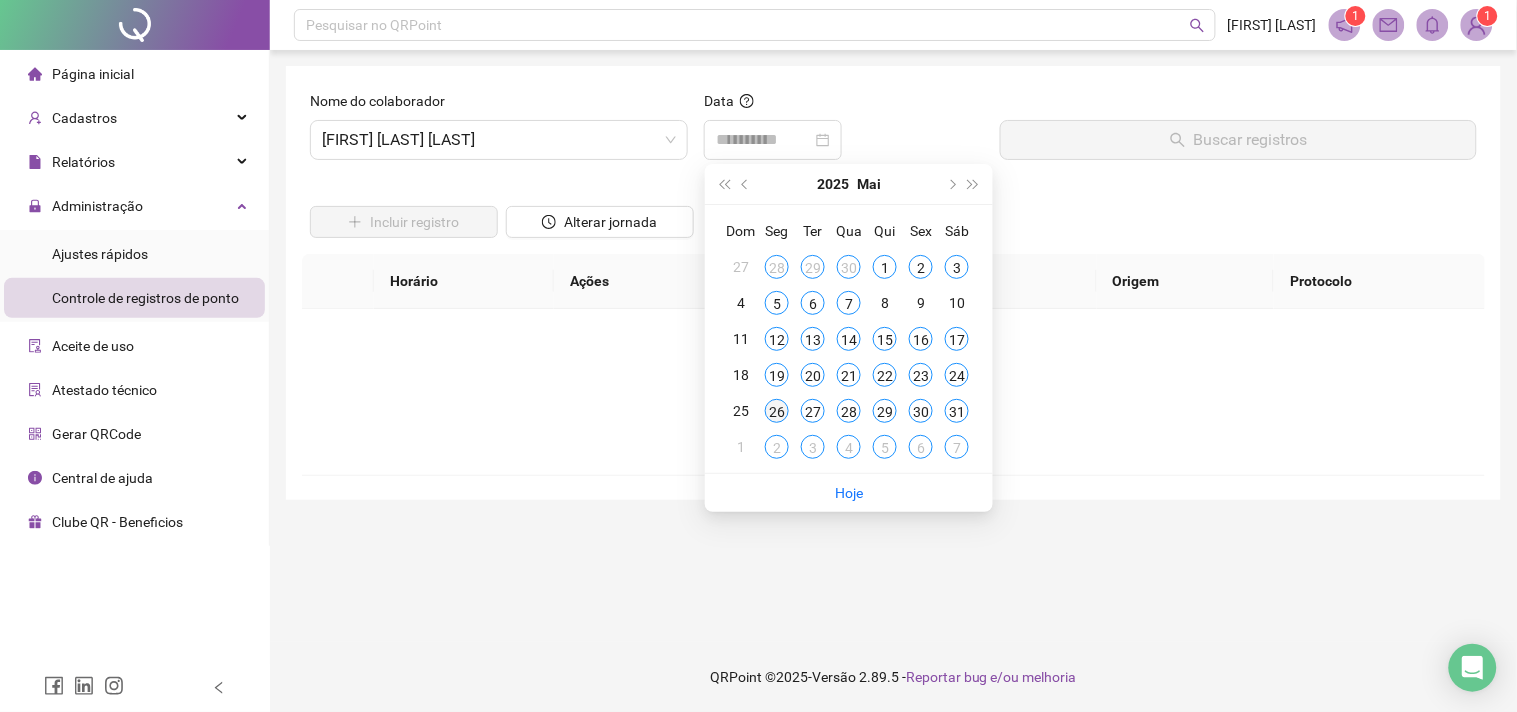 click on "26" at bounding box center (777, 411) 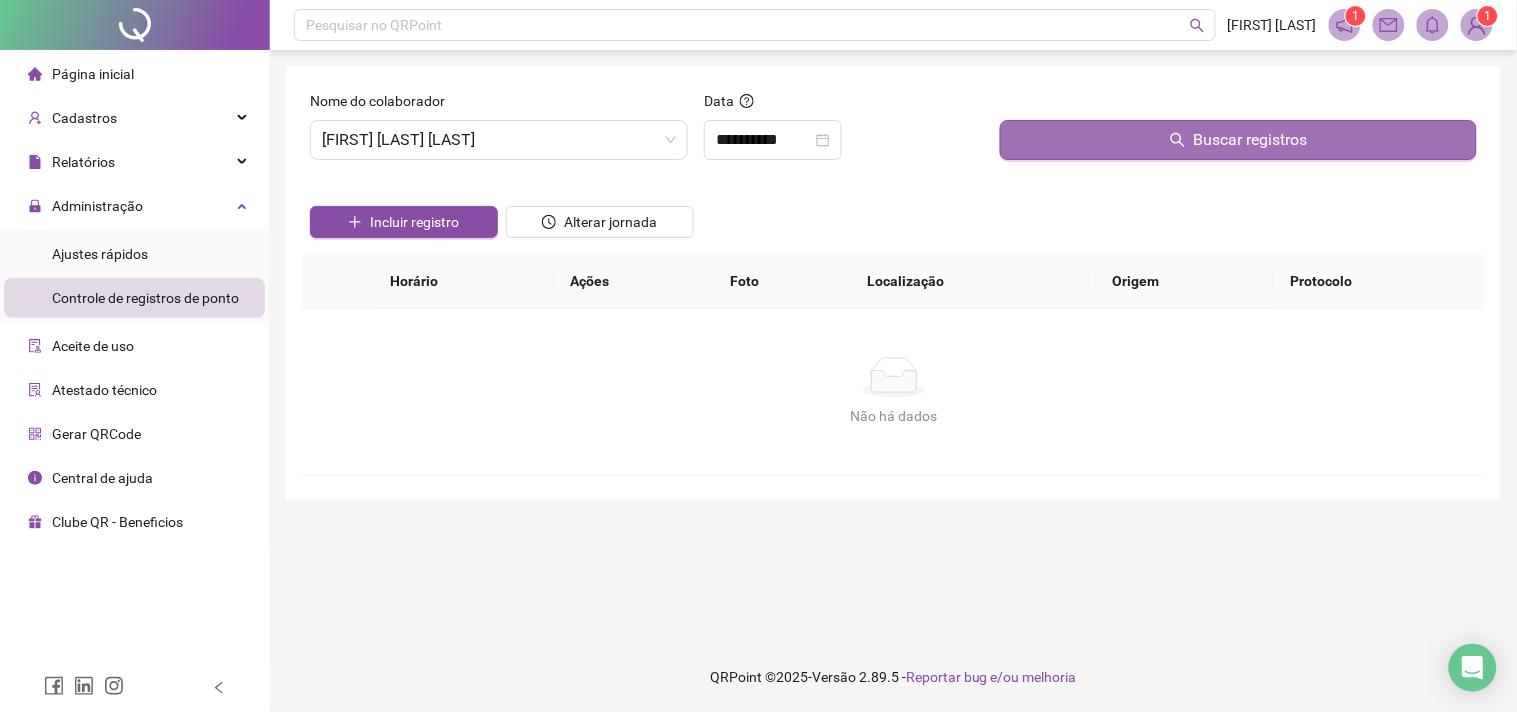 click on "Buscar registros" at bounding box center (1238, 140) 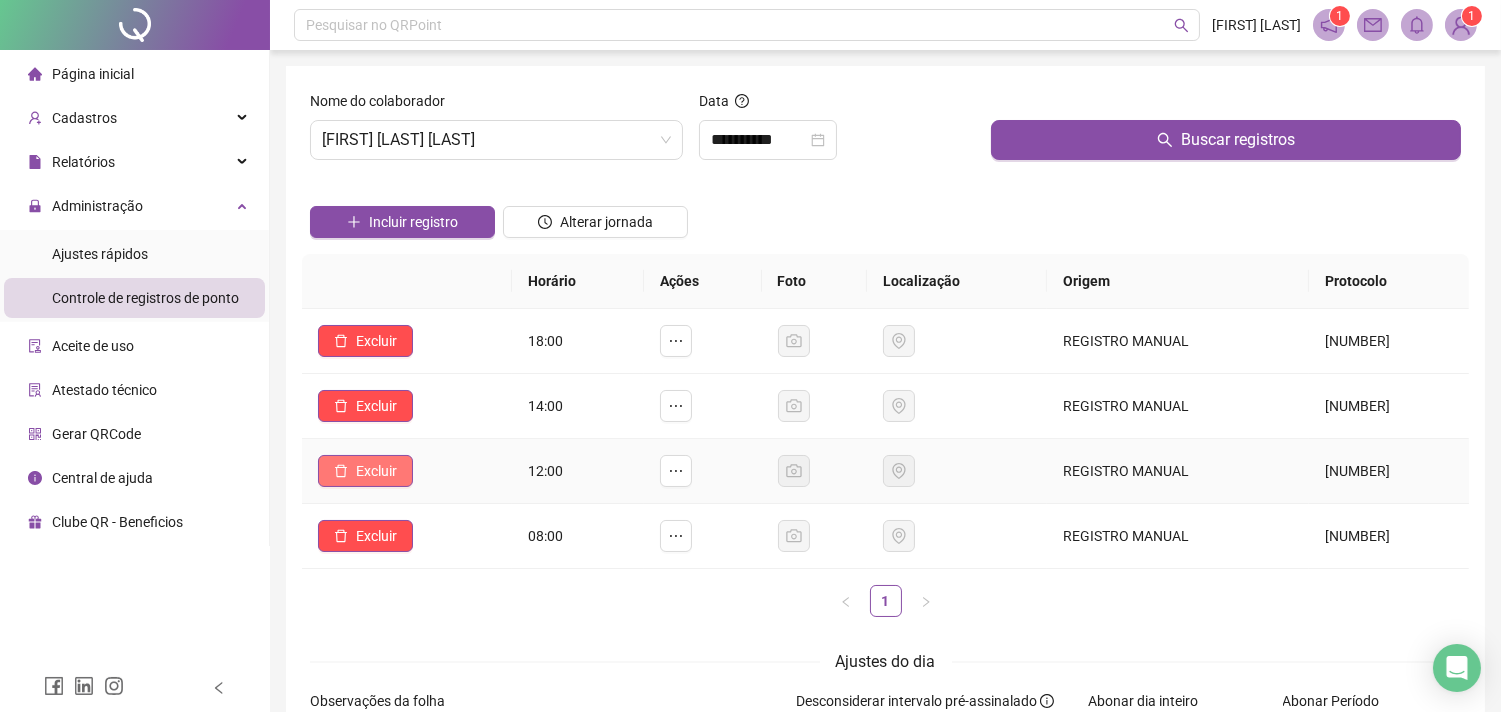 click on "Excluir" at bounding box center (376, 471) 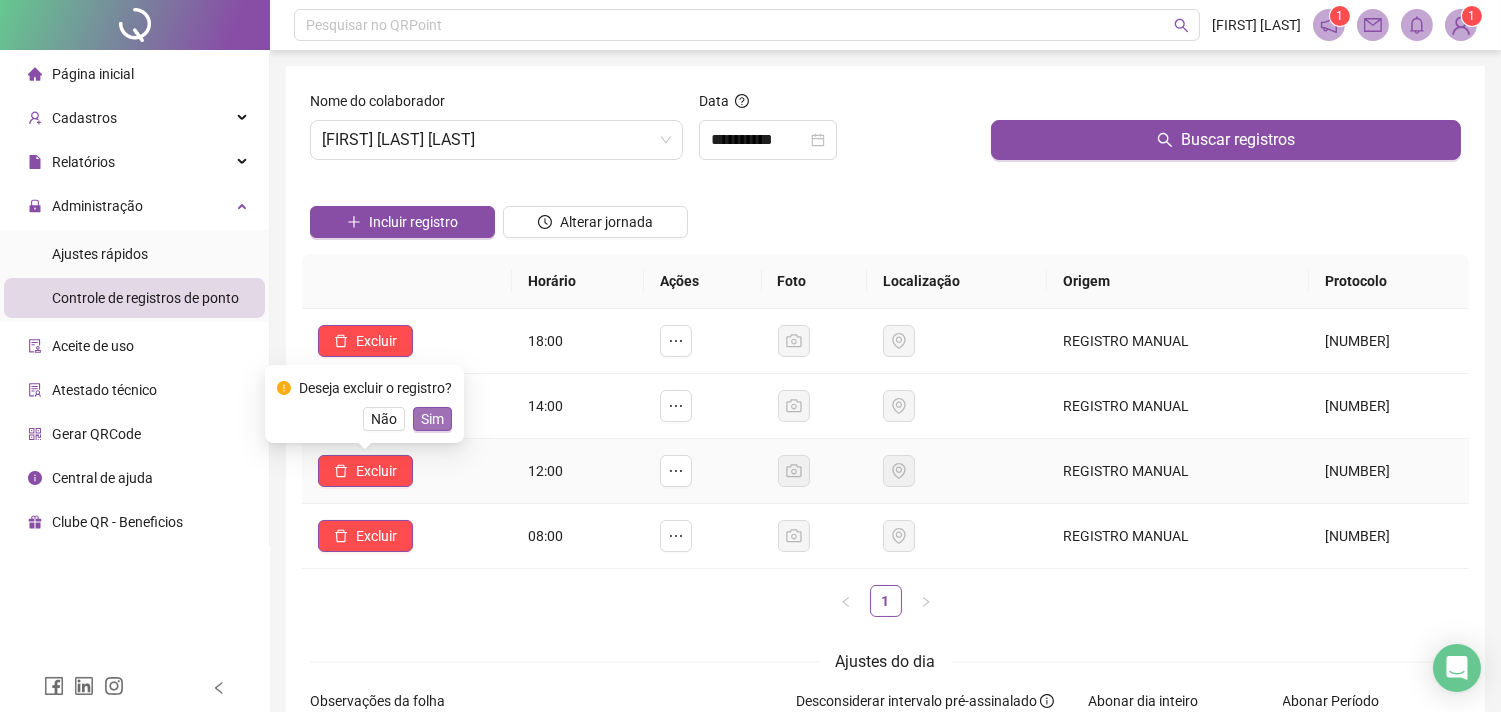 click on "Sim" at bounding box center (432, 419) 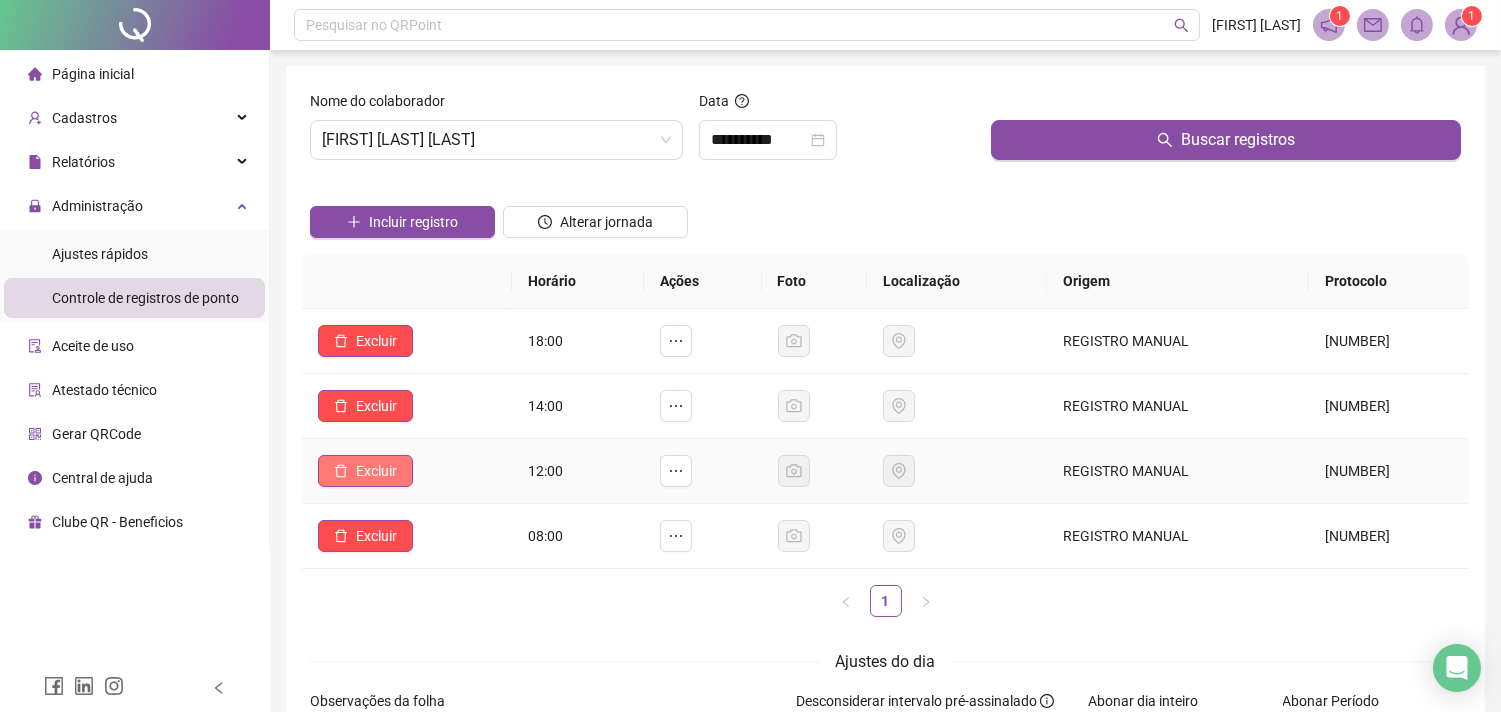 click on "Excluir" at bounding box center [376, 471] 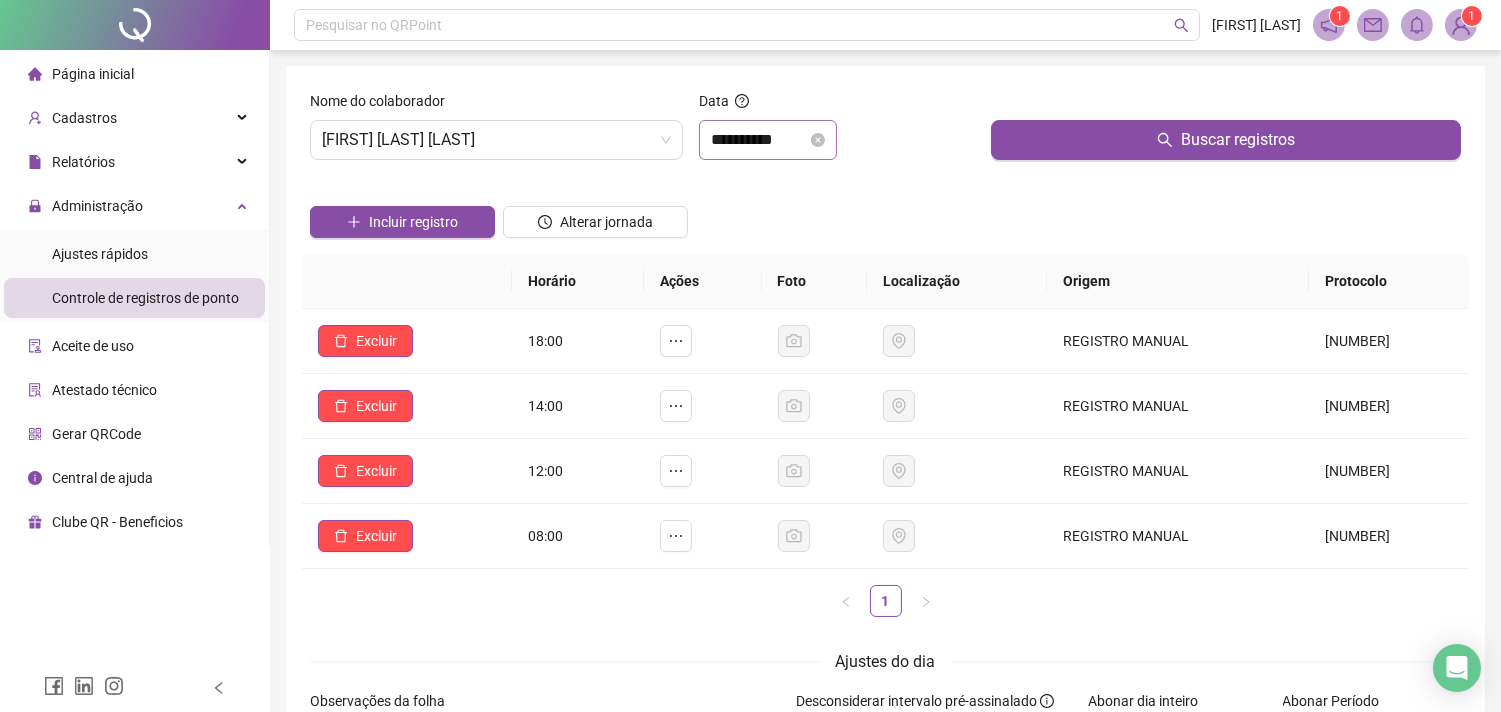 click on "**********" at bounding box center (768, 140) 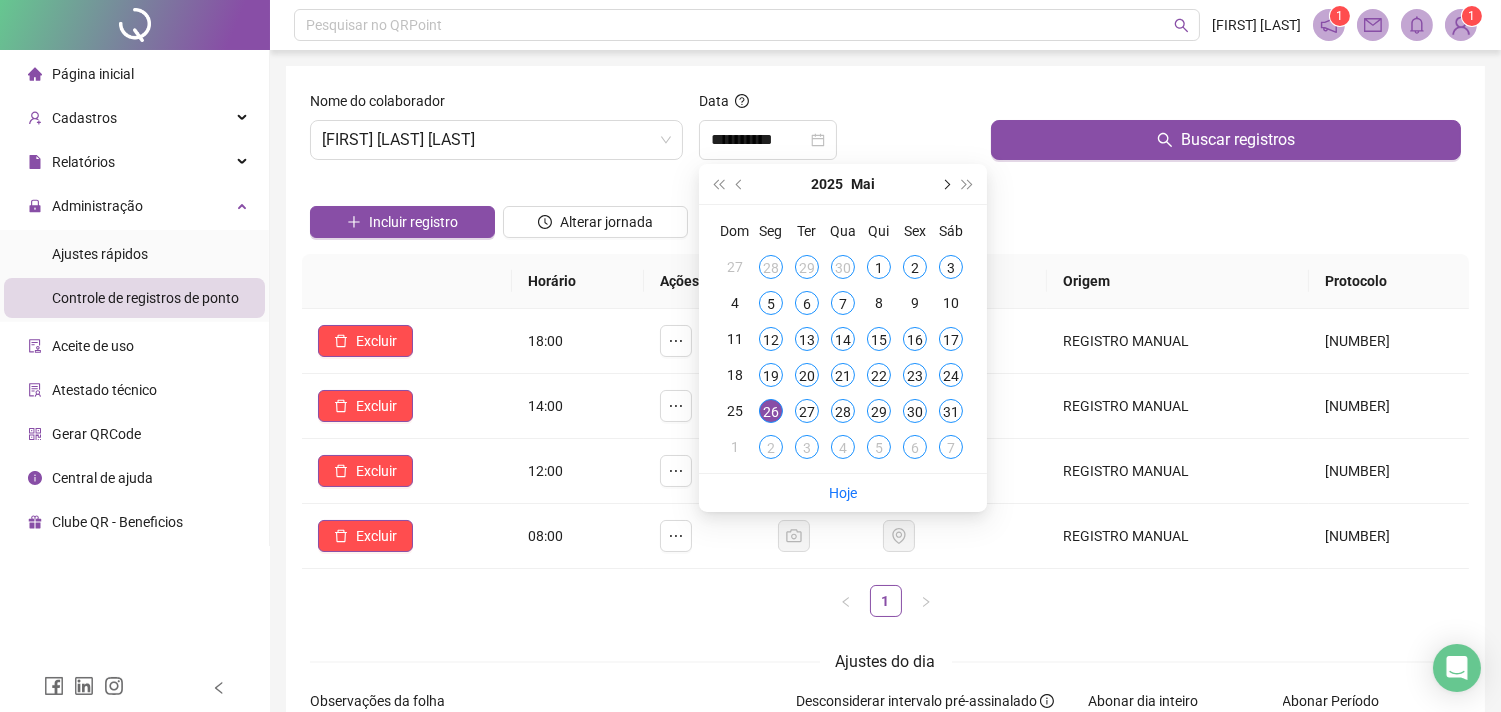 click at bounding box center [945, 184] 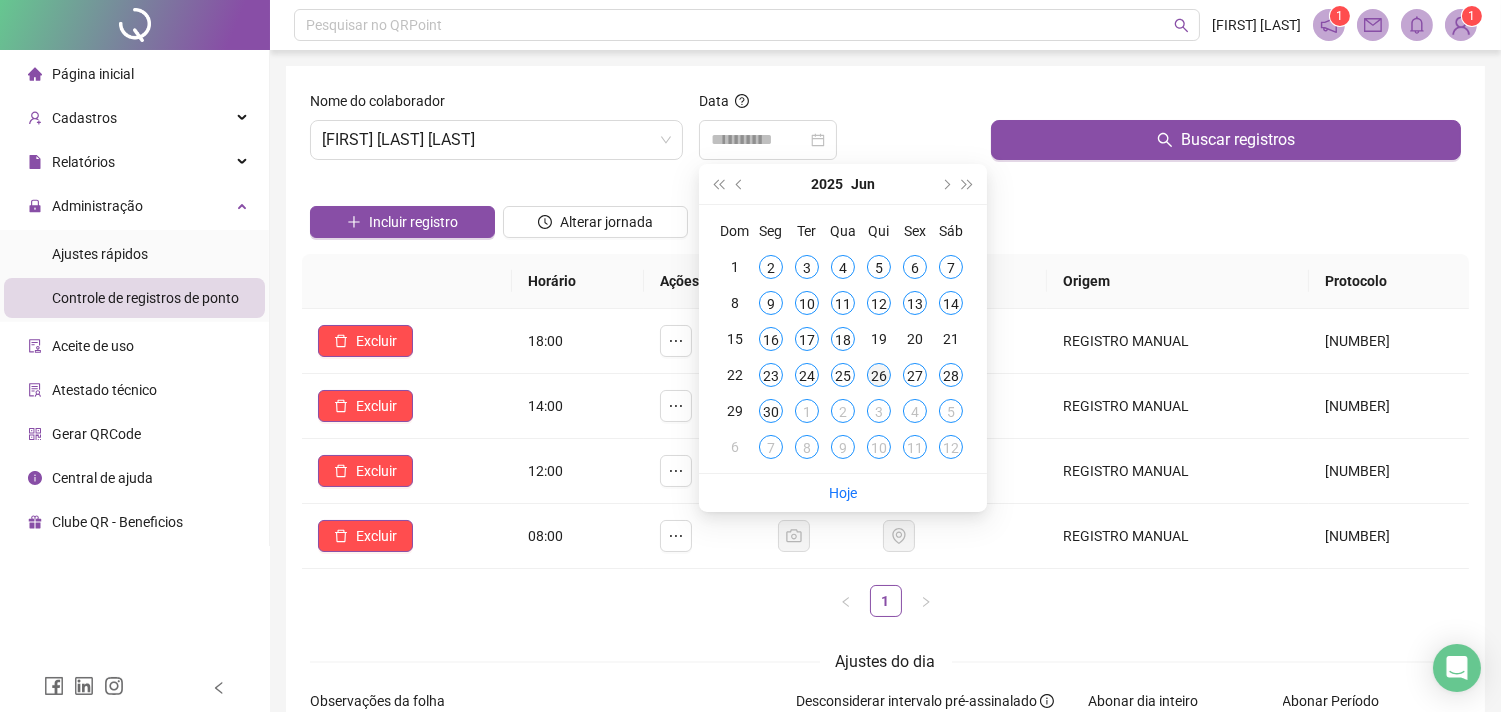 click on "26" at bounding box center (879, 375) 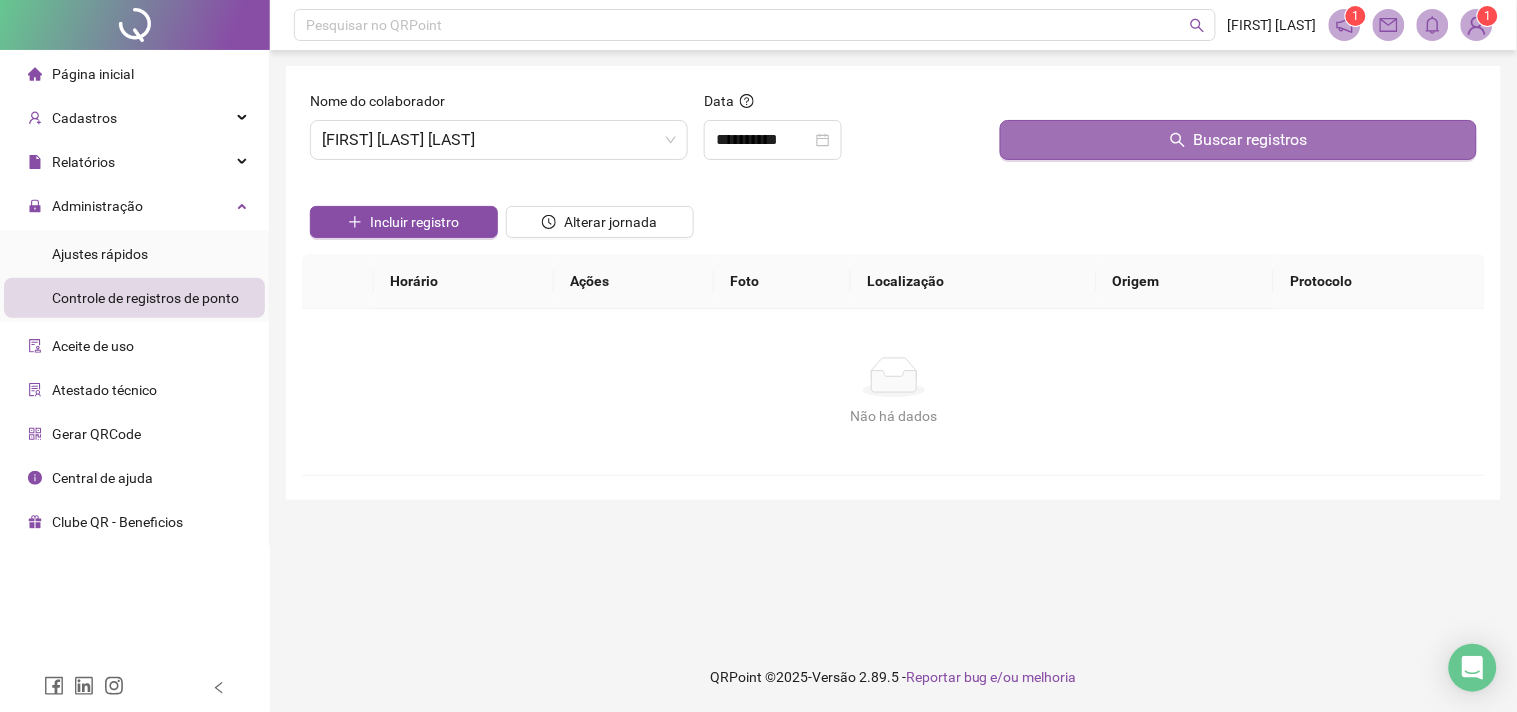 click on "Buscar registros" at bounding box center [1238, 140] 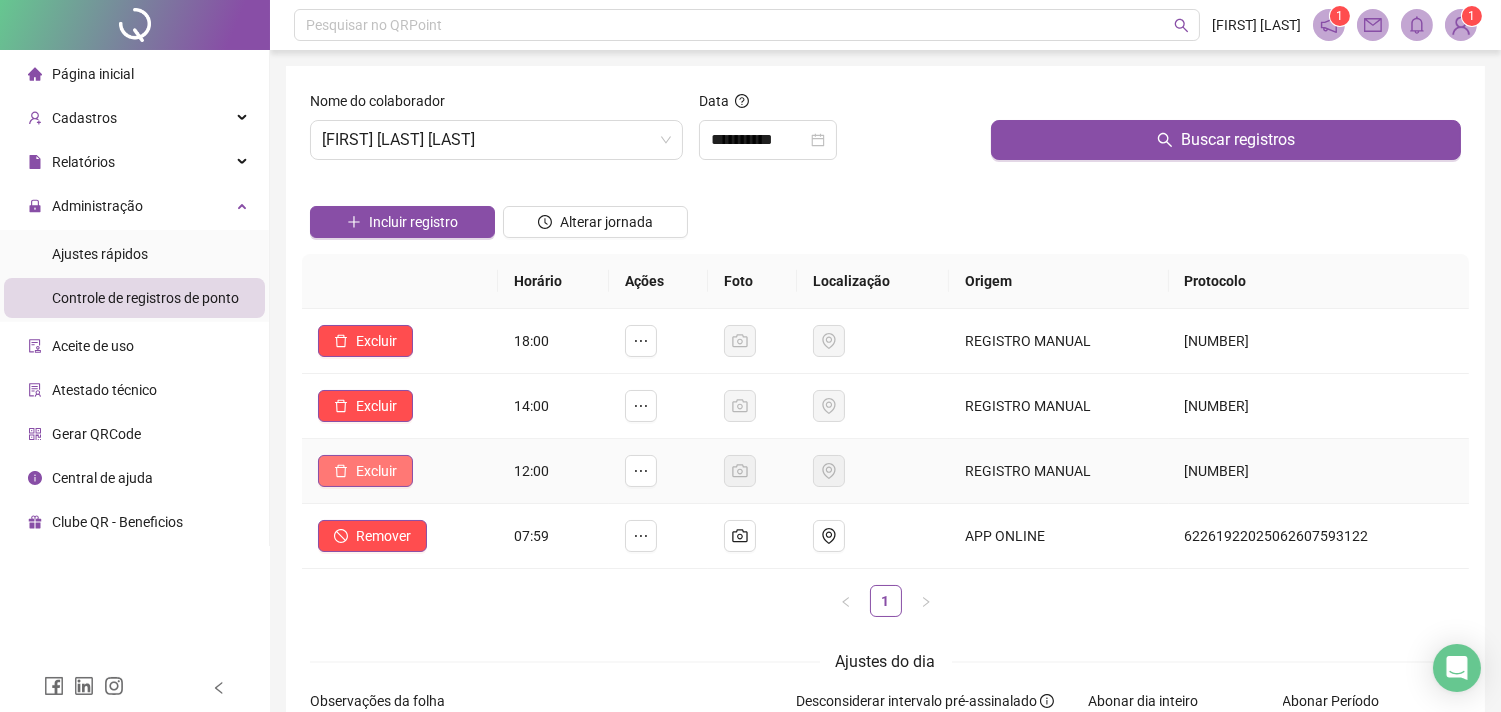 click on "Excluir" at bounding box center [376, 471] 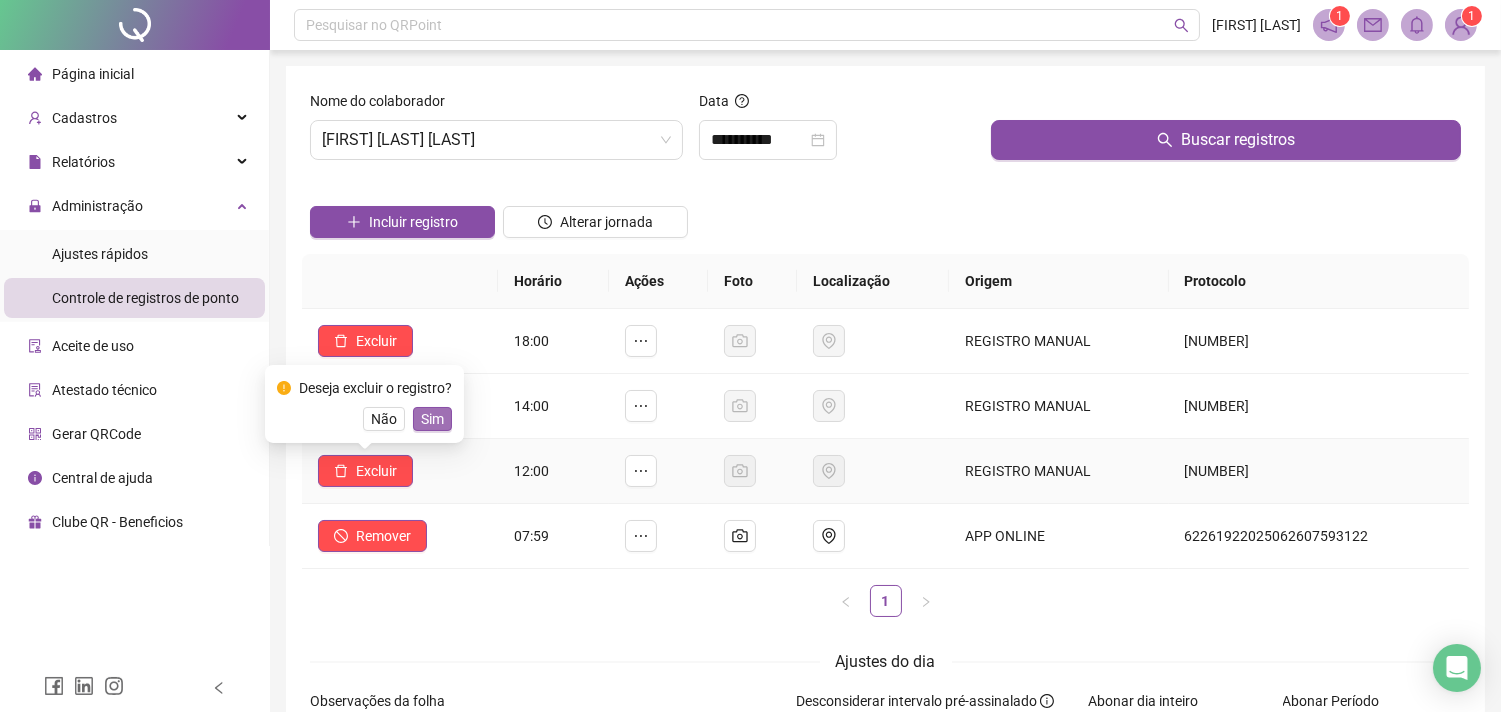click on "Sim" at bounding box center (432, 419) 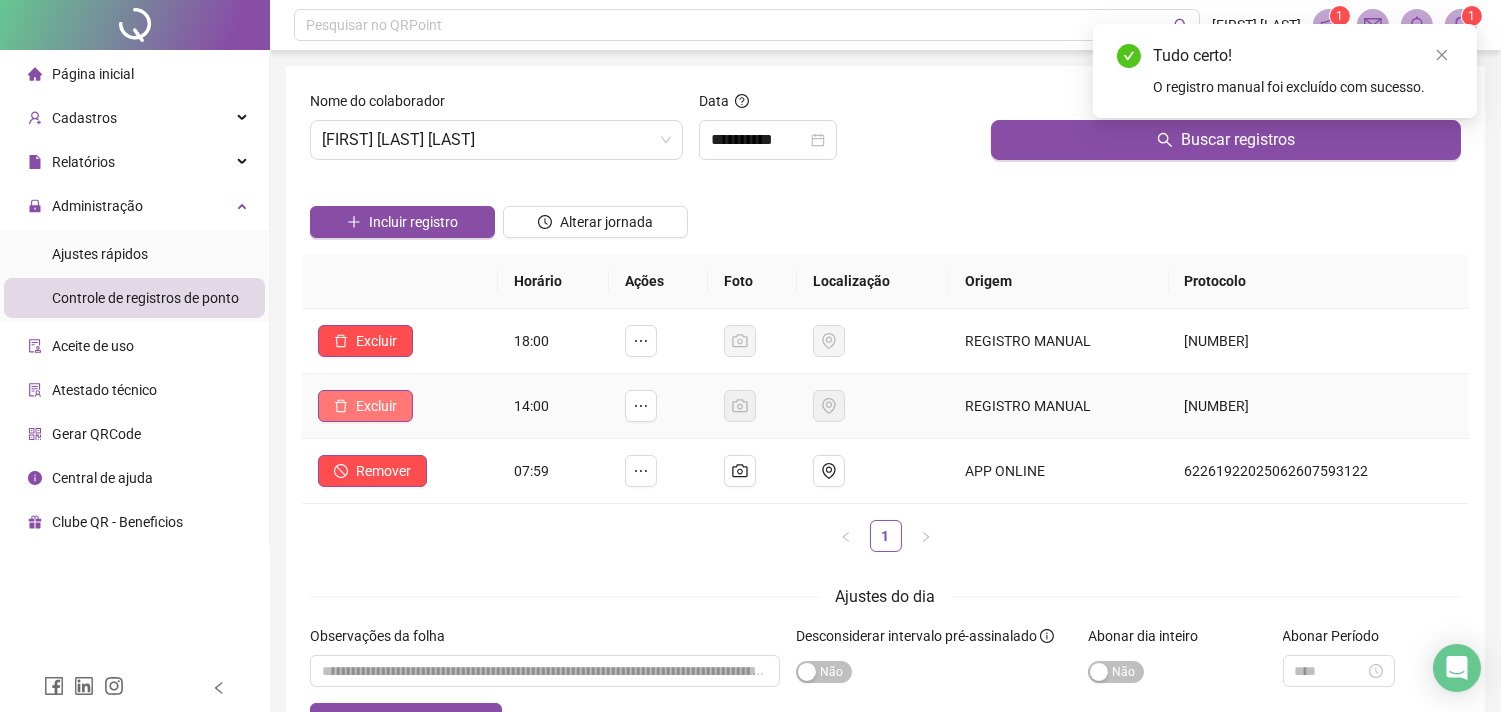 click on "Excluir" at bounding box center (376, 406) 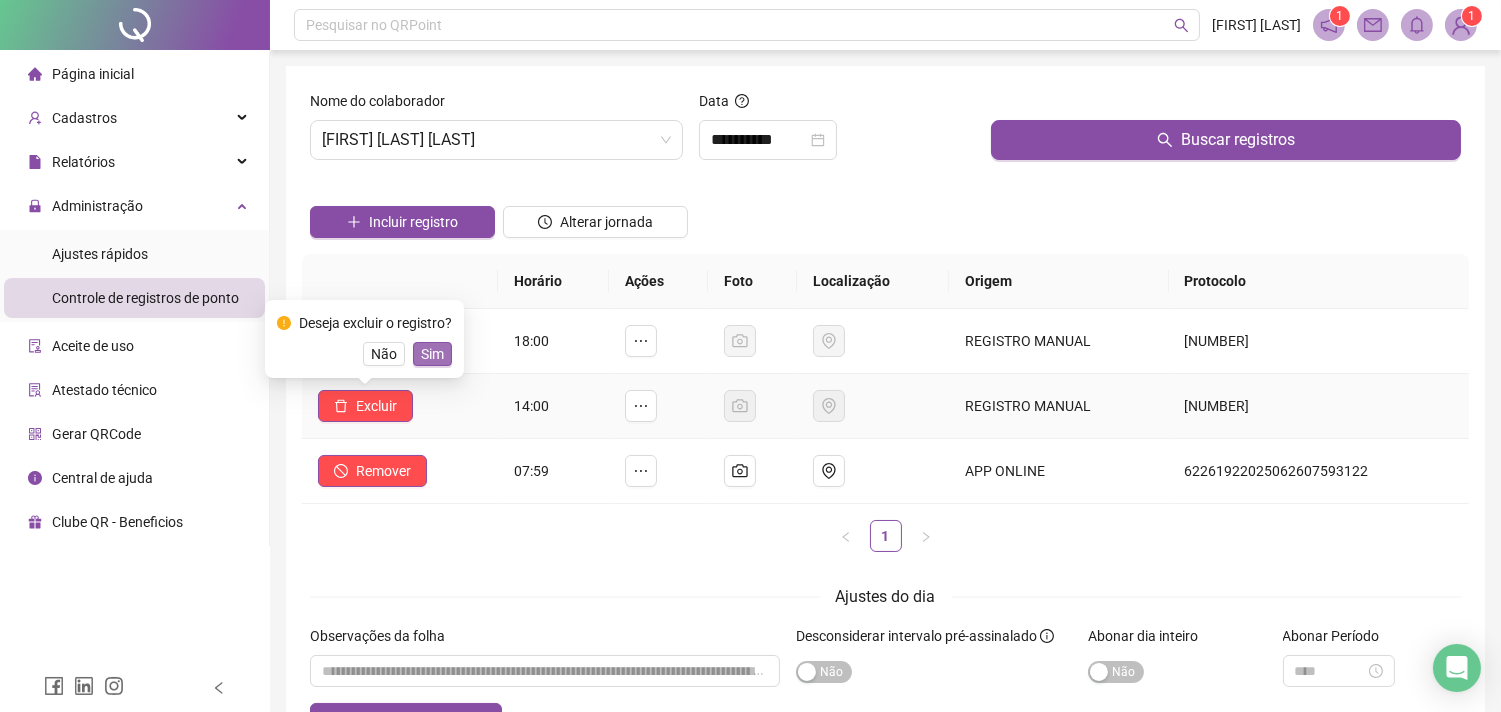 click on "Sim" at bounding box center (432, 354) 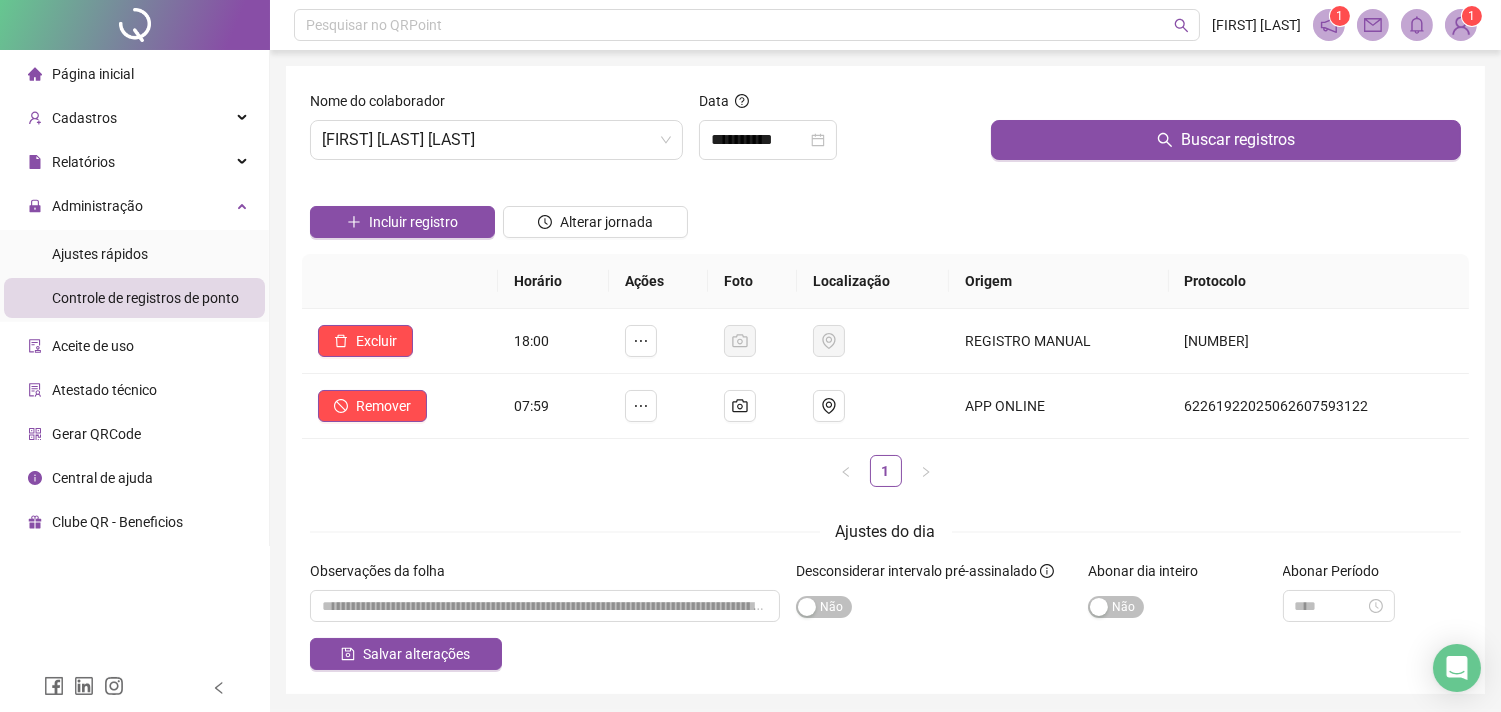 click on "Incluir registro   Alterar jornada" at bounding box center [885, 215] 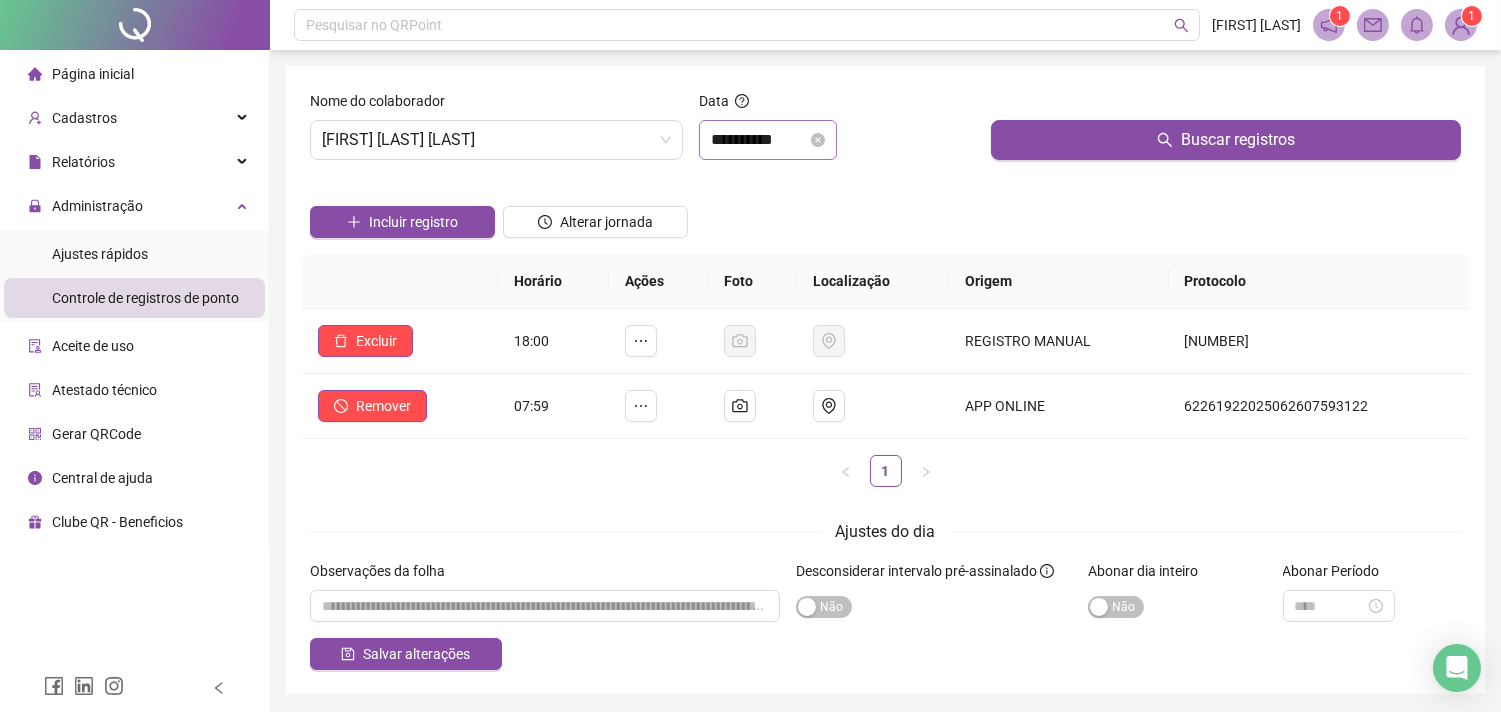click on "**********" at bounding box center (768, 140) 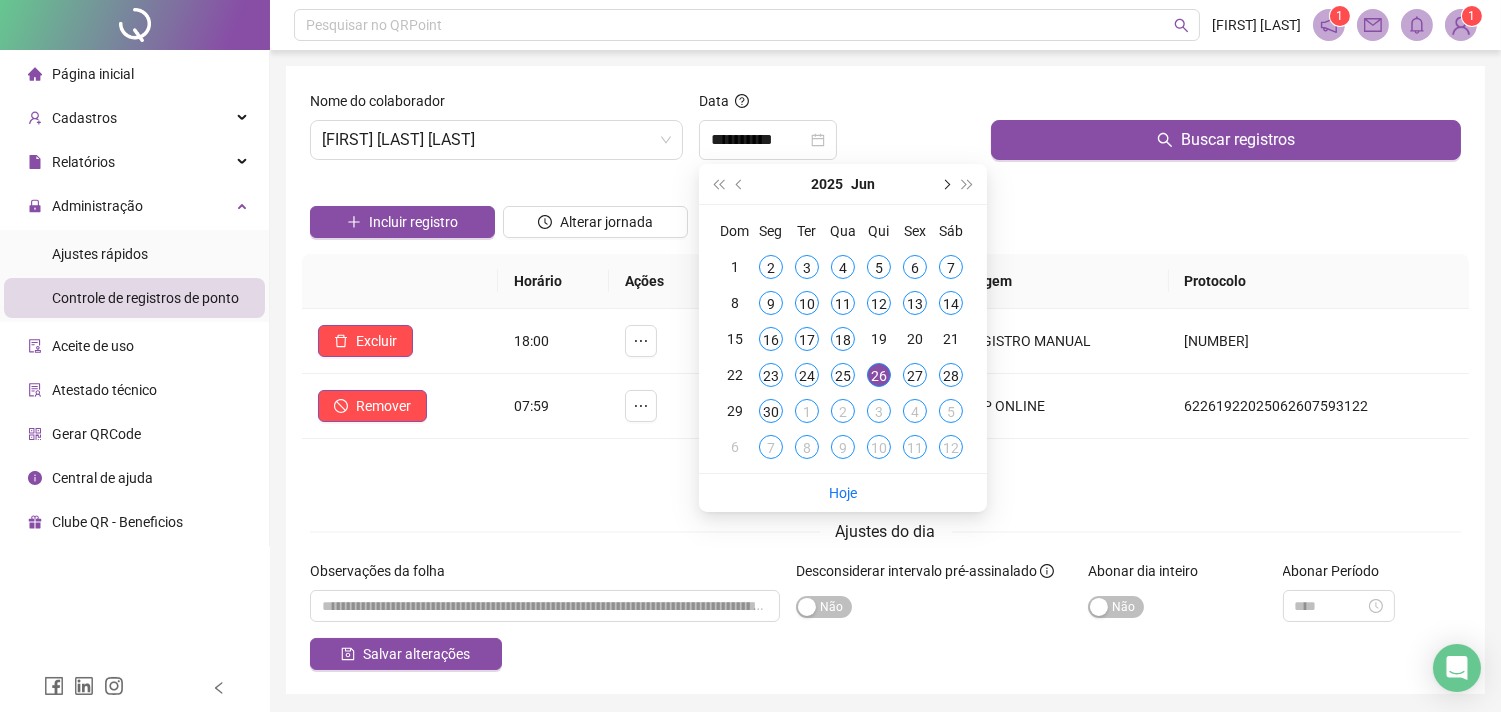 click at bounding box center (945, 184) 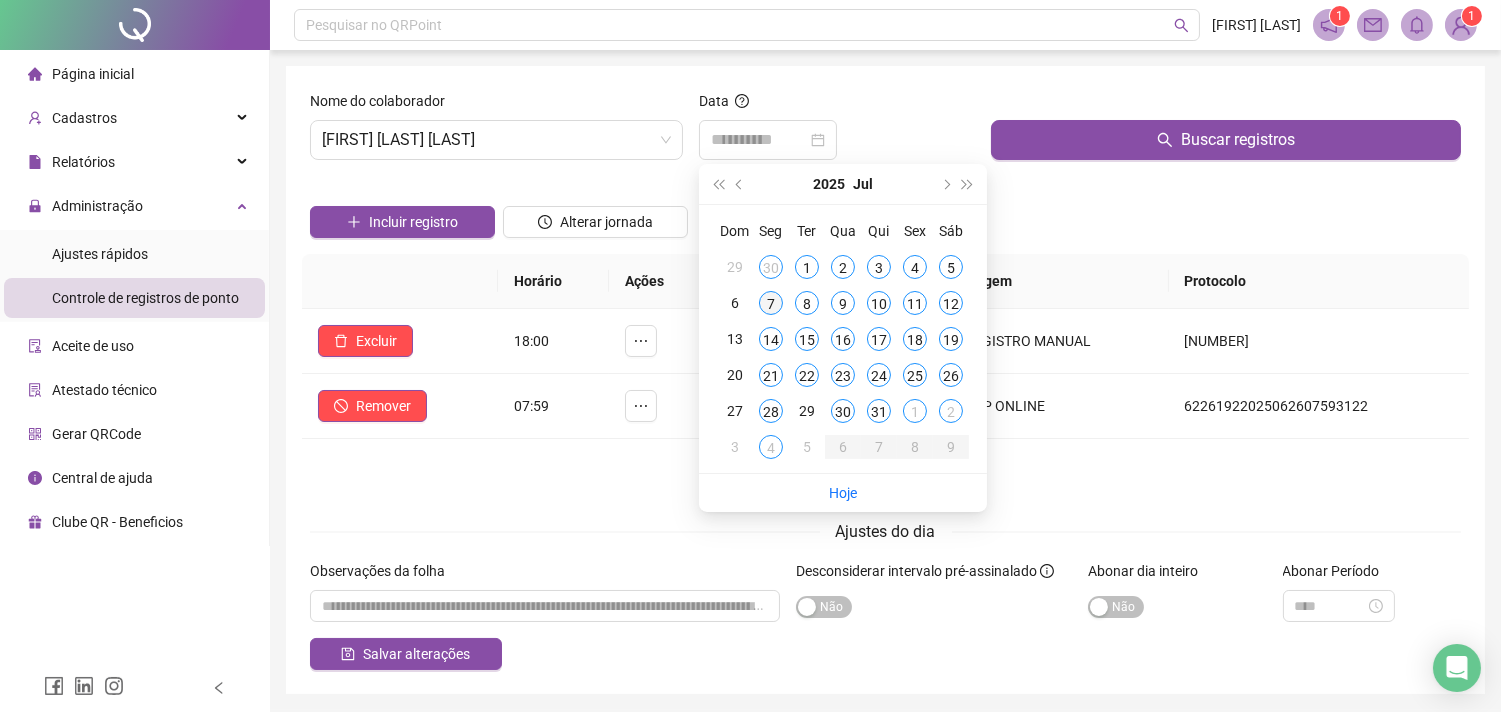 click on "7" at bounding box center [771, 303] 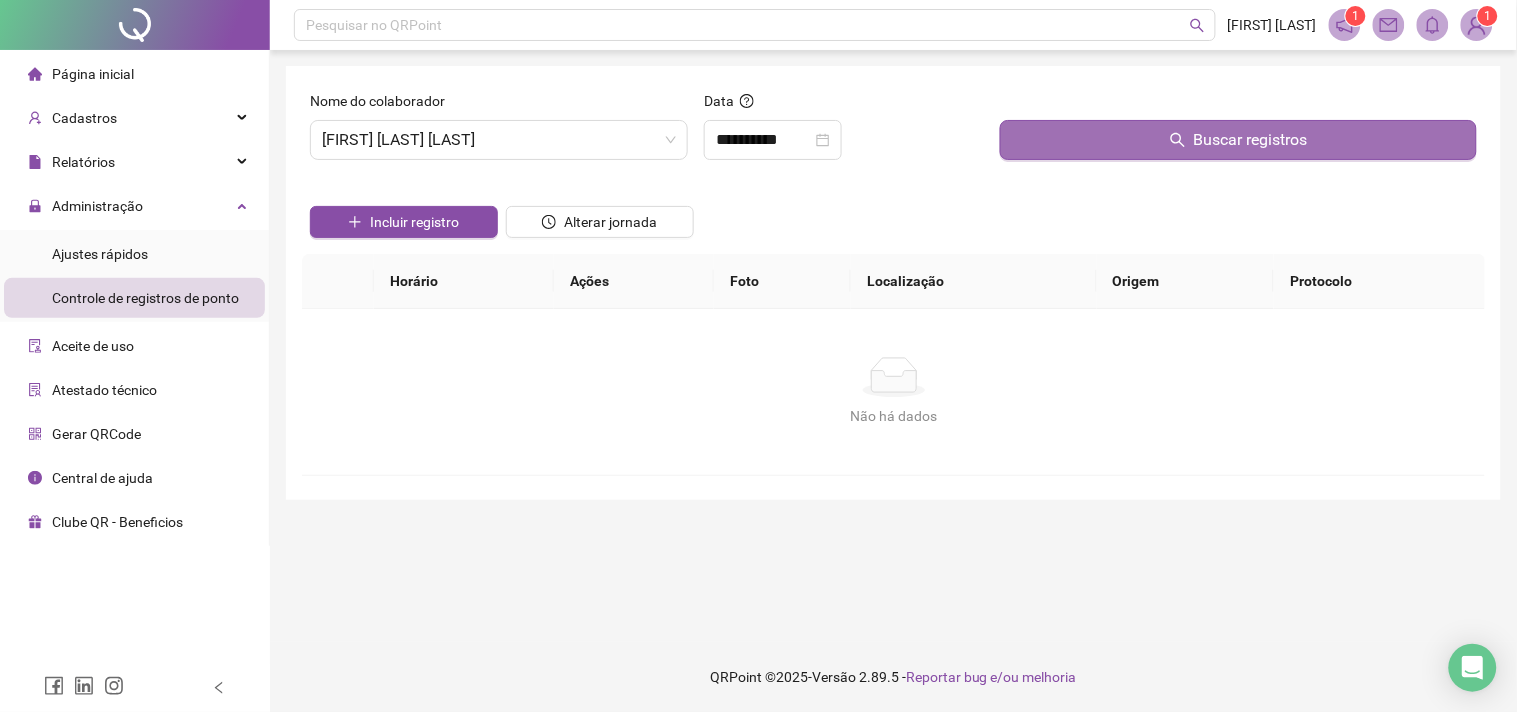 click on "Buscar registros" at bounding box center (1238, 140) 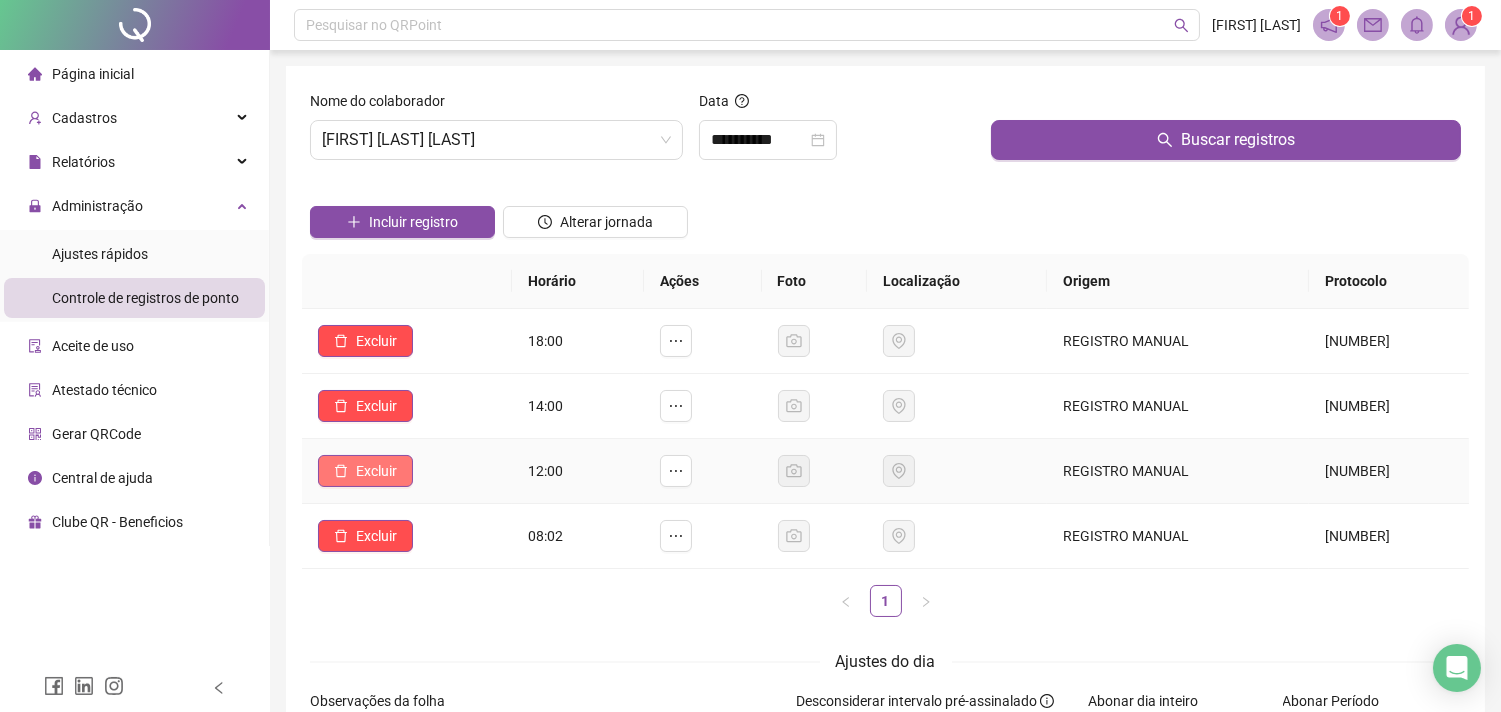 click on "Excluir" at bounding box center [376, 471] 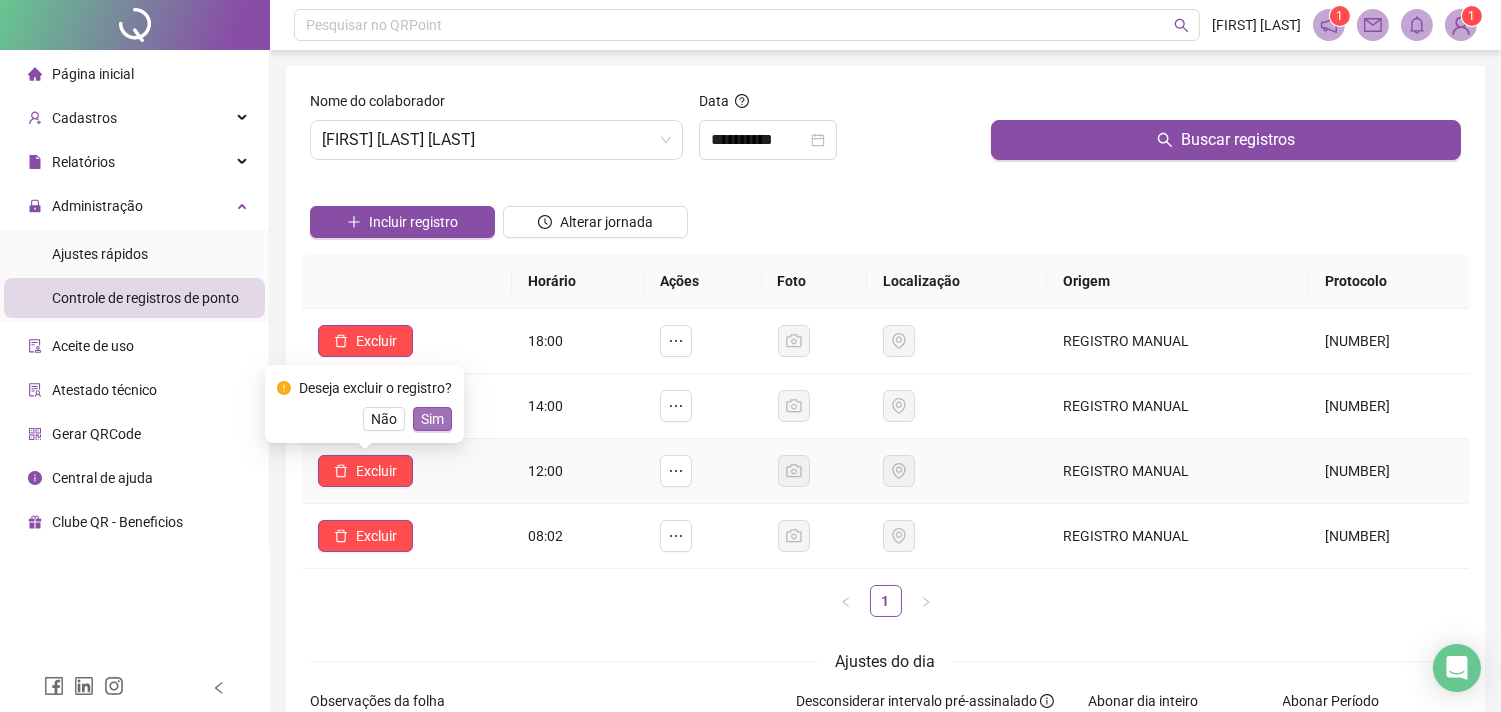 click on "Sim" at bounding box center (432, 419) 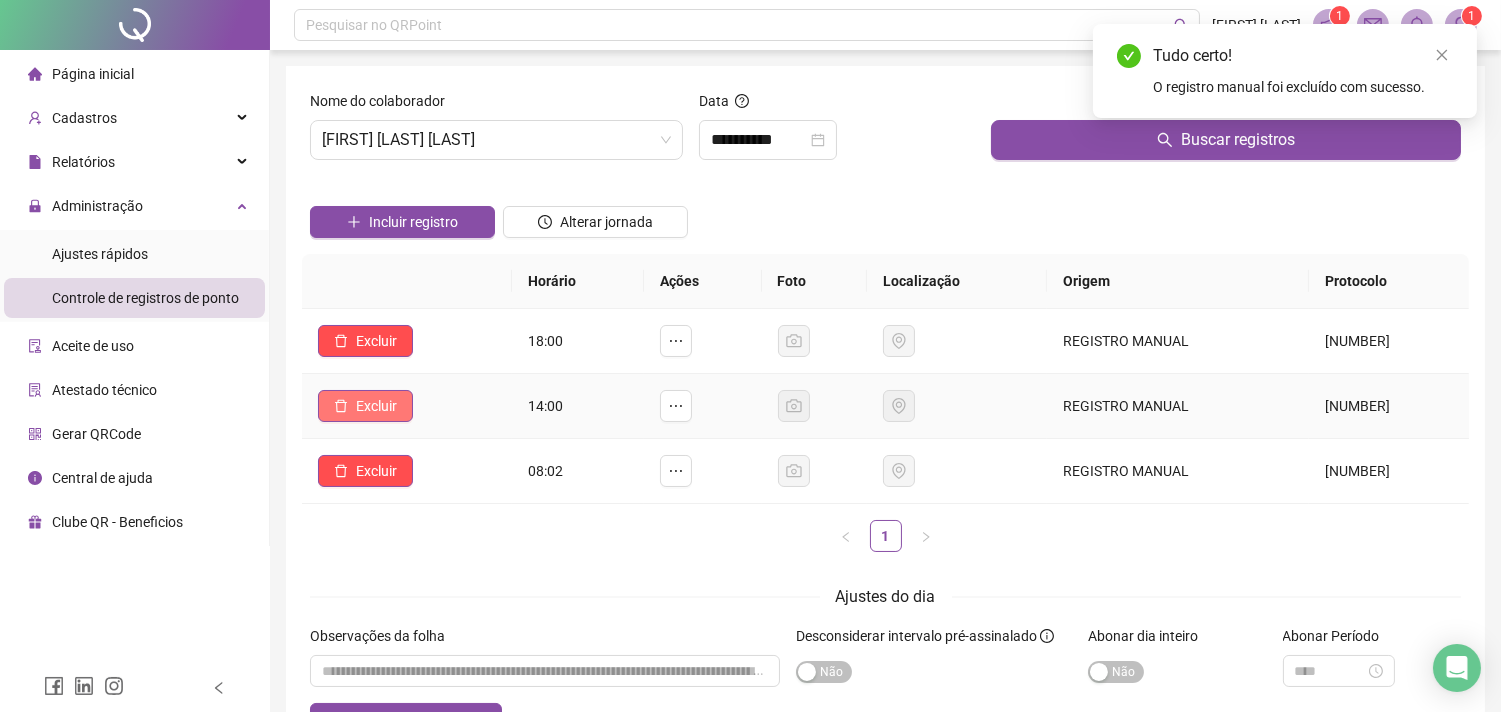 click on "Excluir" at bounding box center (376, 406) 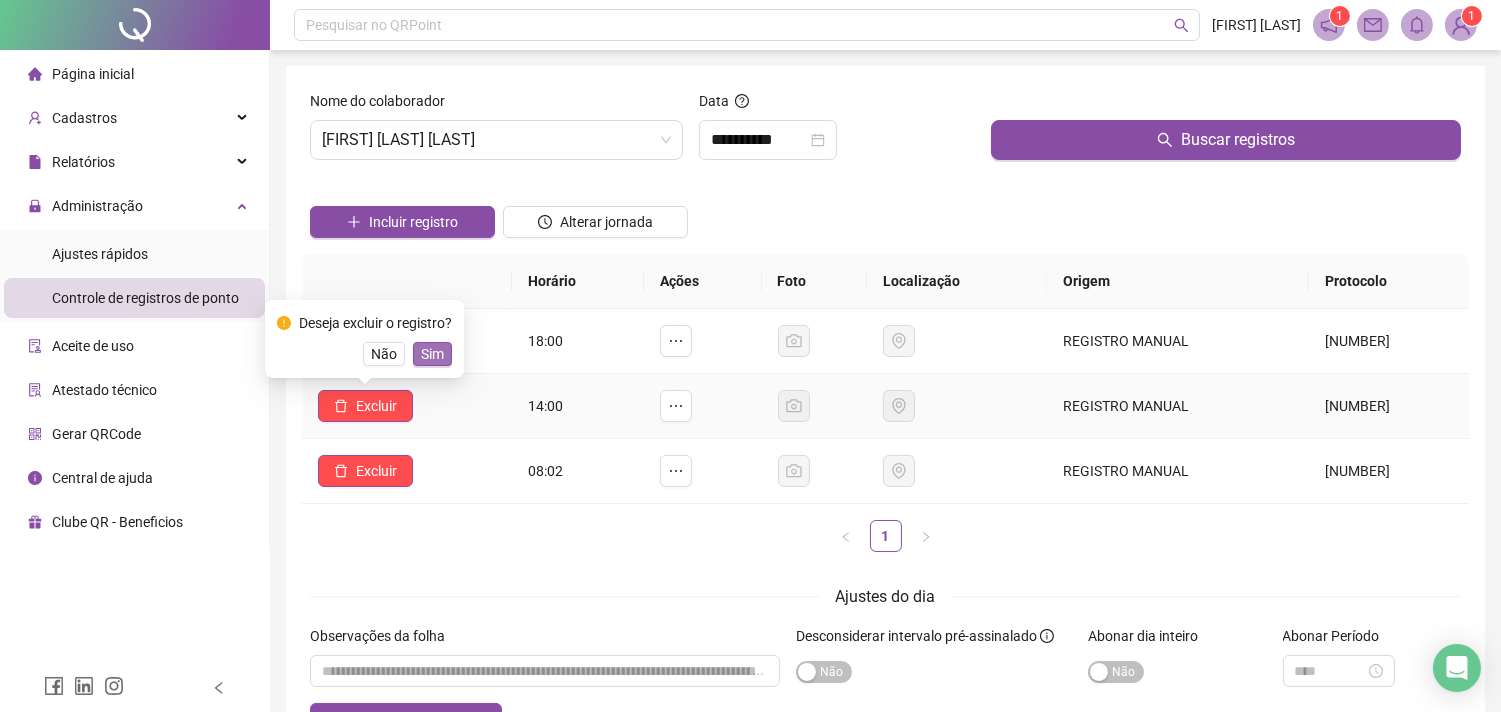 click on "Sim" at bounding box center [432, 354] 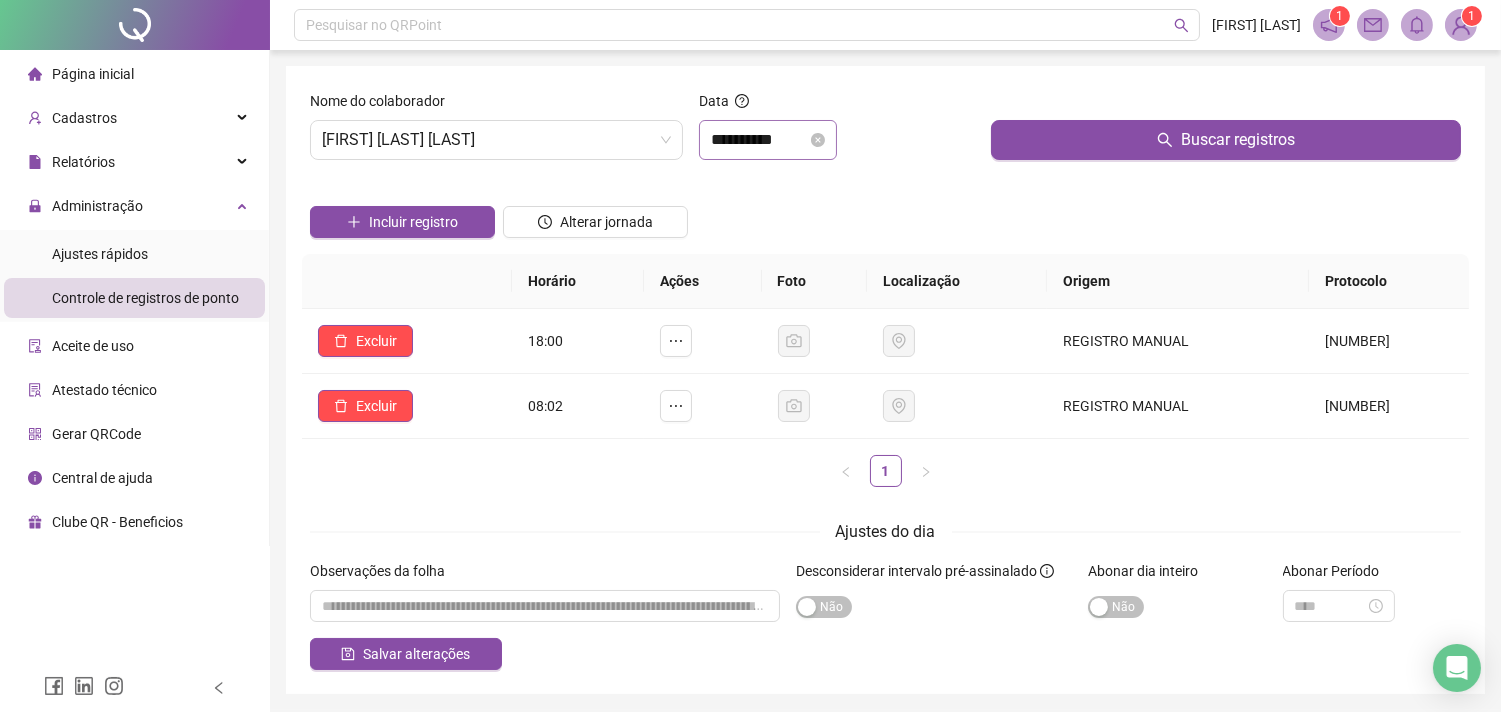 click on "**********" at bounding box center [768, 140] 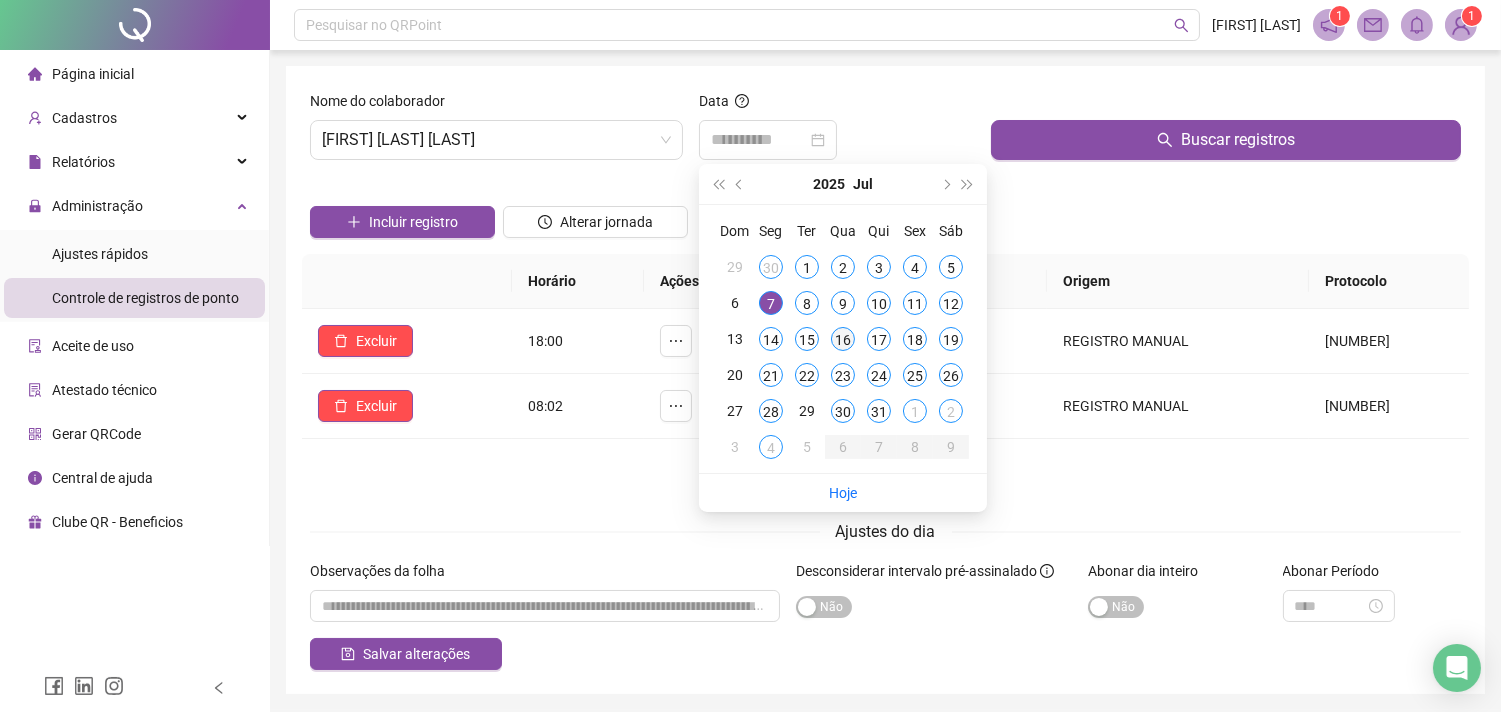 click on "16" at bounding box center [843, 339] 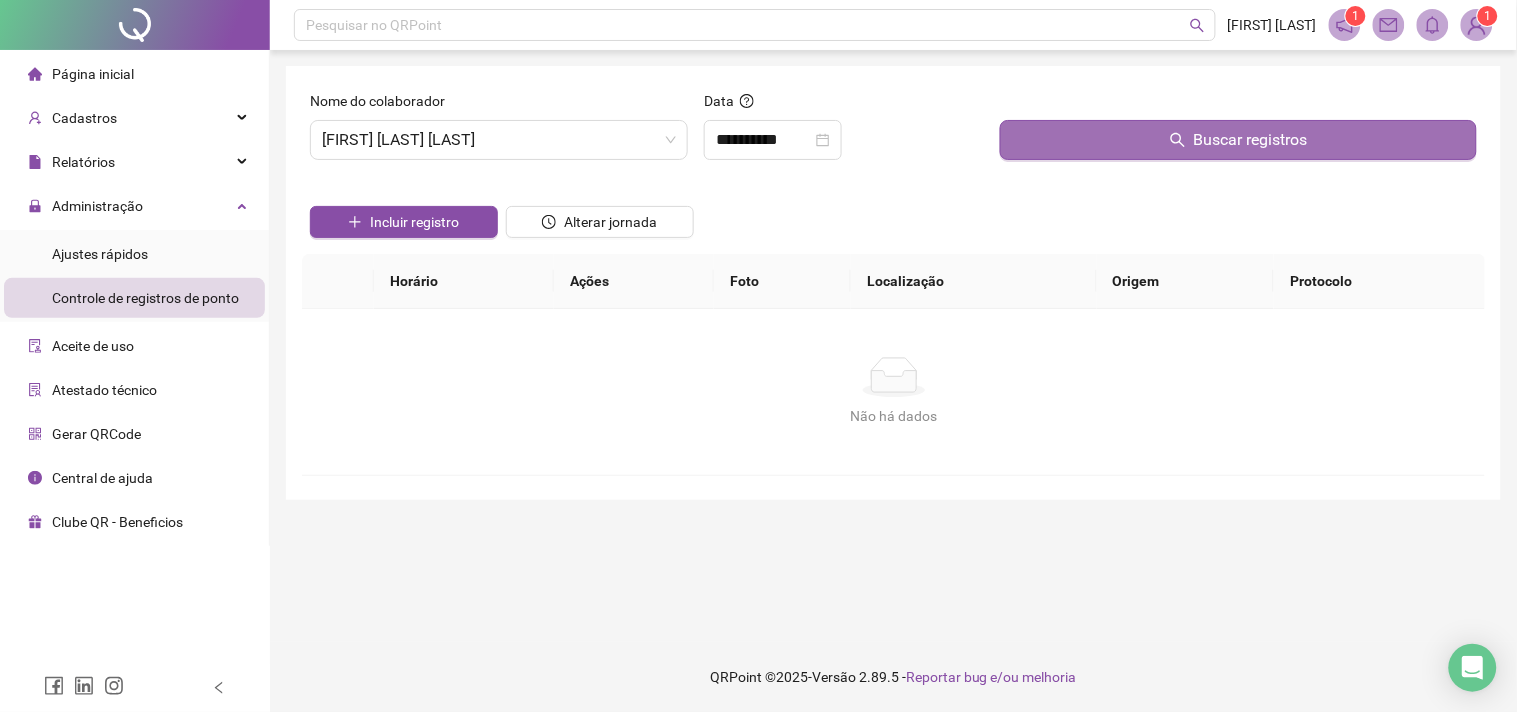 click on "Buscar registros" at bounding box center (1238, 140) 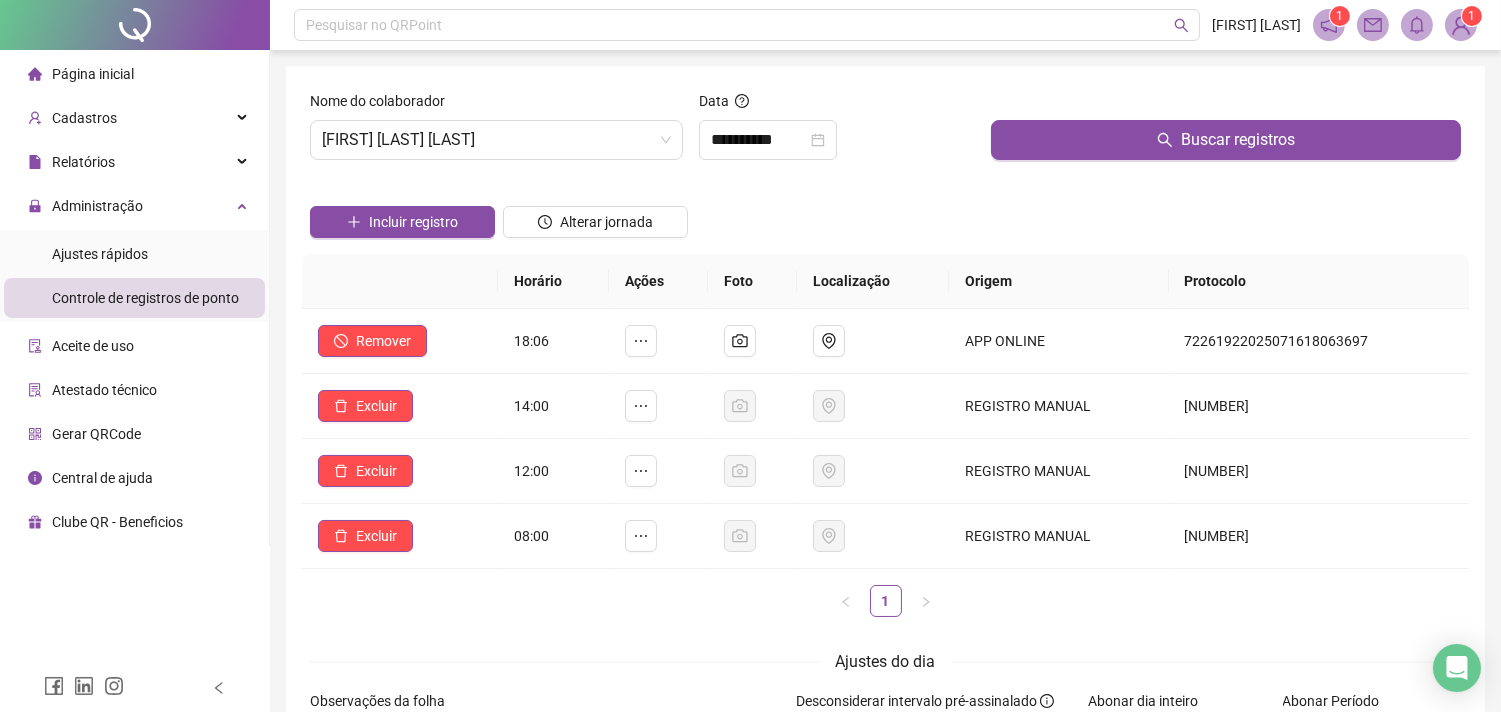 click on "Incluir registro   Alterar jornada" at bounding box center (885, 215) 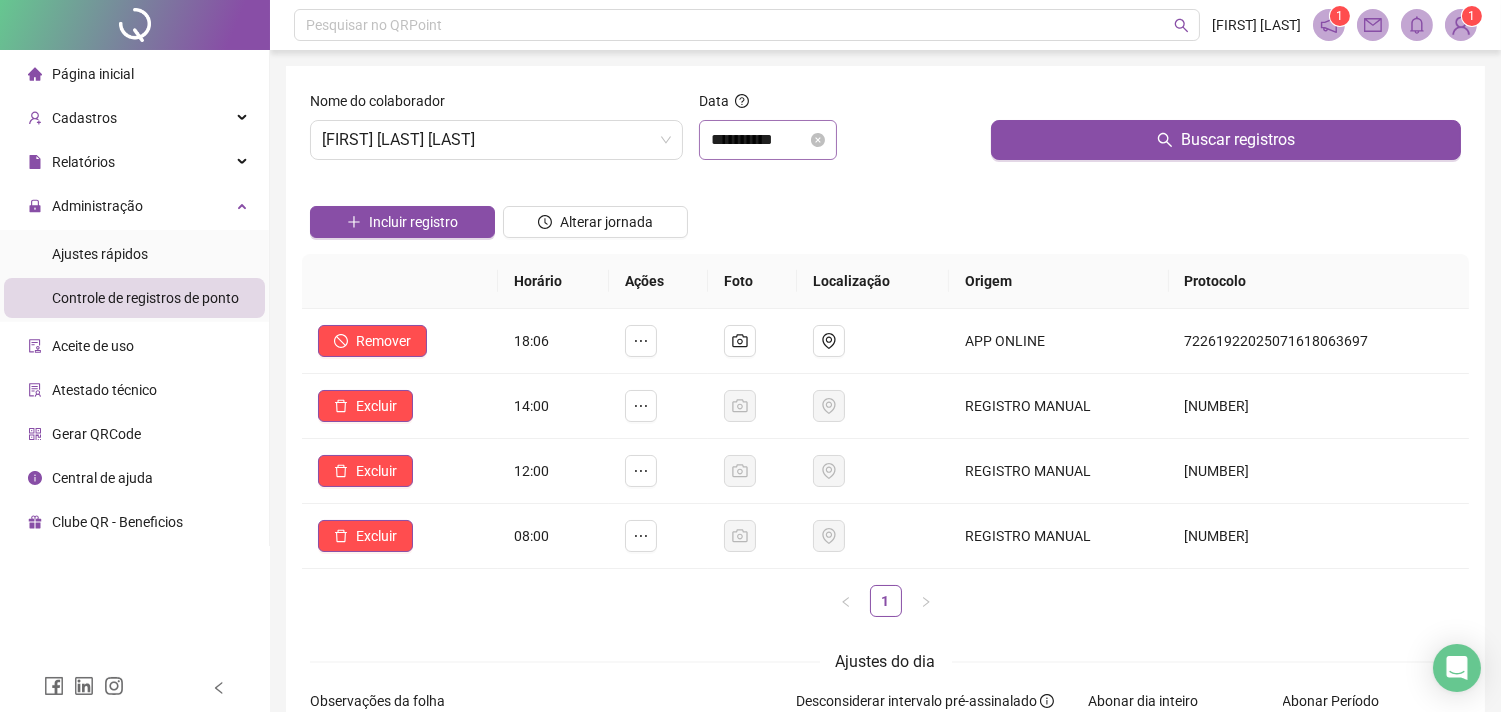 click on "**********" at bounding box center [768, 140] 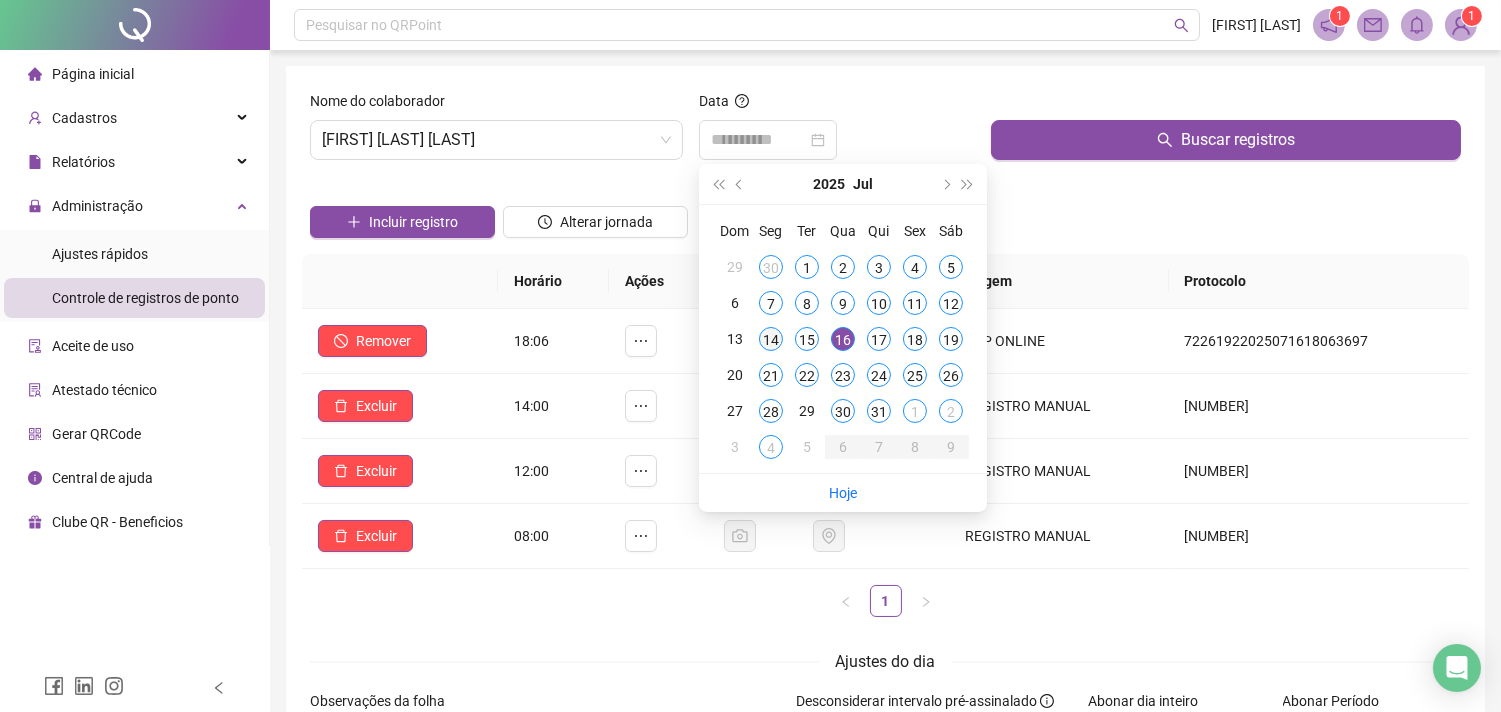 click on "14" at bounding box center [771, 339] 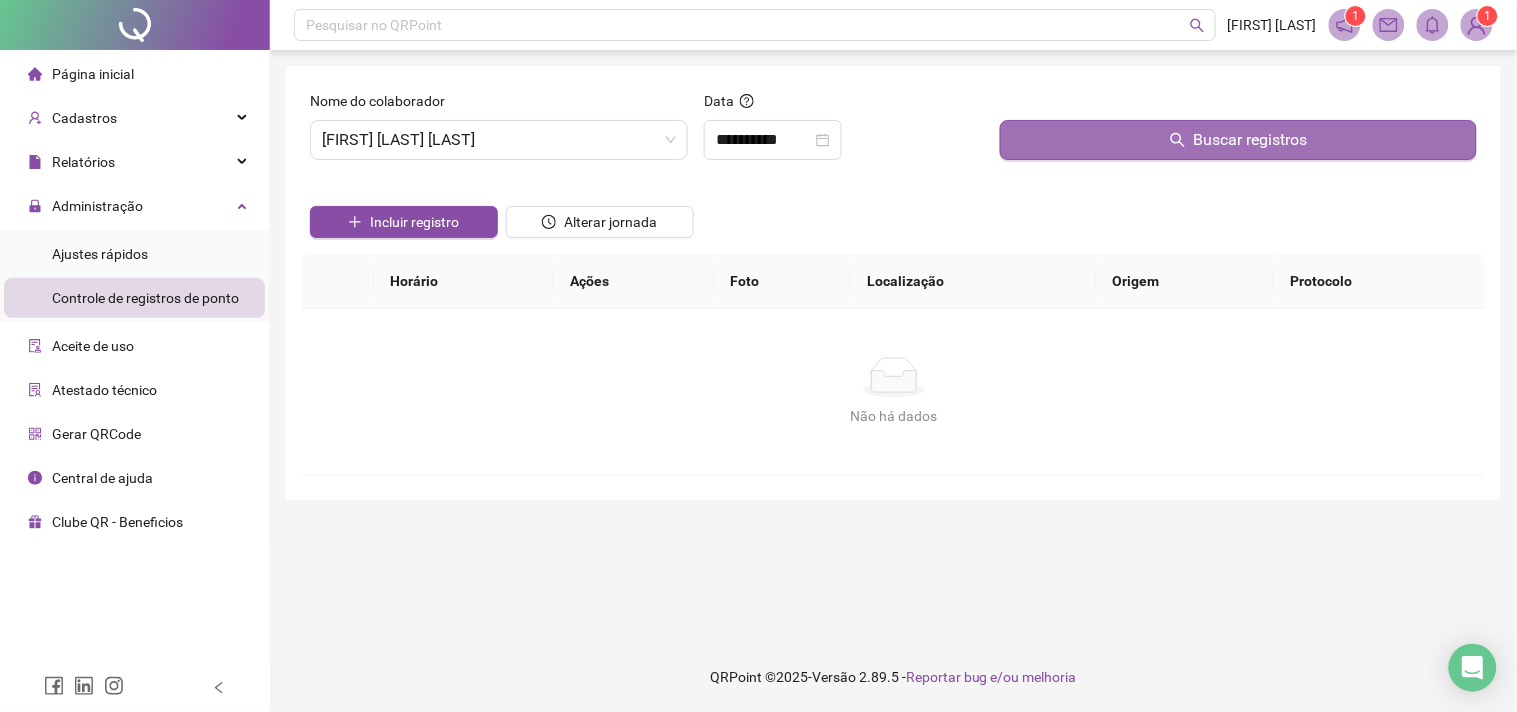 click on "Buscar registros" at bounding box center (1238, 140) 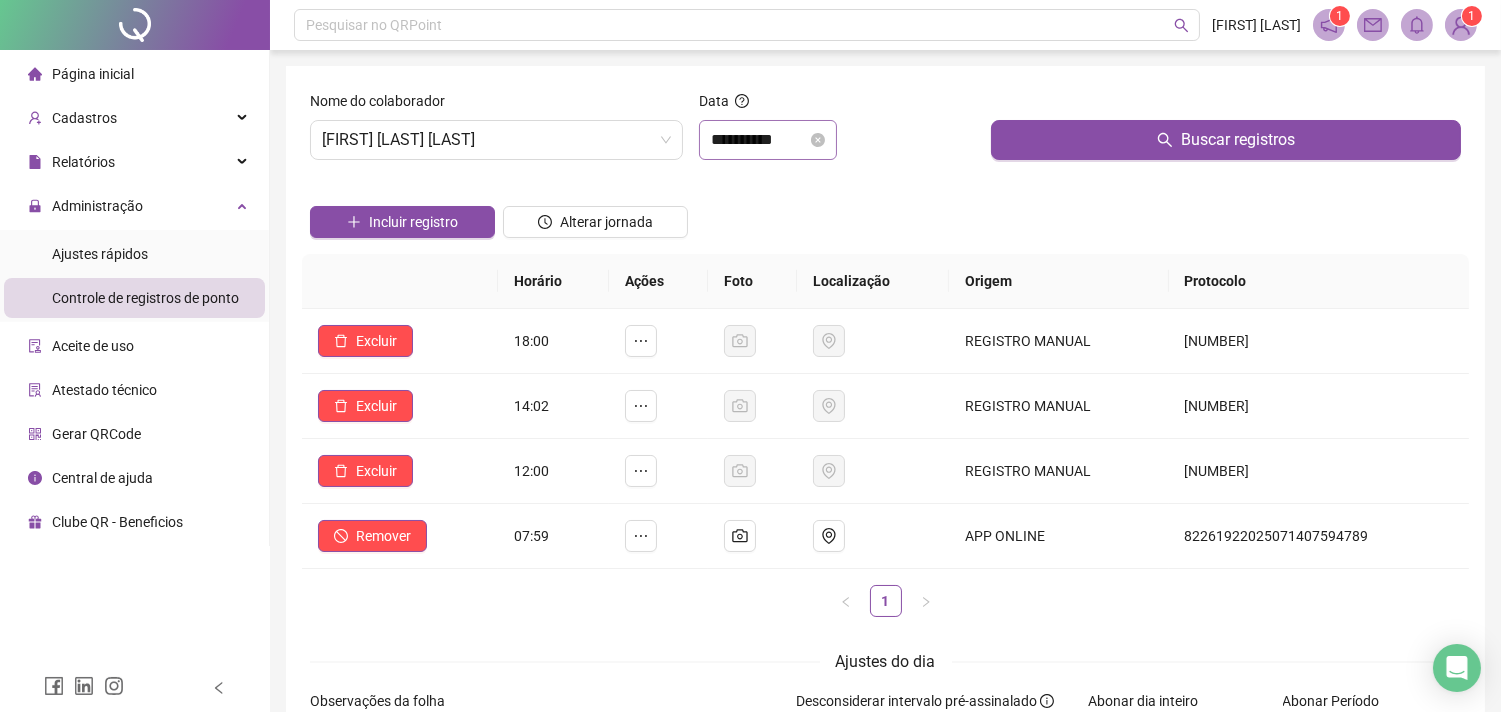 click on "**********" at bounding box center [768, 140] 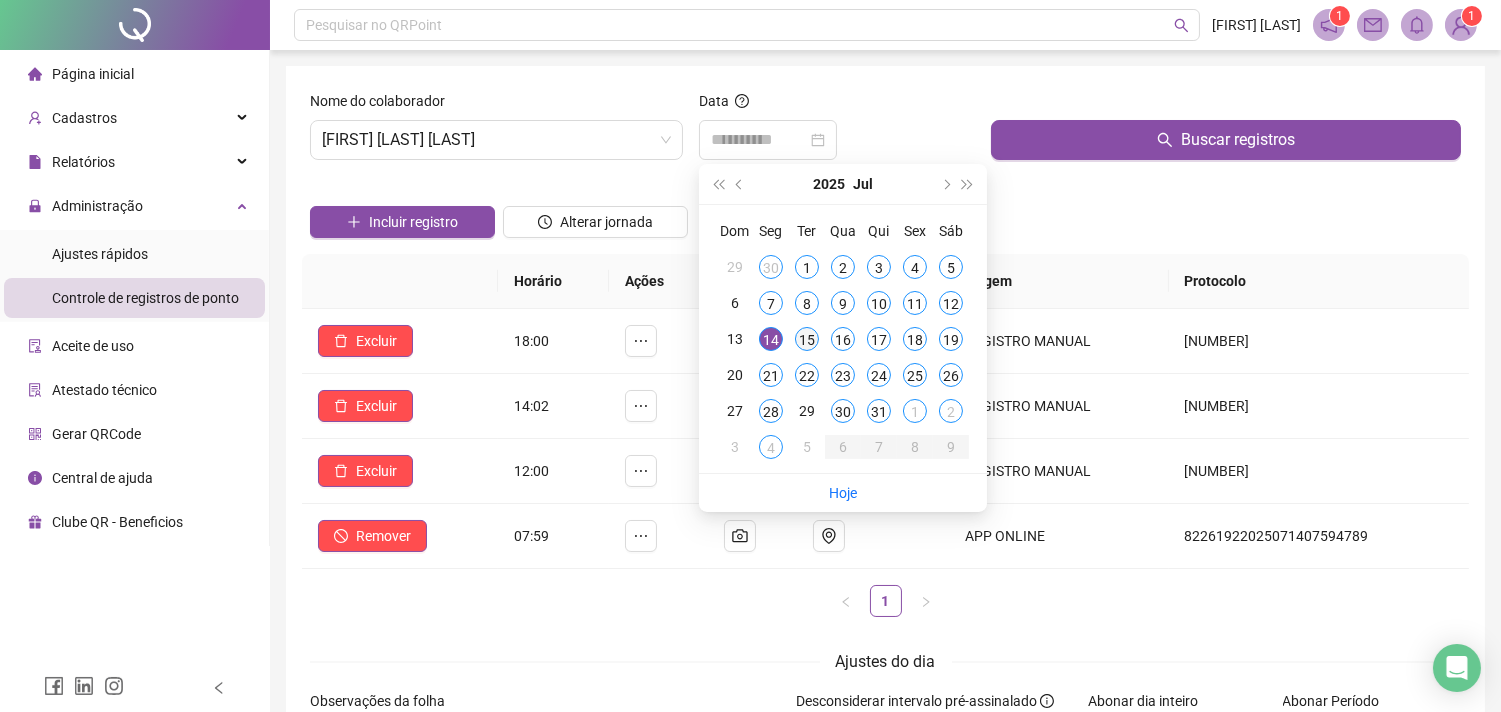 click on "15" at bounding box center [807, 339] 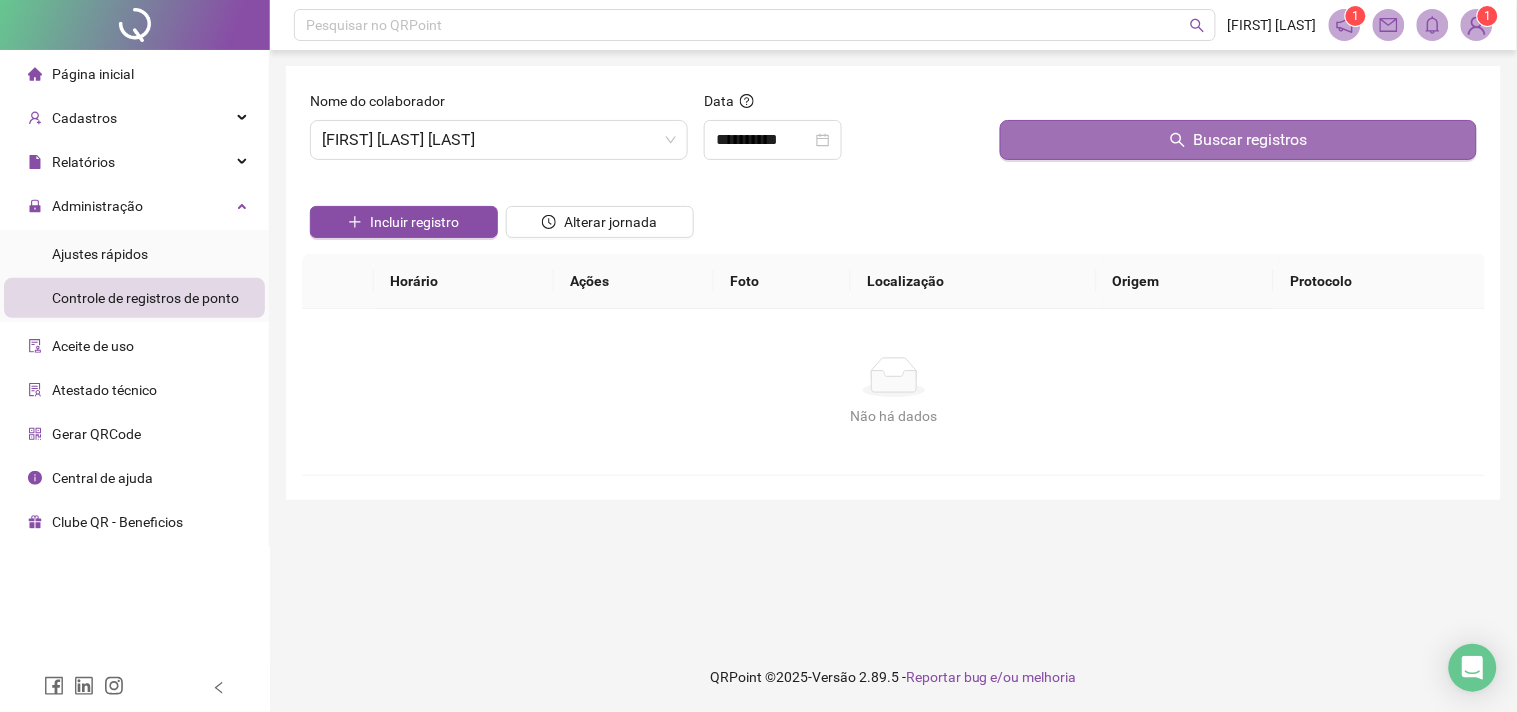 click on "Buscar registros" at bounding box center [1238, 140] 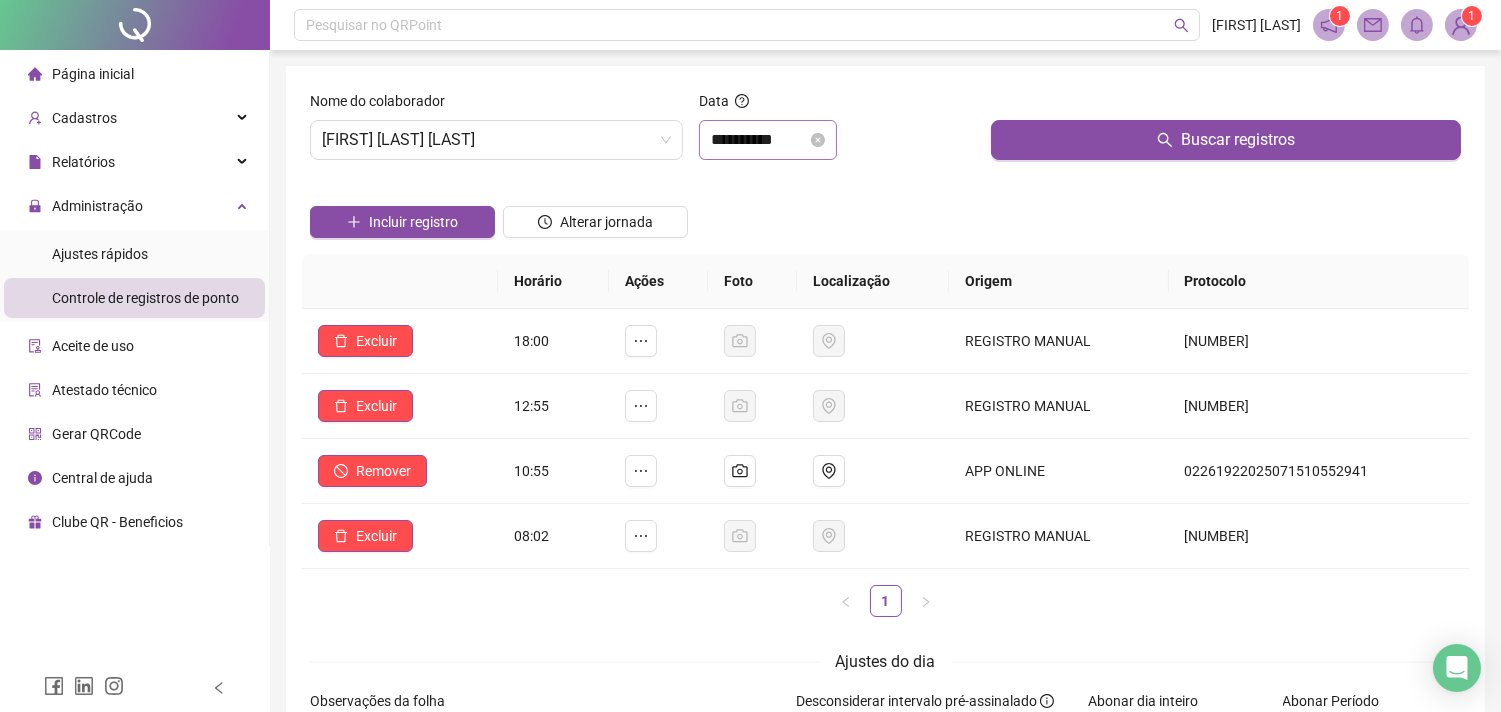 click on "**********" at bounding box center (768, 140) 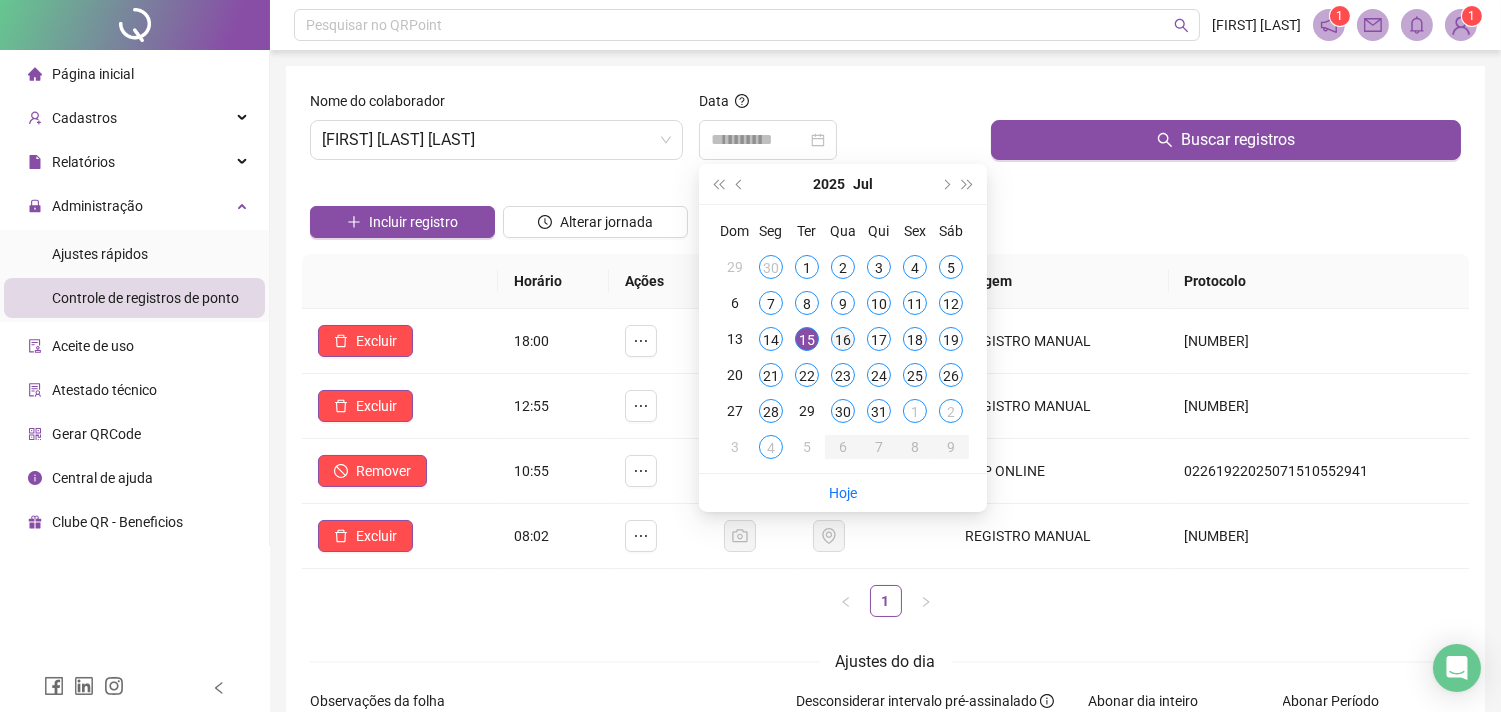 click on "16" at bounding box center (843, 339) 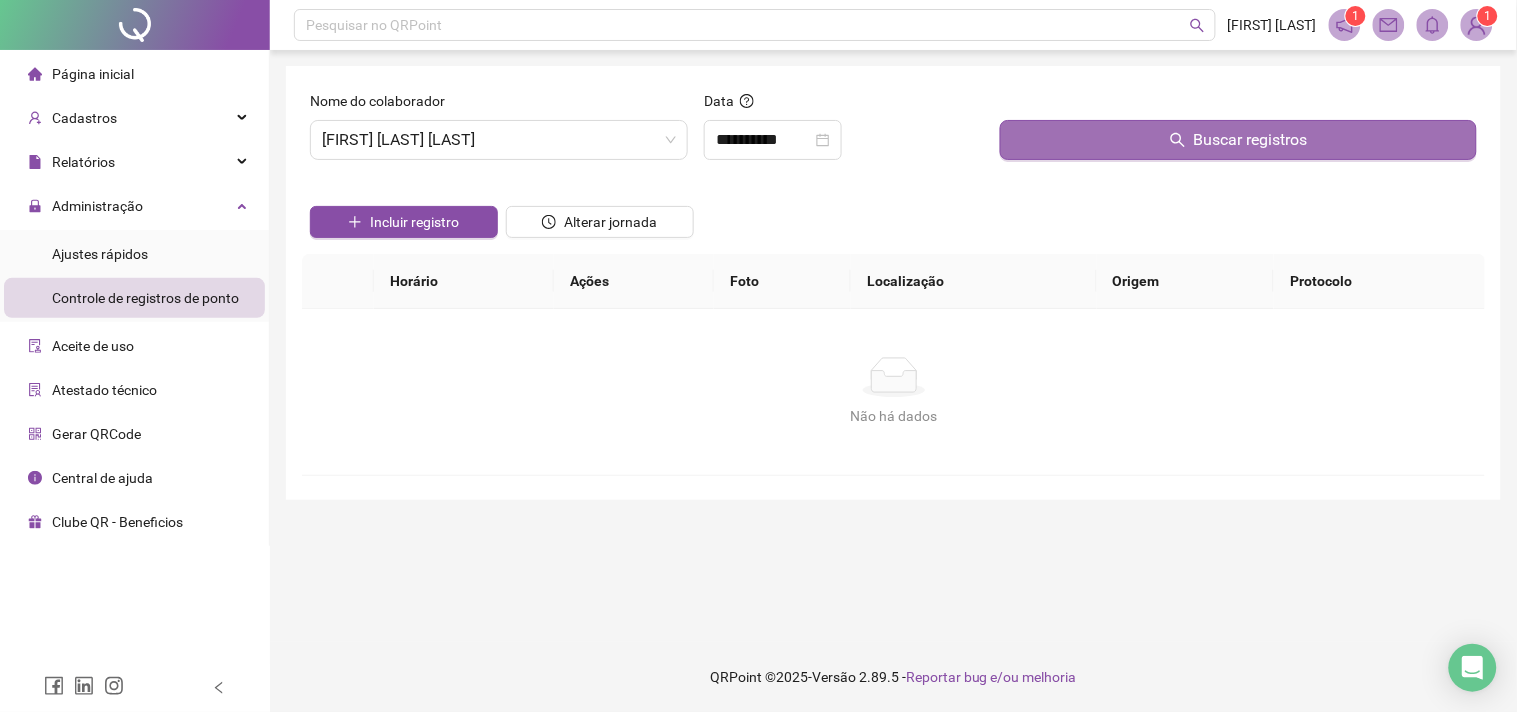 click on "Buscar registros" at bounding box center (1238, 140) 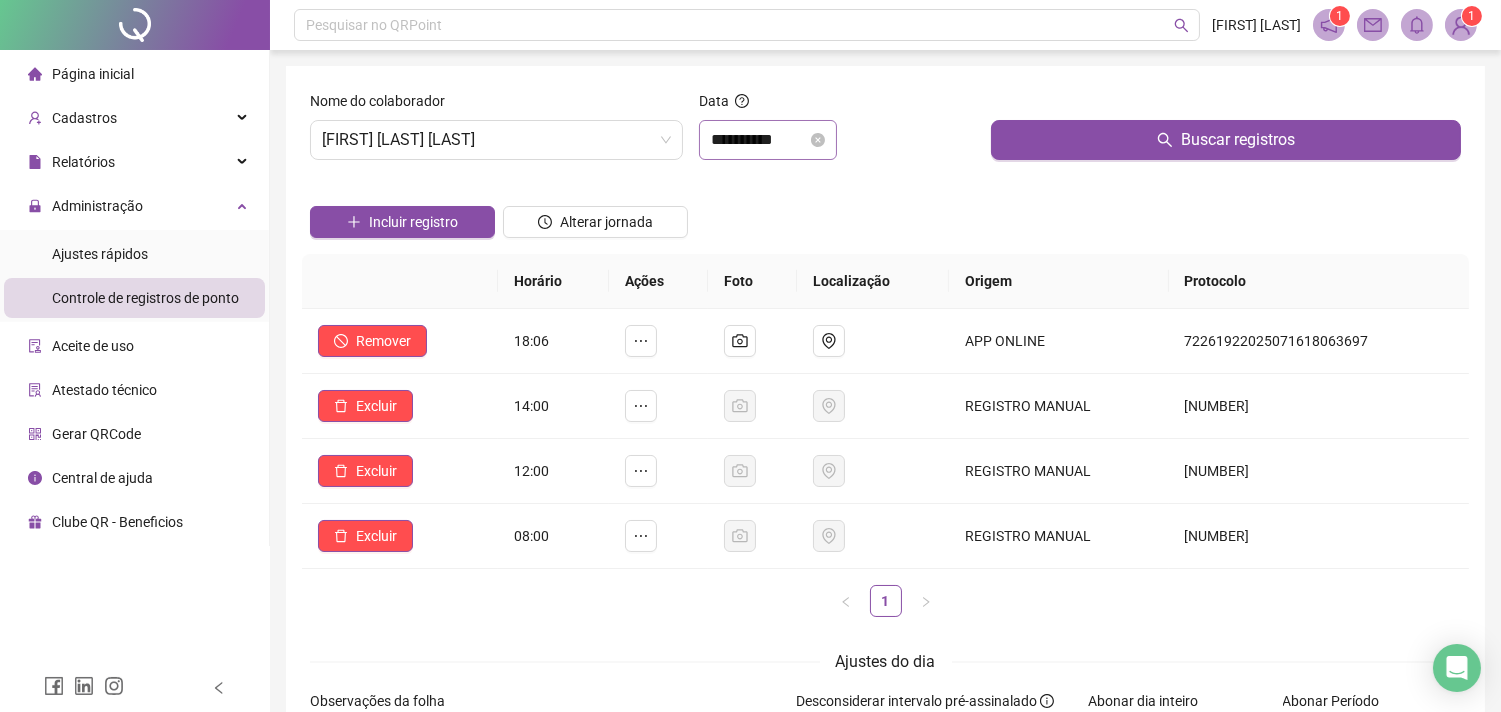 click on "**********" at bounding box center (768, 140) 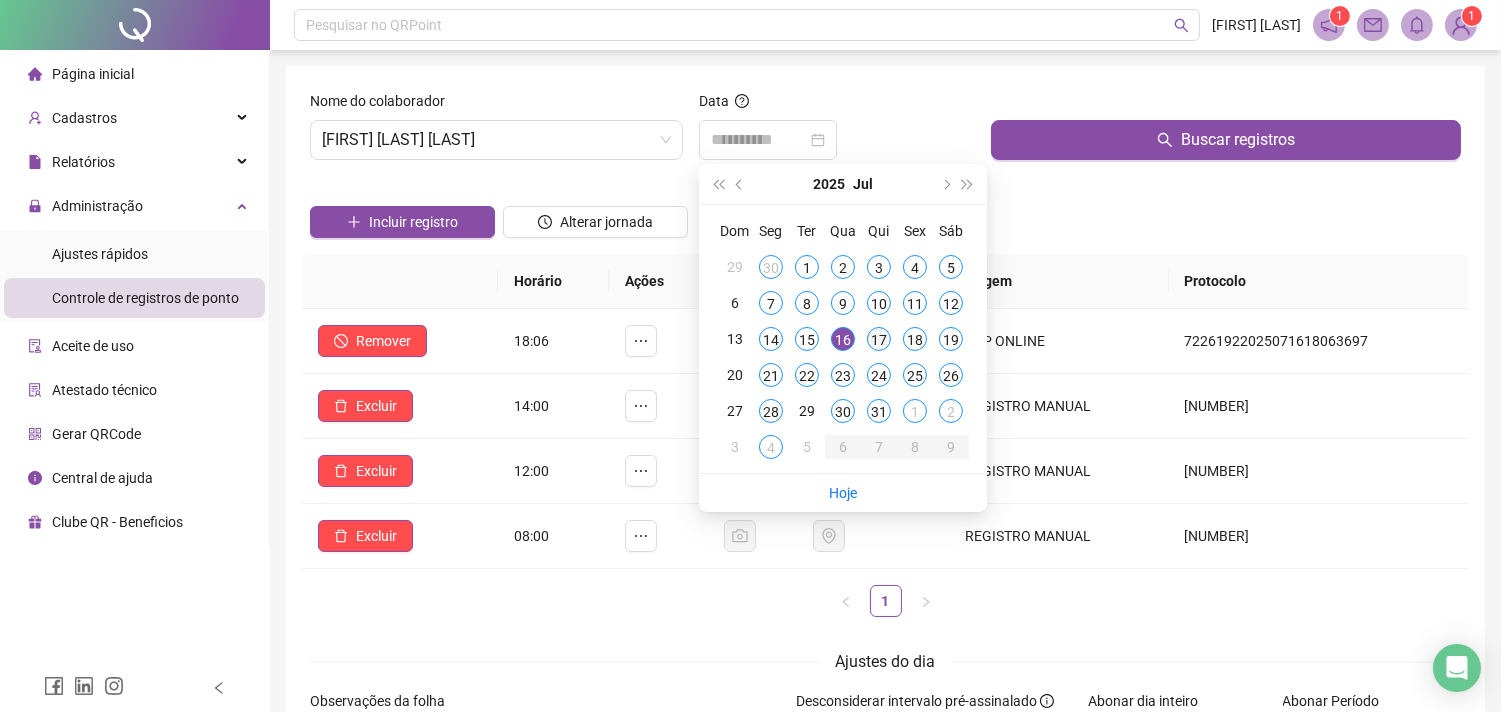 click on "17" at bounding box center (879, 339) 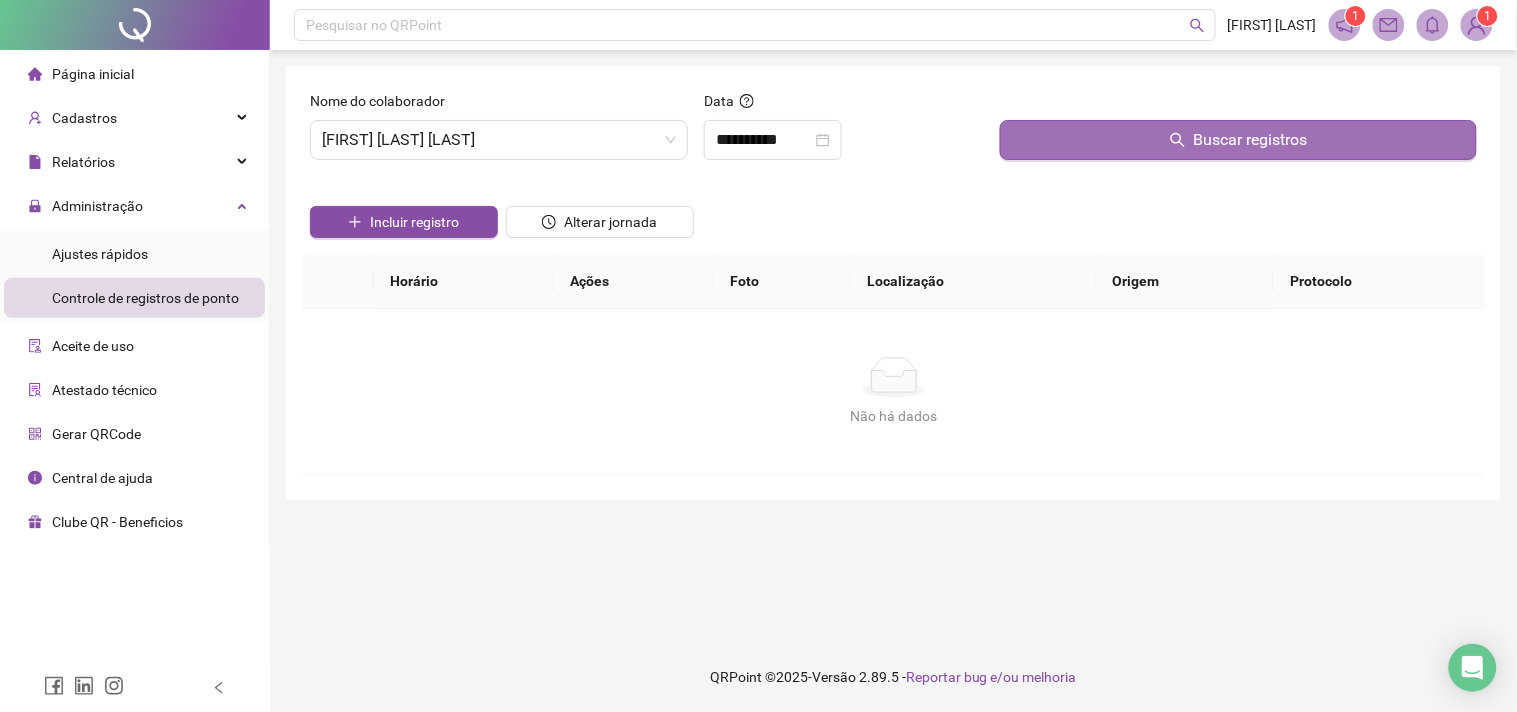 click on "Buscar registros" at bounding box center [1238, 140] 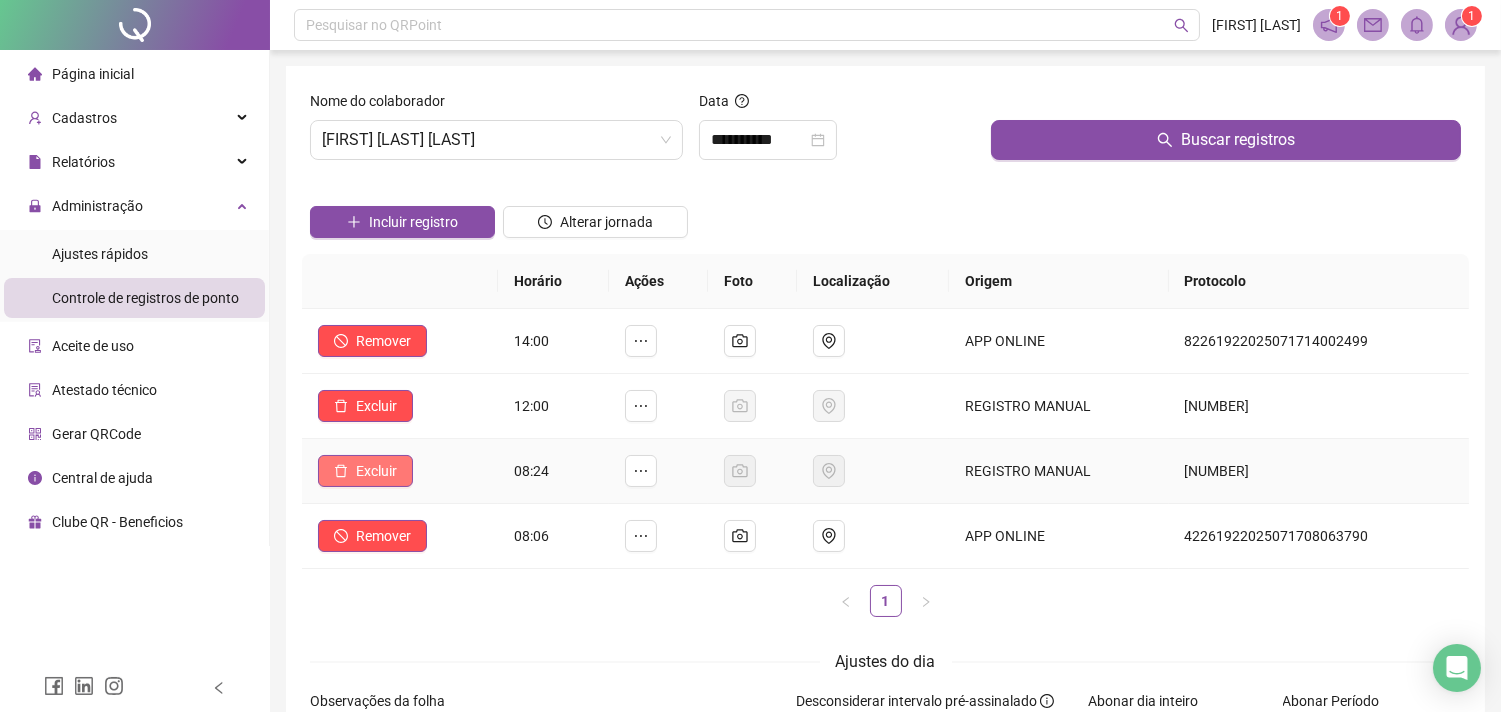 click on "Excluir" at bounding box center [376, 471] 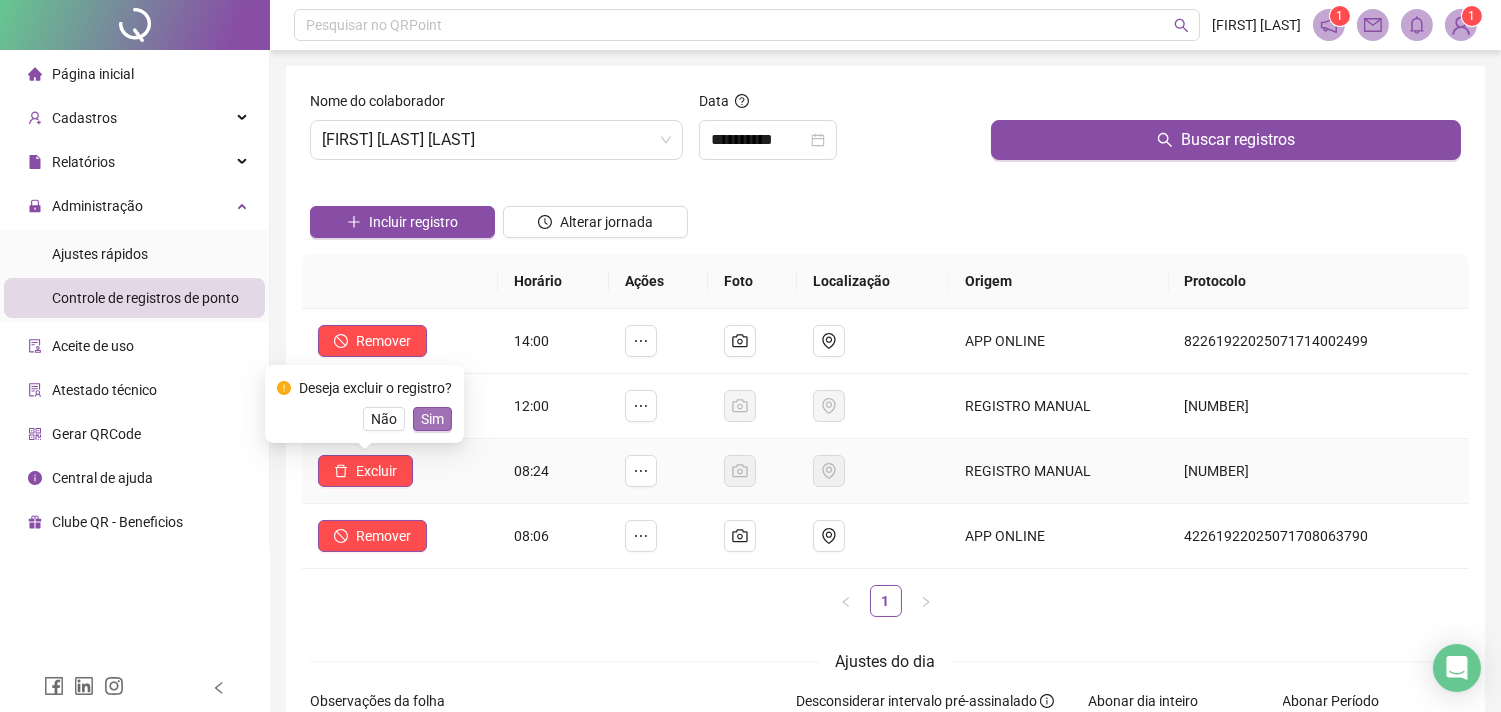 click on "Sim" at bounding box center (432, 419) 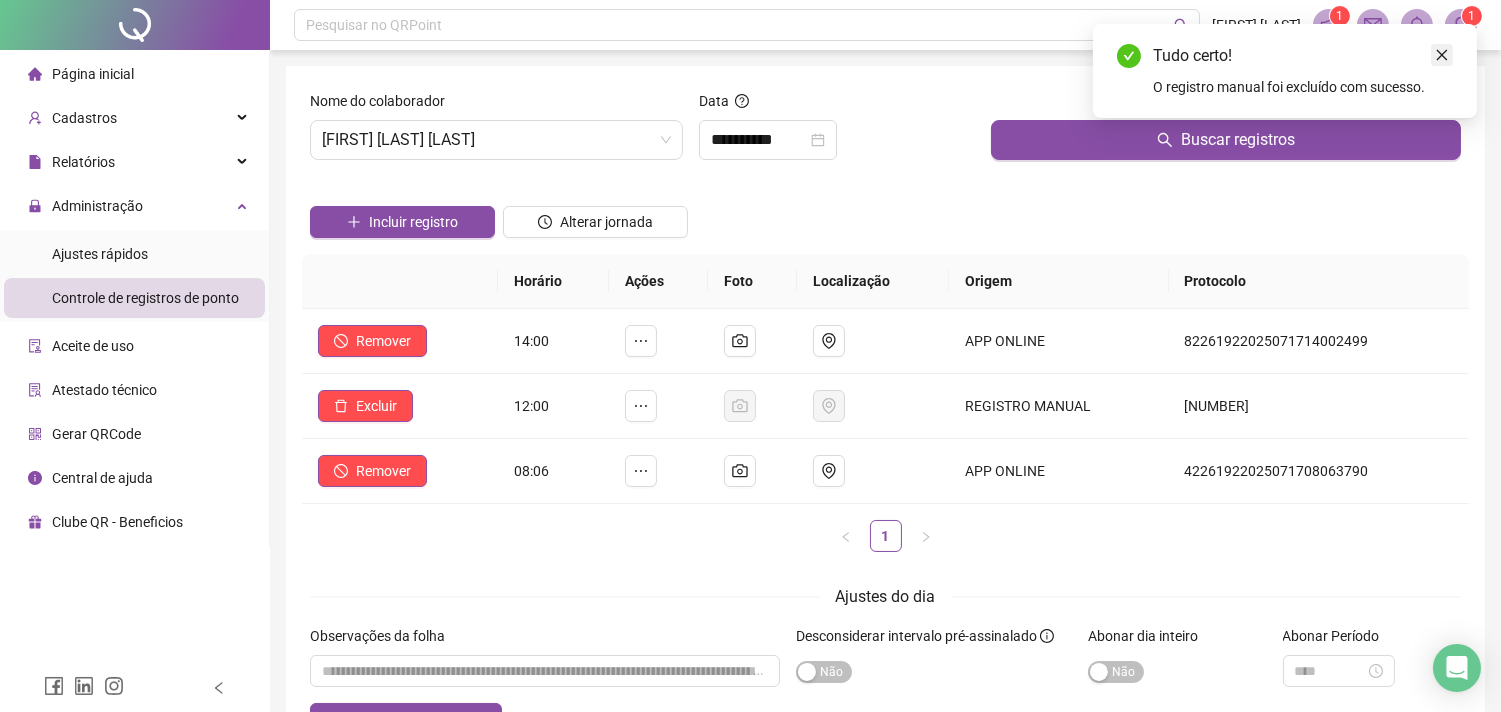 click 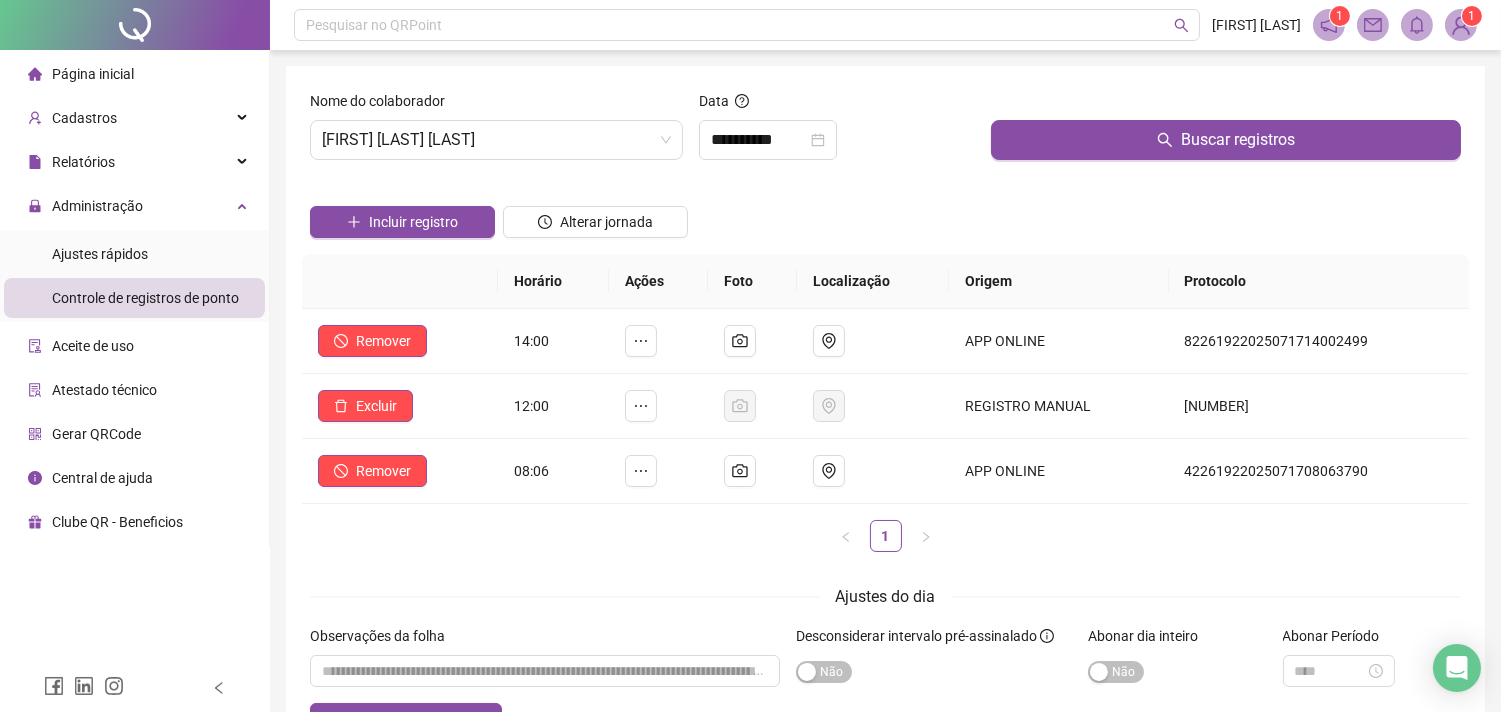click on "Incluir registro   Alterar jornada" at bounding box center [885, 215] 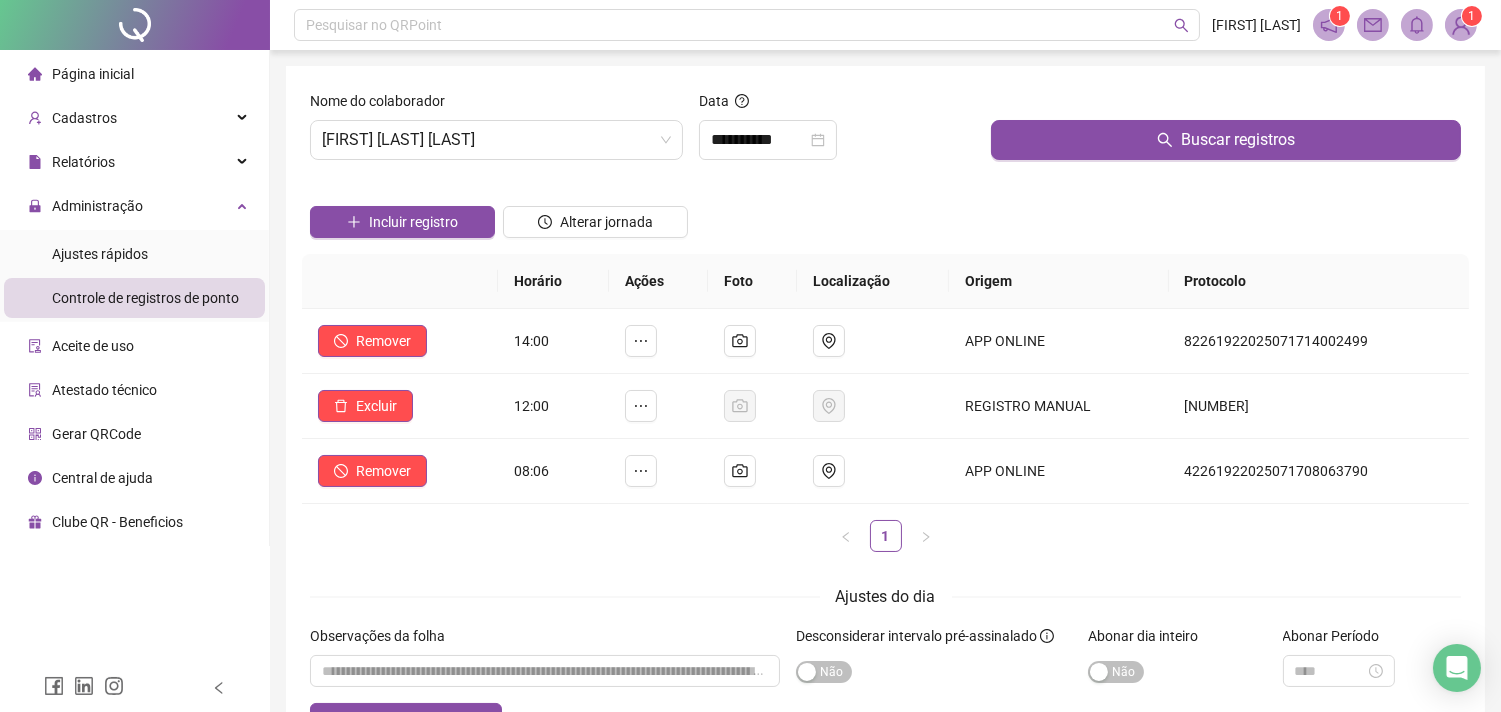click on "Incluir registro   Alterar jornada" at bounding box center [885, 215] 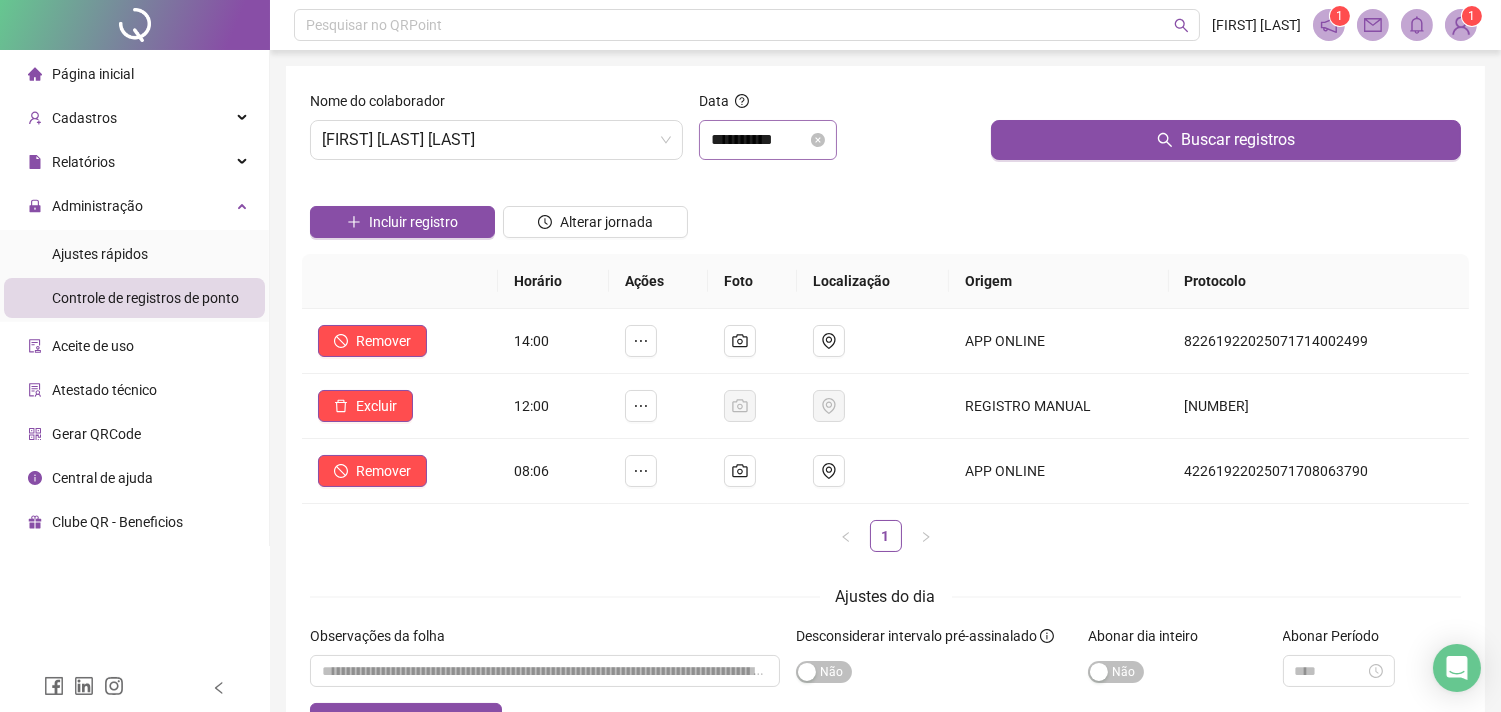 click on "**********" at bounding box center (768, 140) 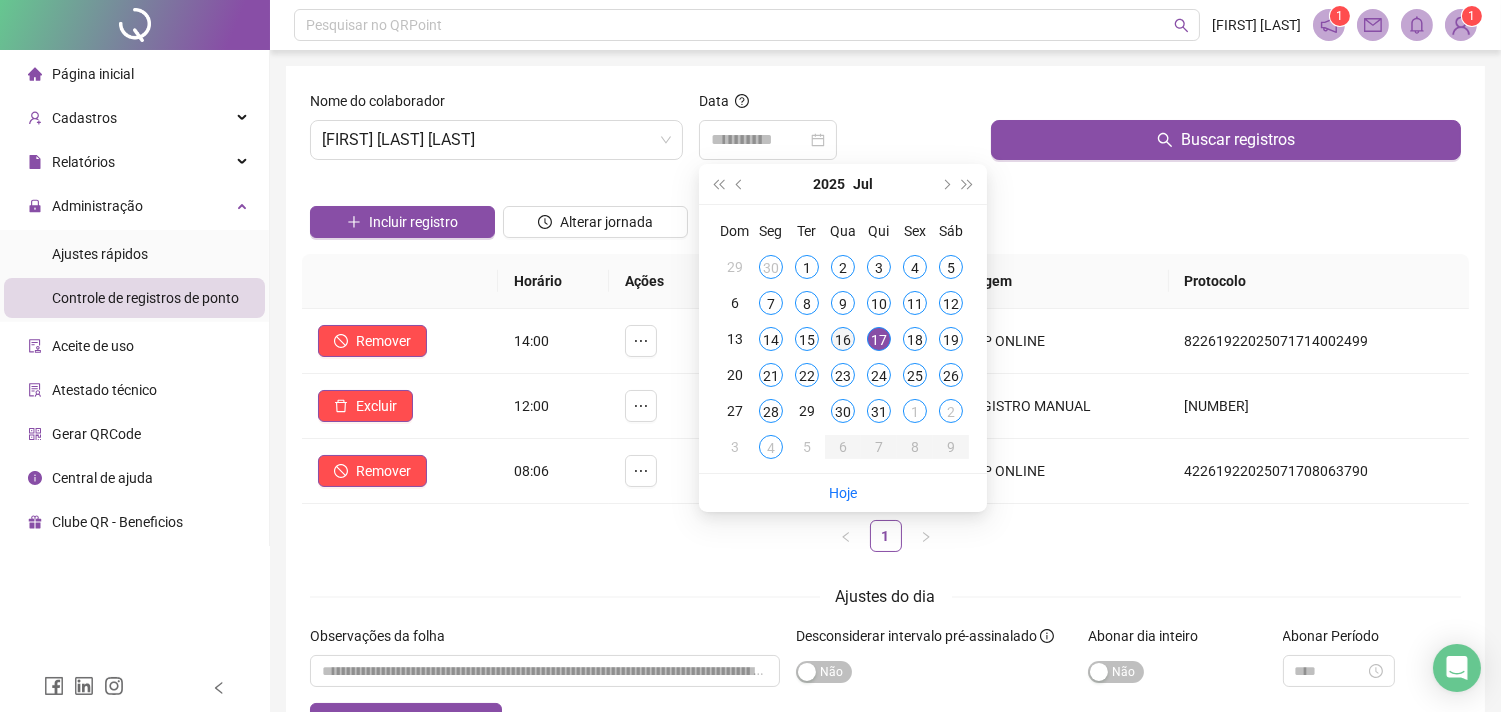 click on "16" at bounding box center (843, 339) 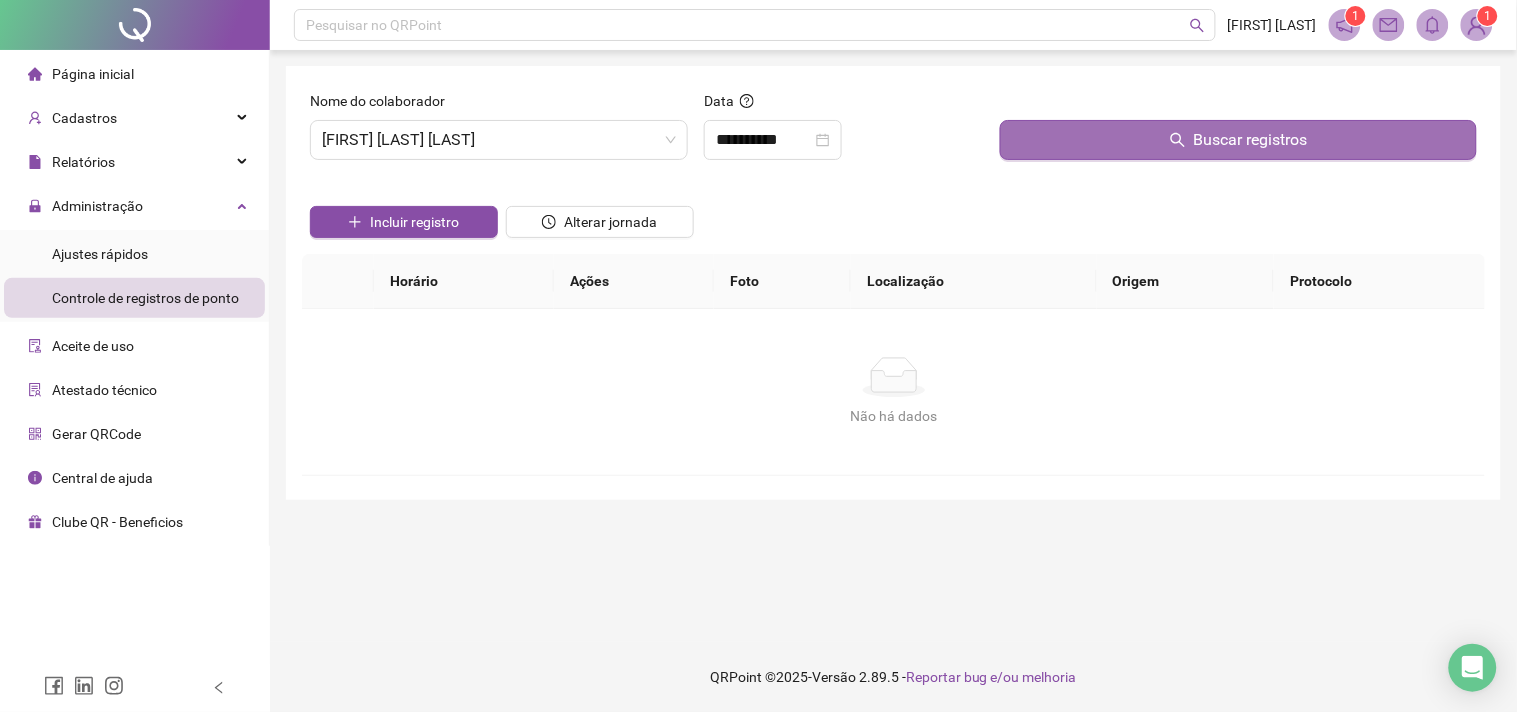 click on "Buscar registros" at bounding box center [1238, 140] 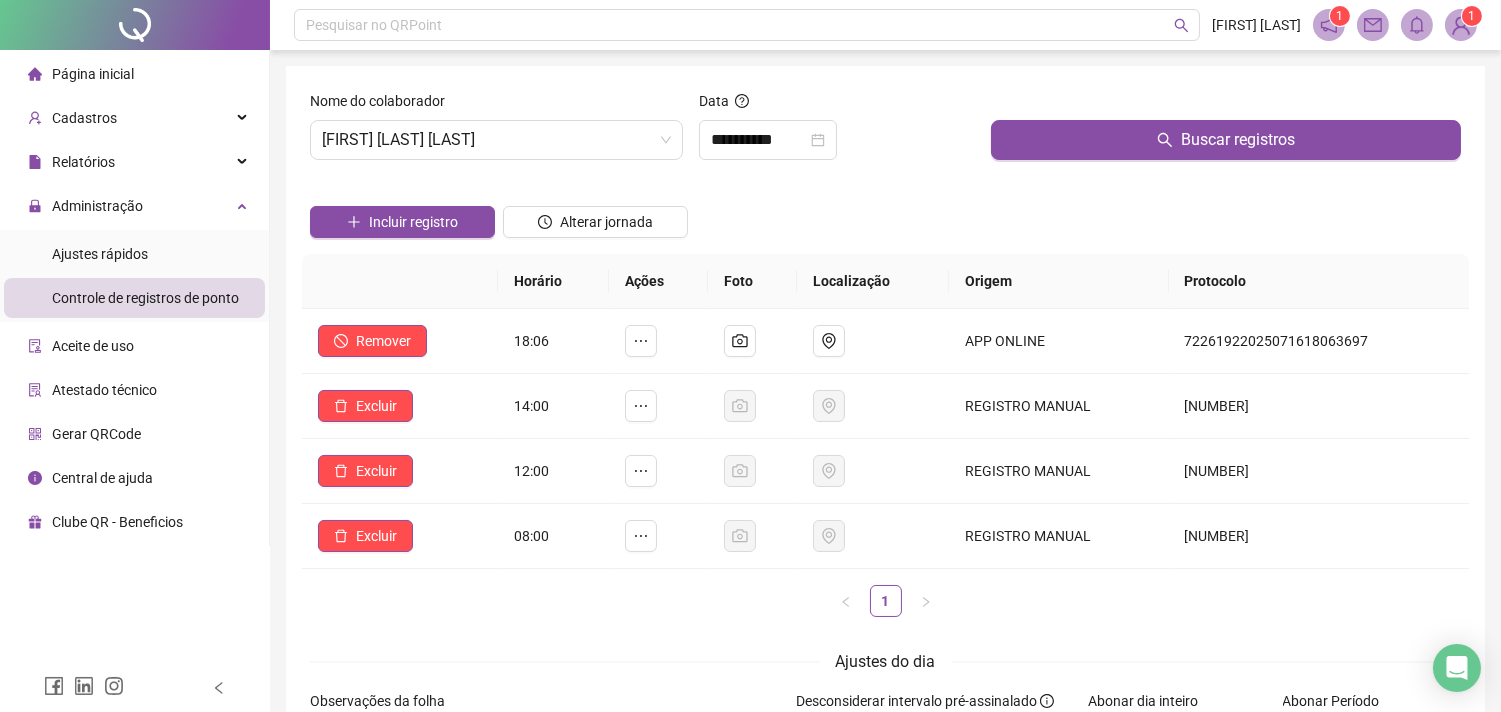 click on "Incluir registro   Alterar jornada" at bounding box center (885, 215) 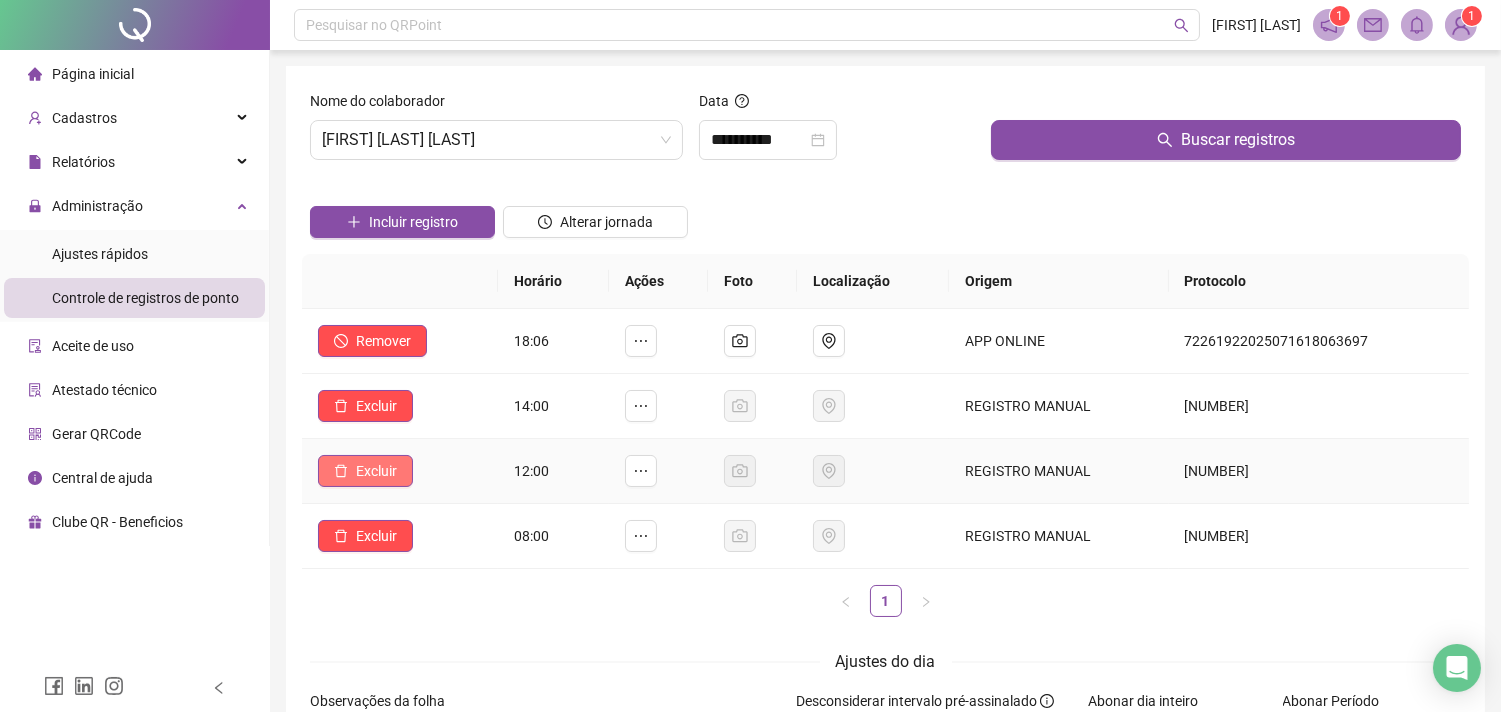 click on "Excluir" at bounding box center (376, 471) 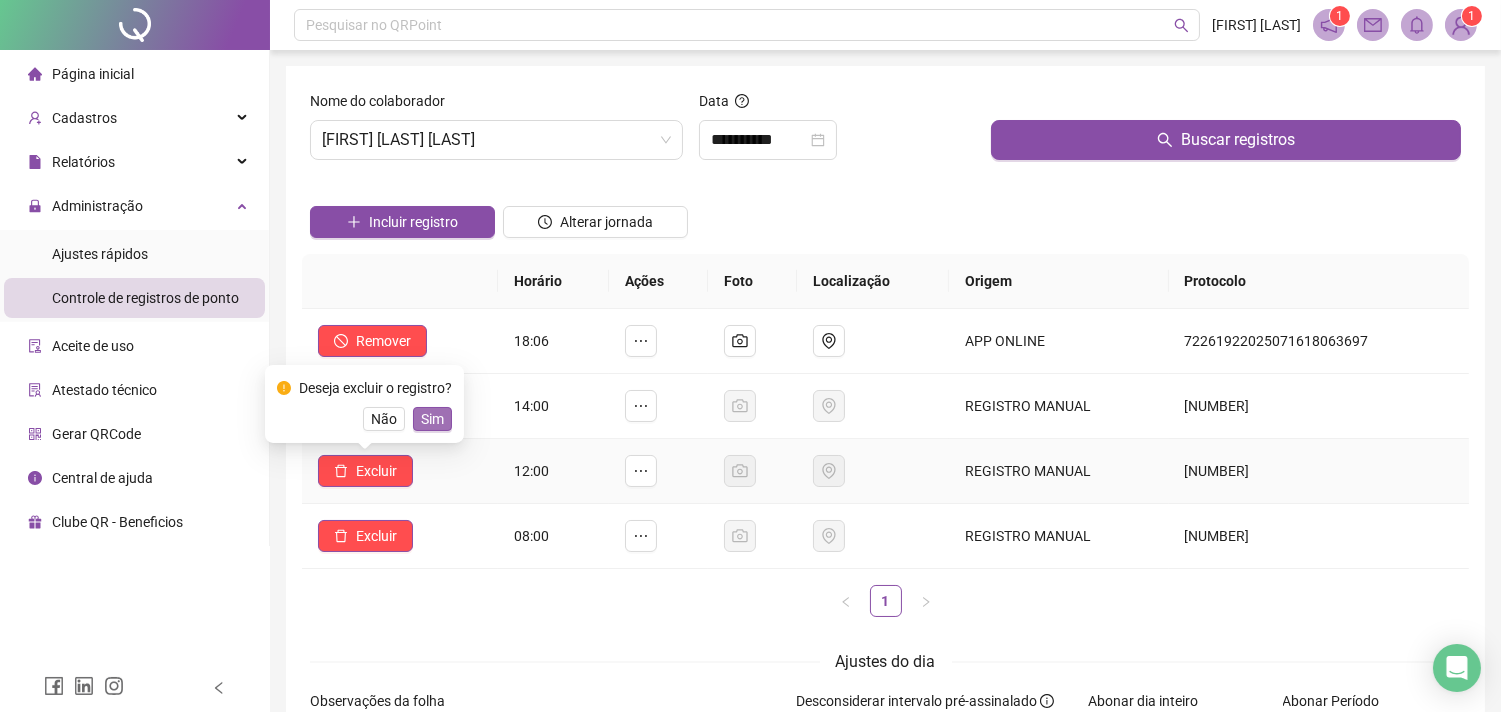 click on "Sim" at bounding box center [432, 419] 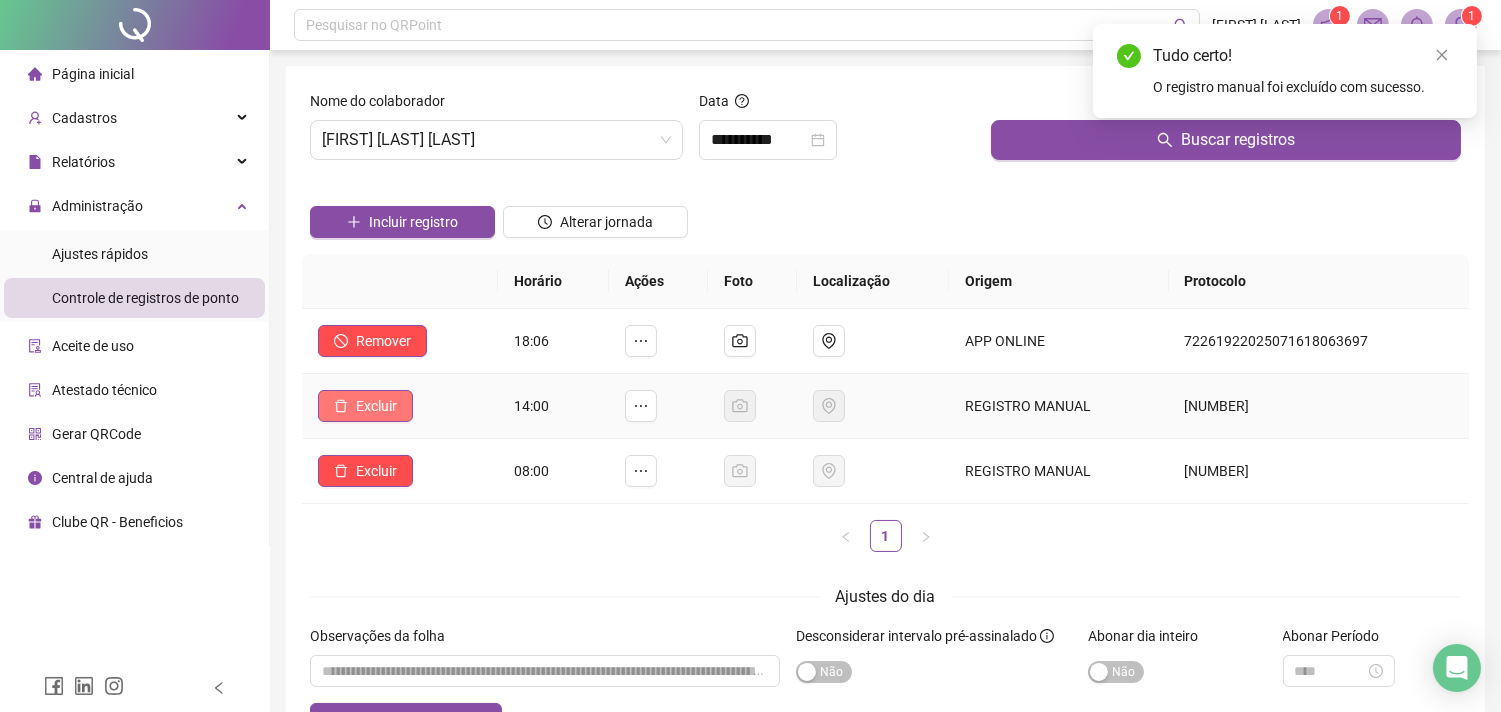 click on "Excluir" at bounding box center (376, 406) 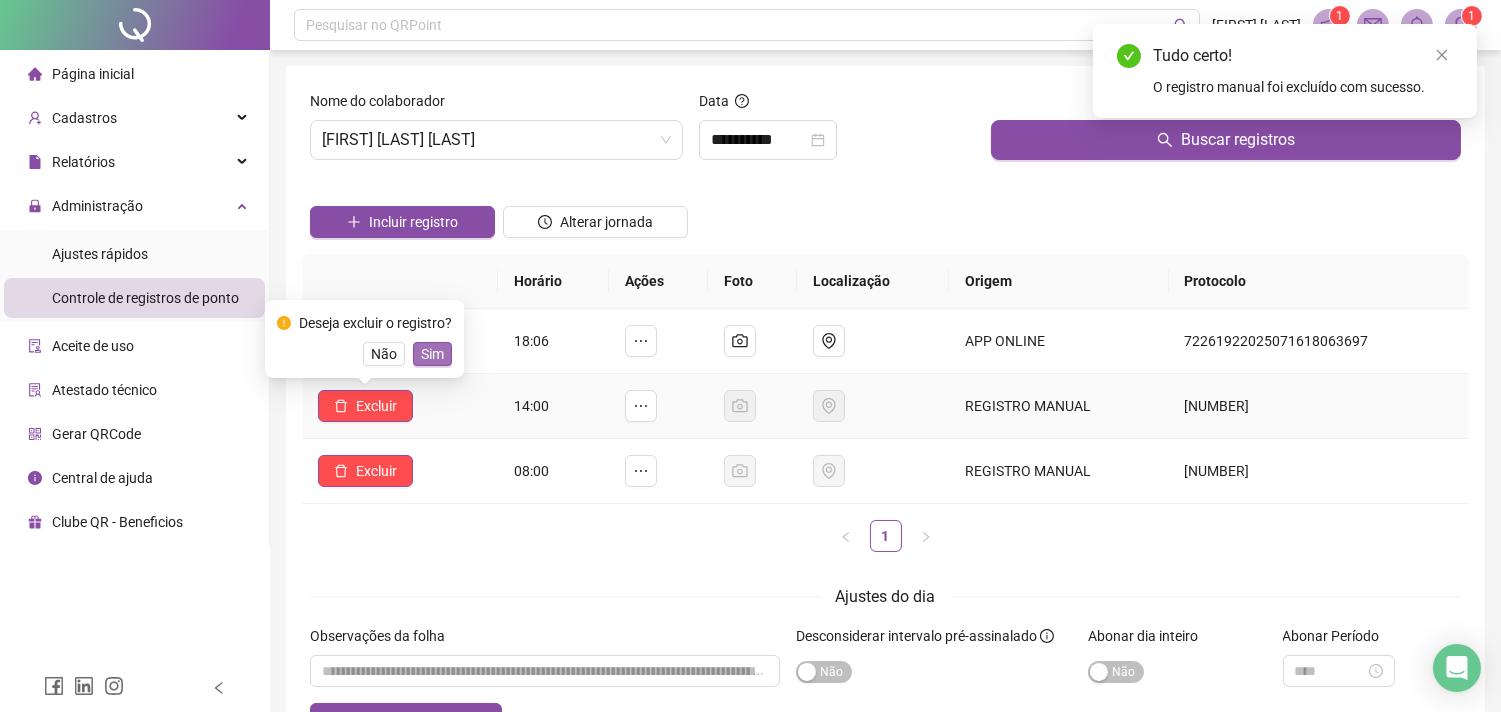 click on "Sim" at bounding box center (432, 354) 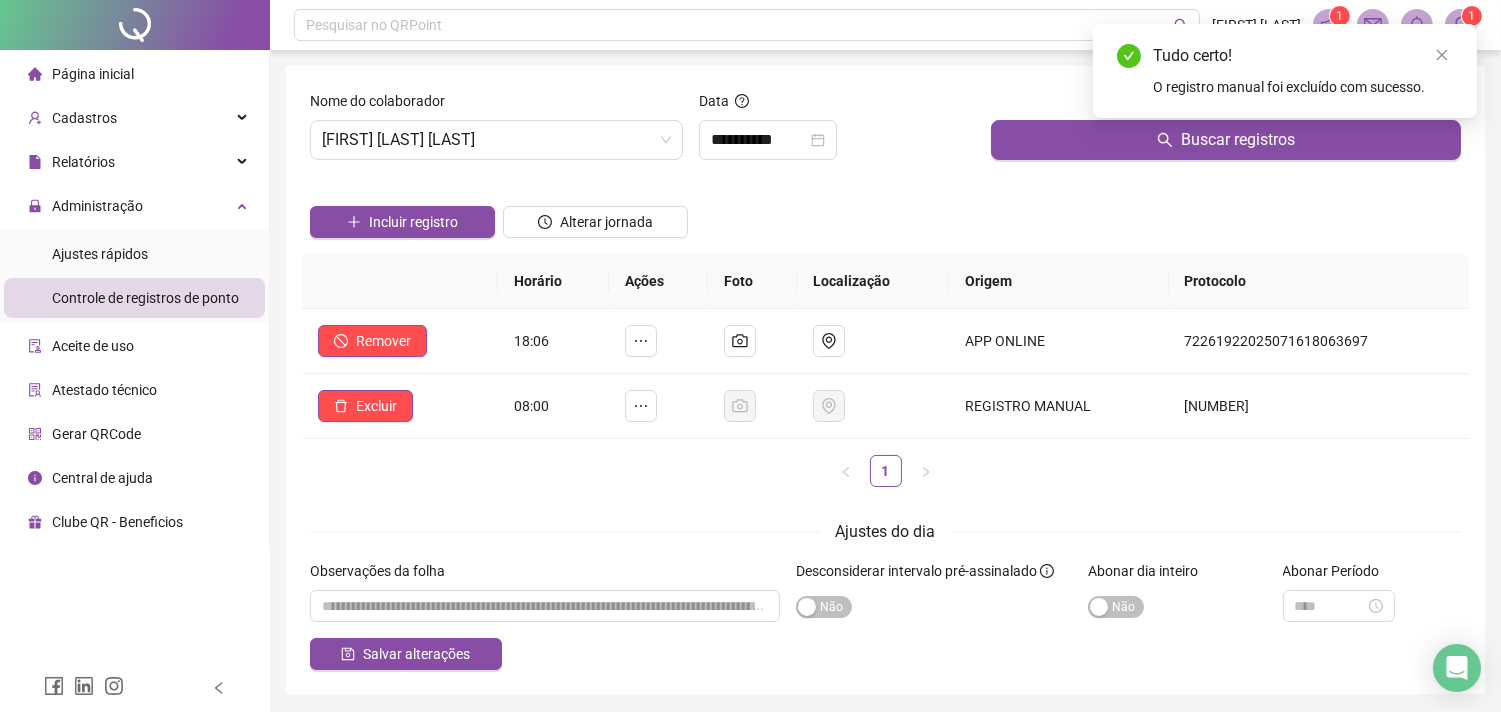 click on "Incluir registro   Alterar jornada" at bounding box center (885, 215) 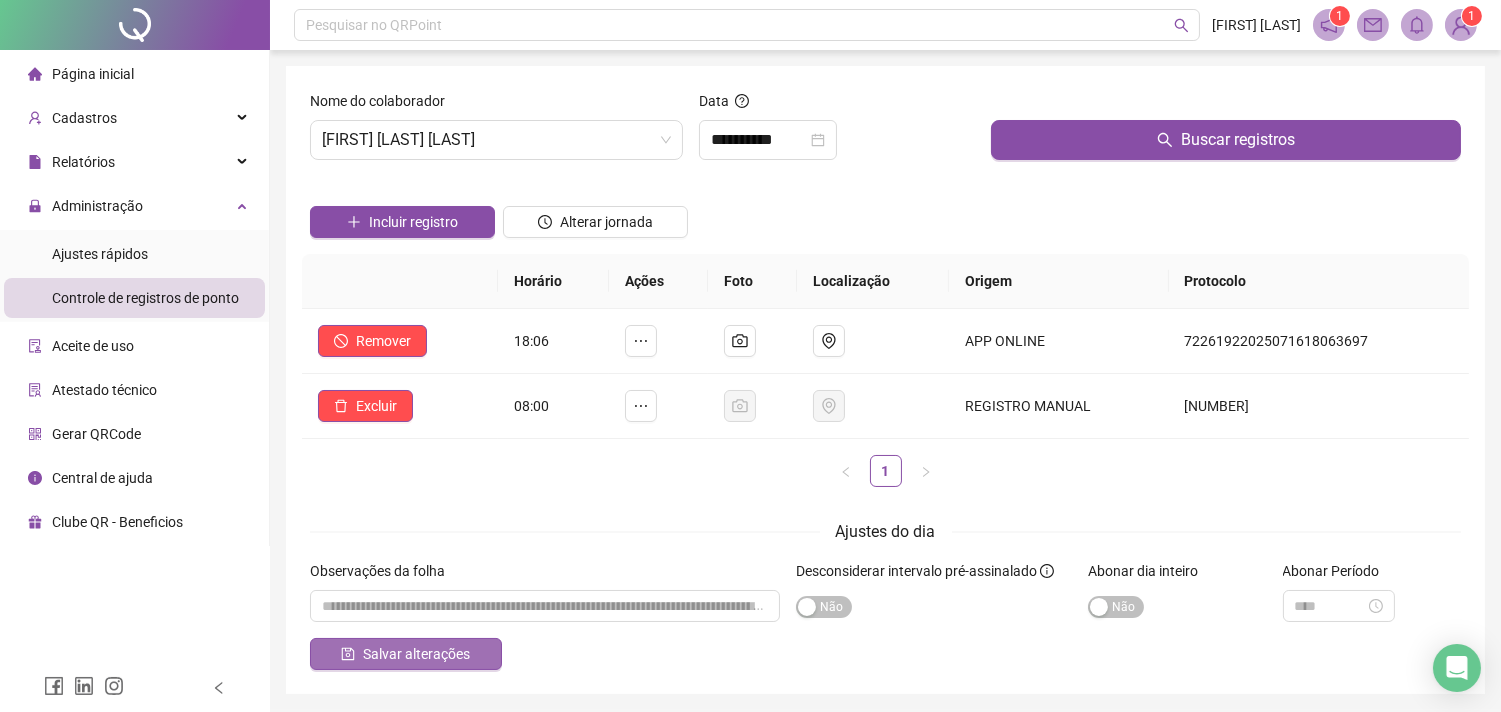 click on "Salvar alterações" at bounding box center (416, 654) 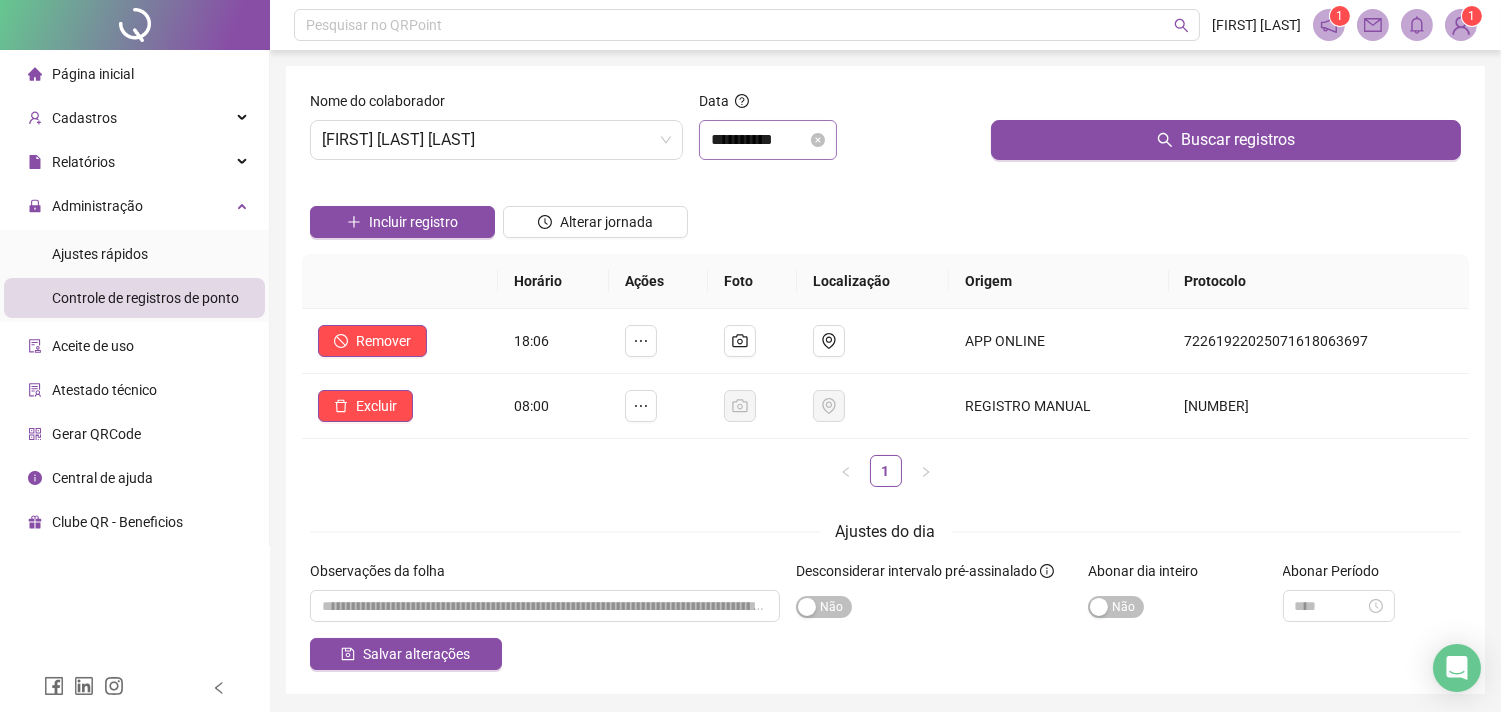 click on "**********" at bounding box center [768, 140] 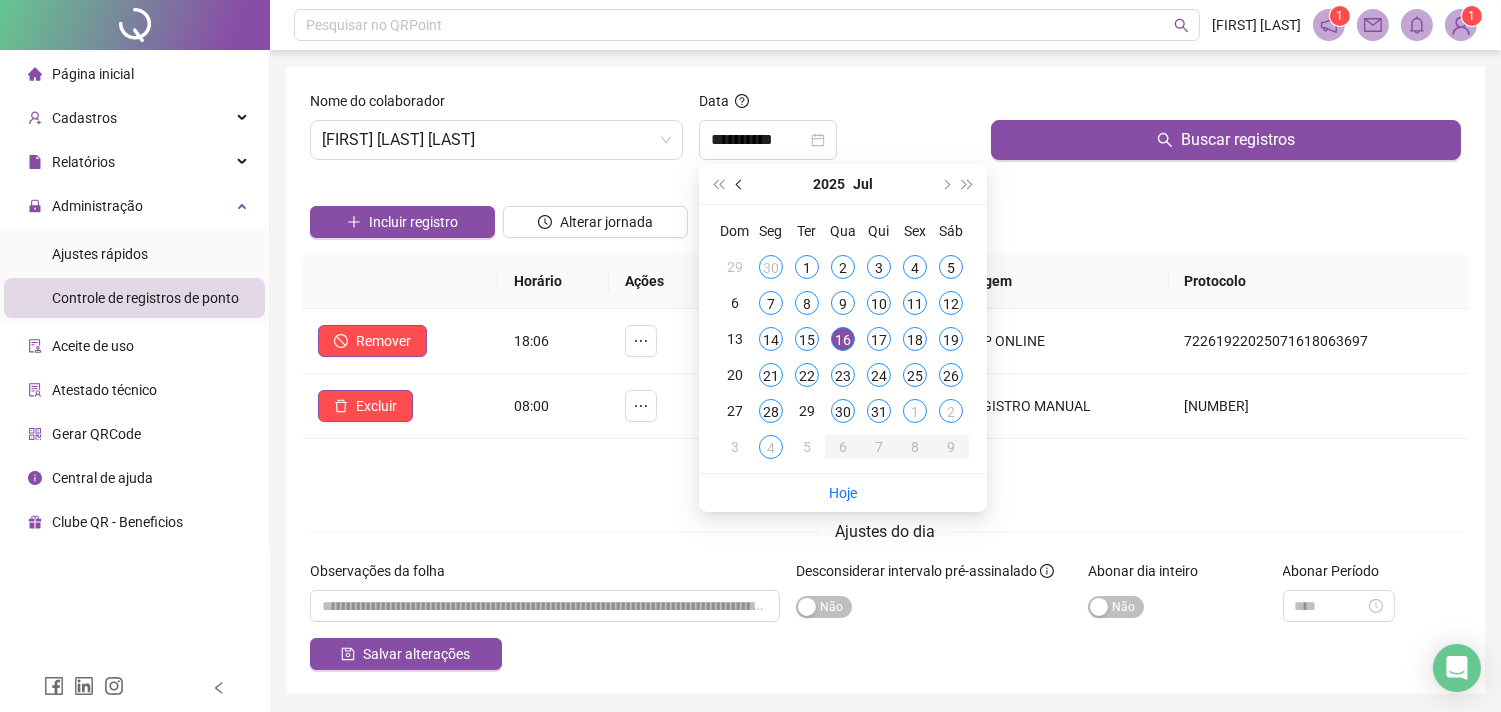 click at bounding box center (741, 184) 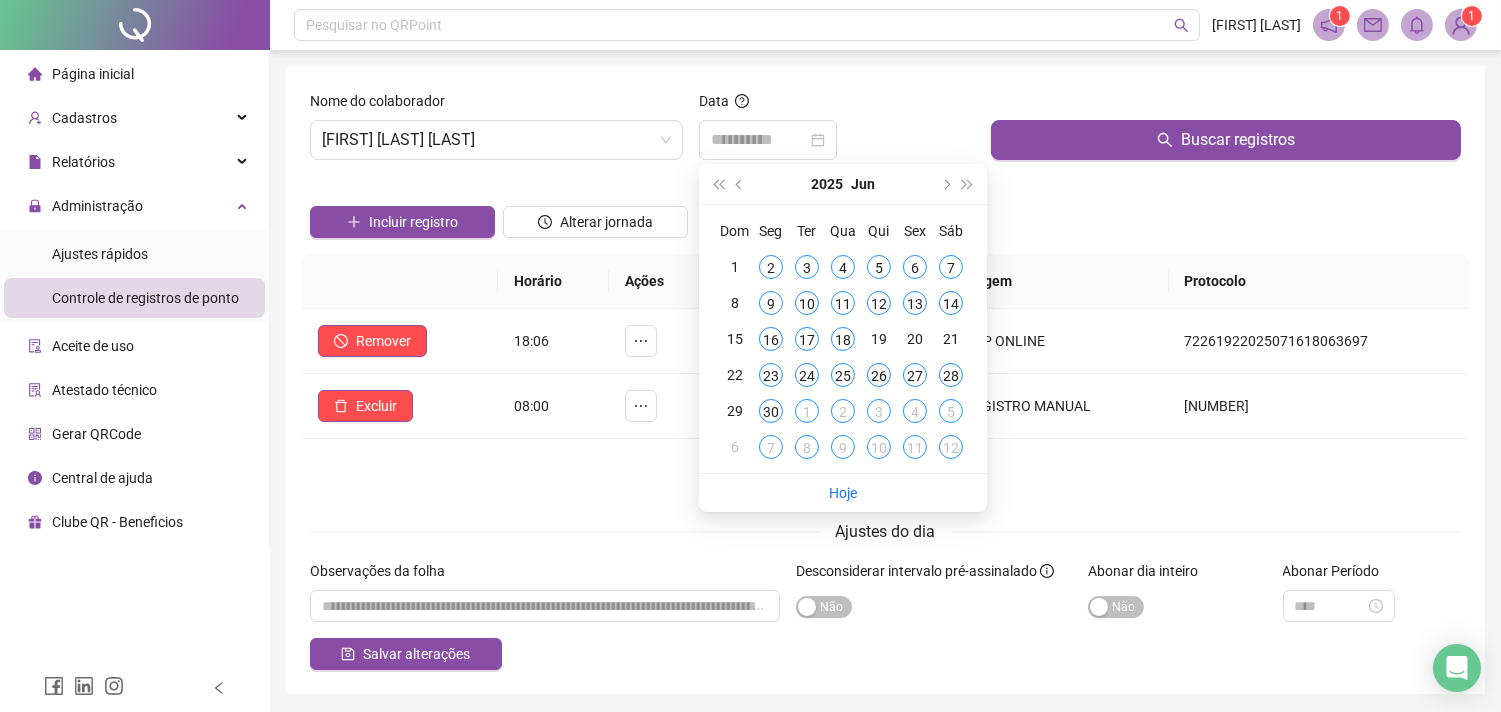 click on "26" at bounding box center [879, 375] 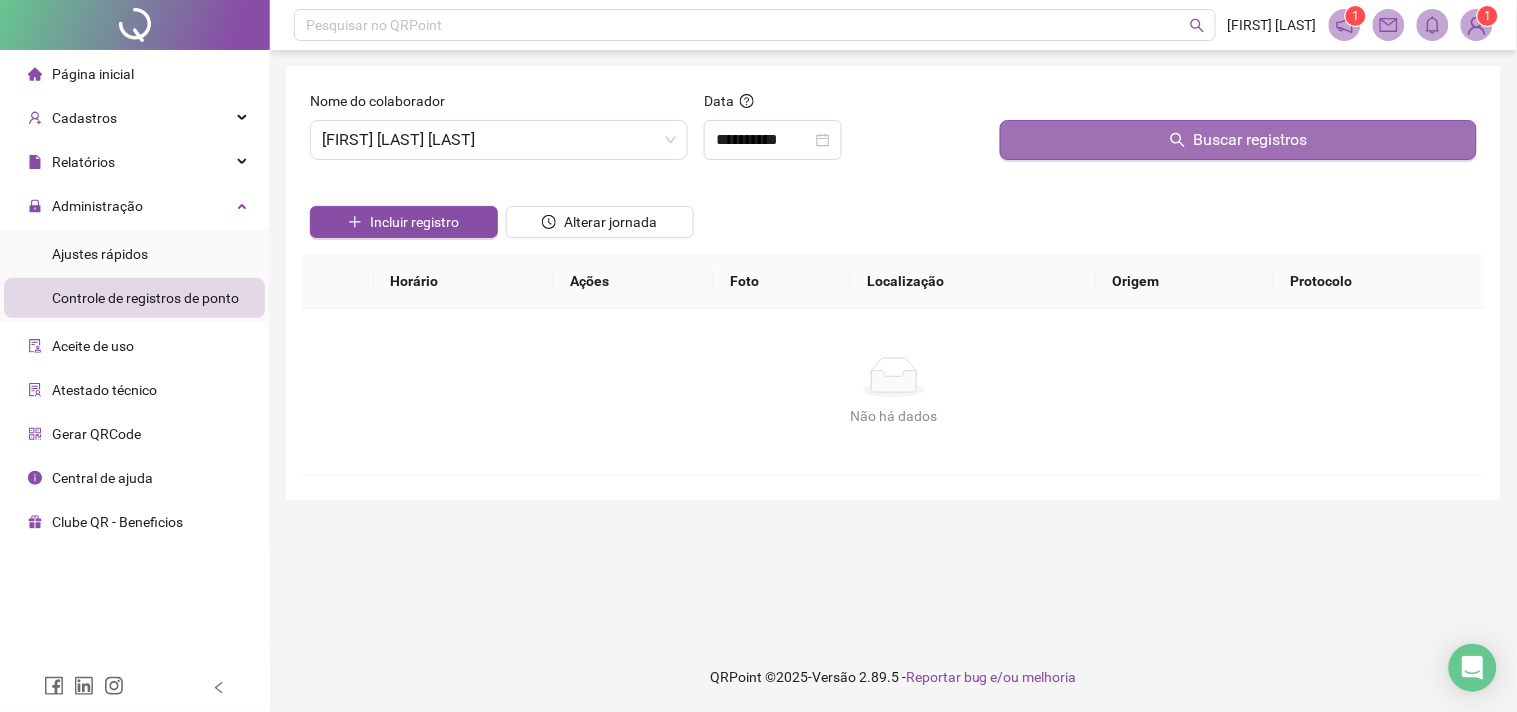click on "Buscar registros" at bounding box center (1238, 140) 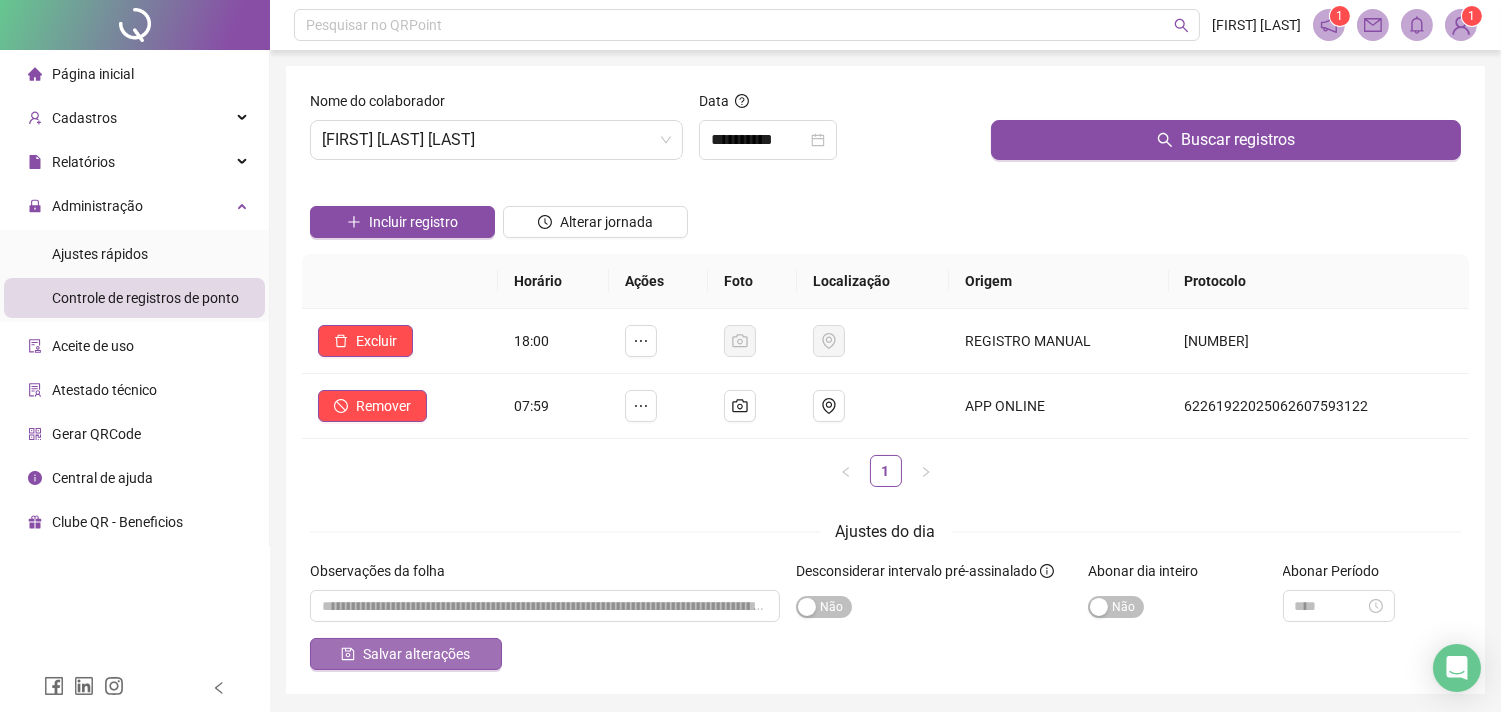 click on "Salvar alterações" at bounding box center (416, 654) 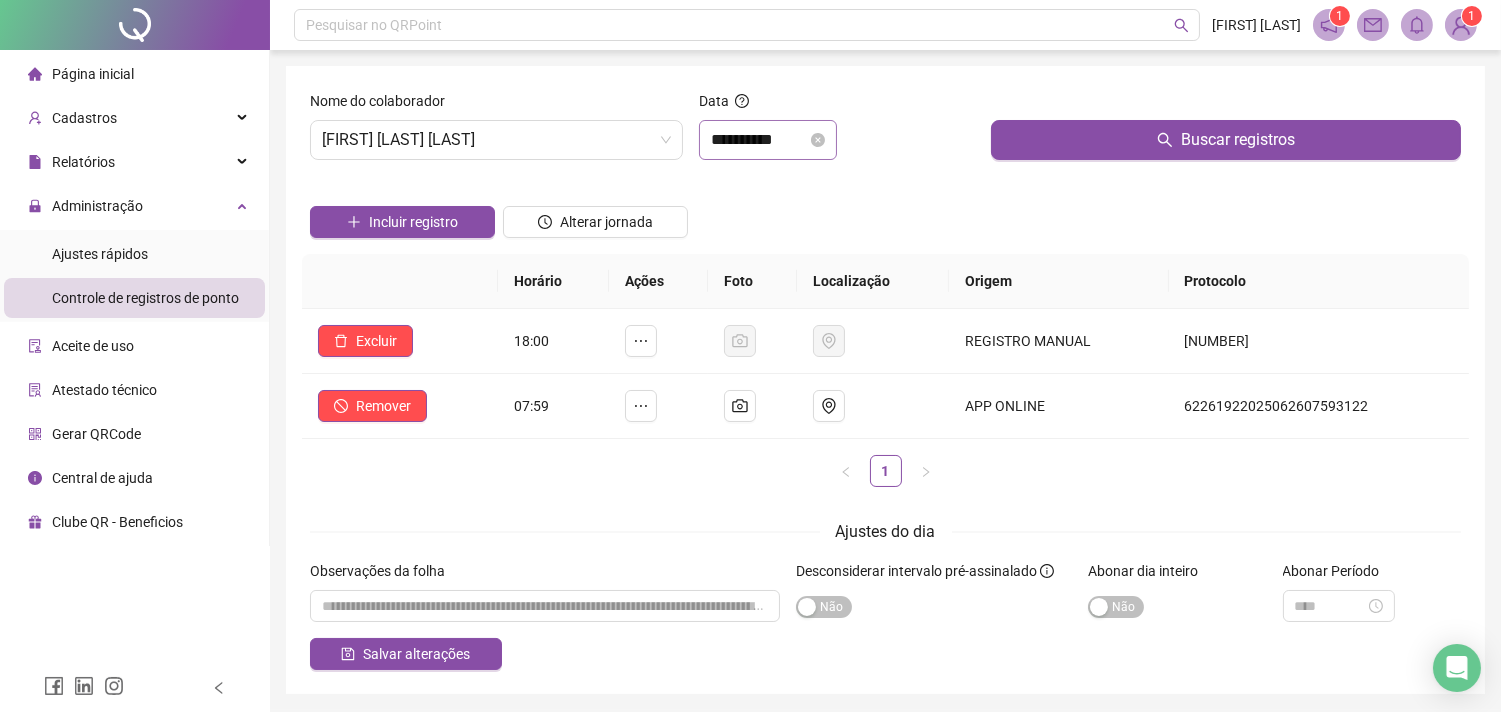 click on "**********" at bounding box center (768, 140) 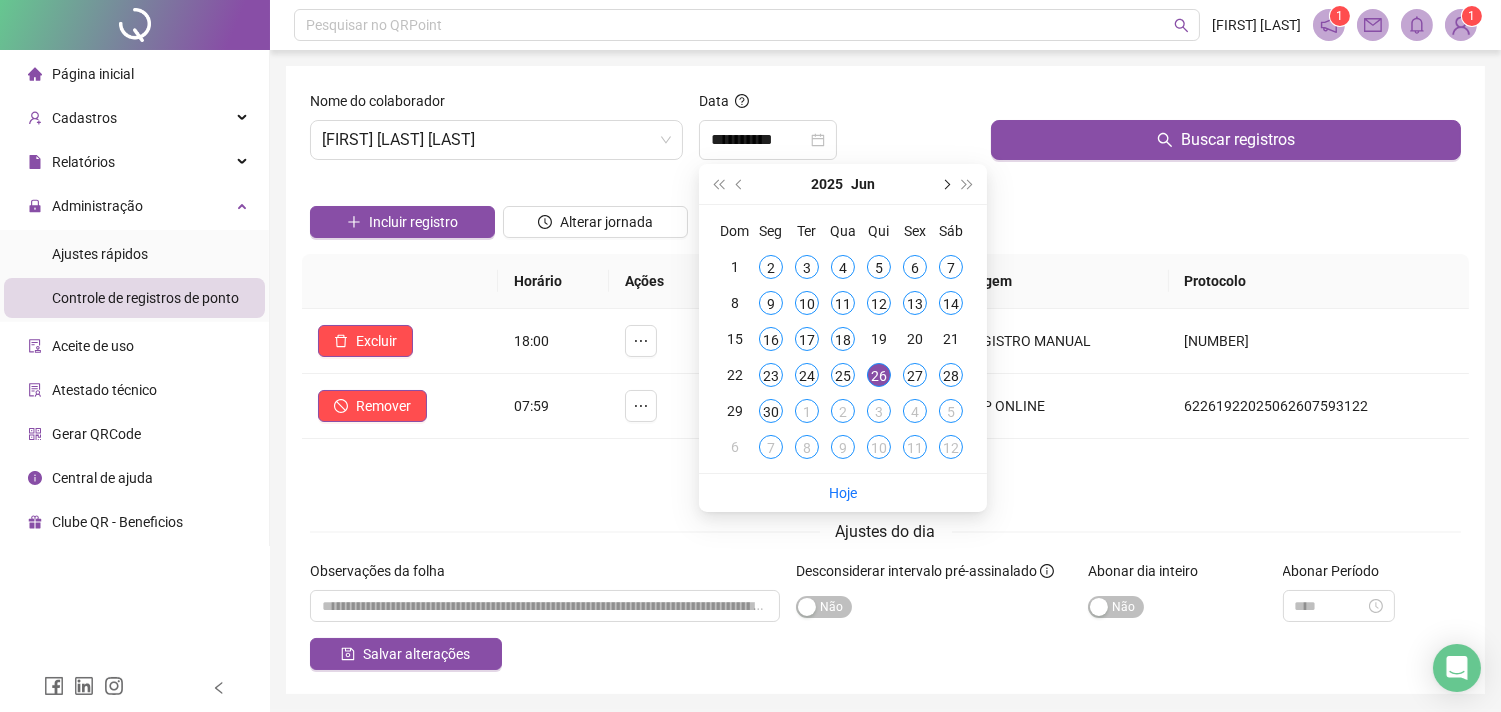 click at bounding box center [945, 184] 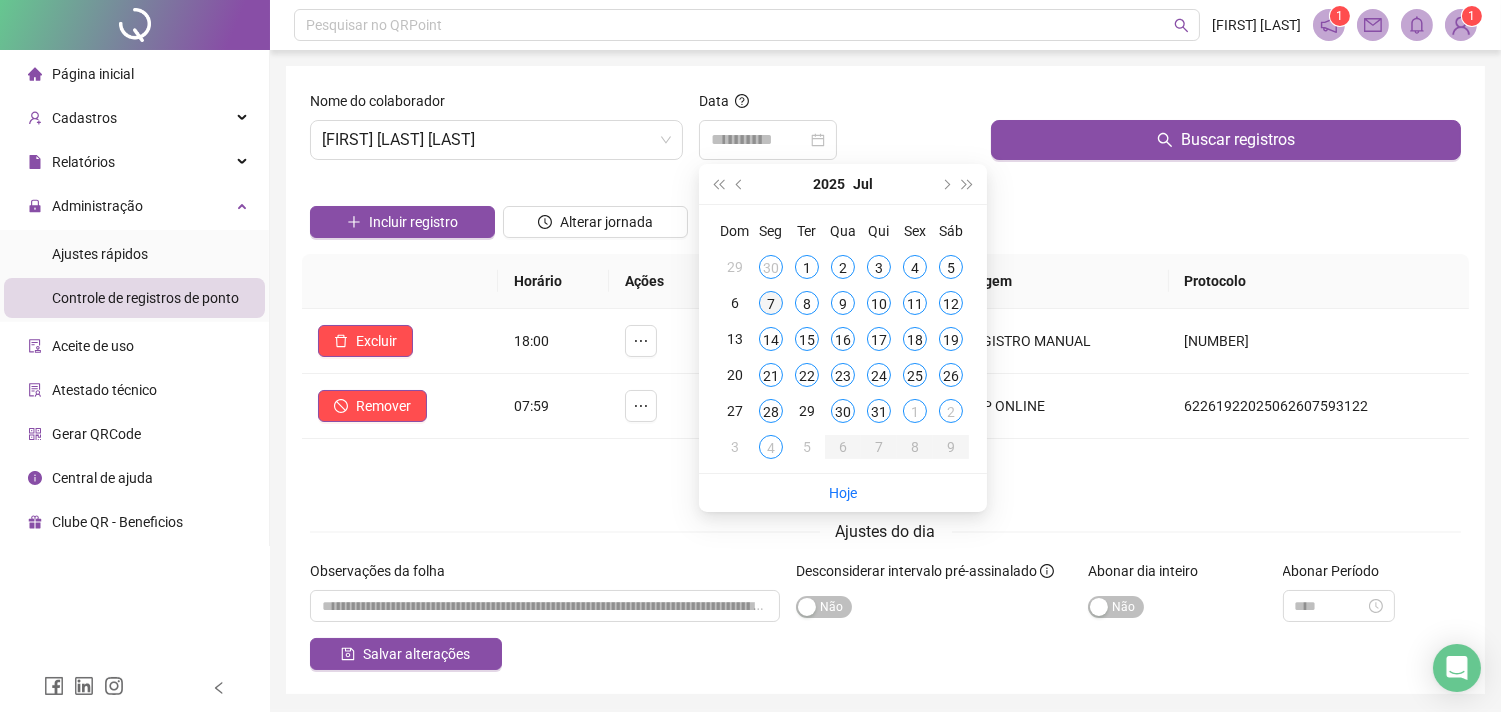 type on "**********" 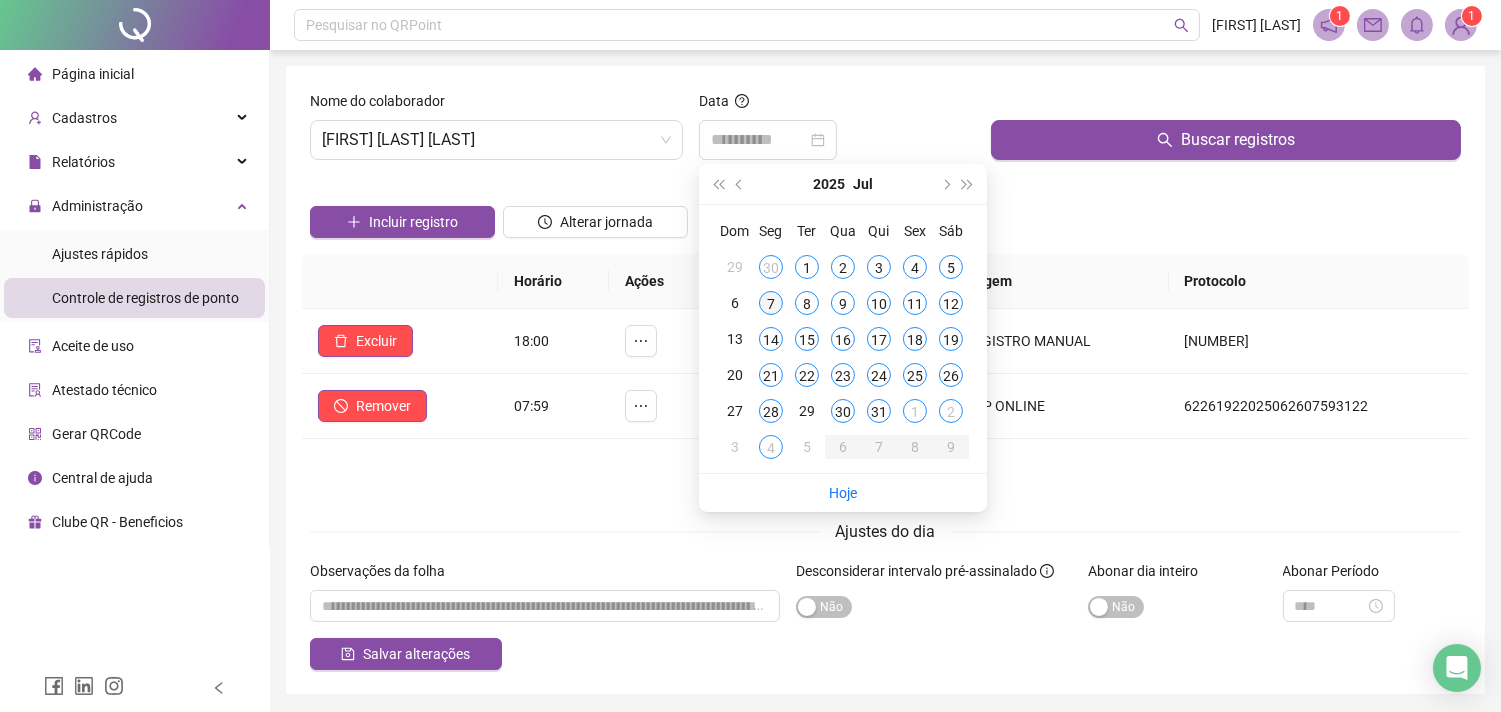 click on "7" at bounding box center [771, 303] 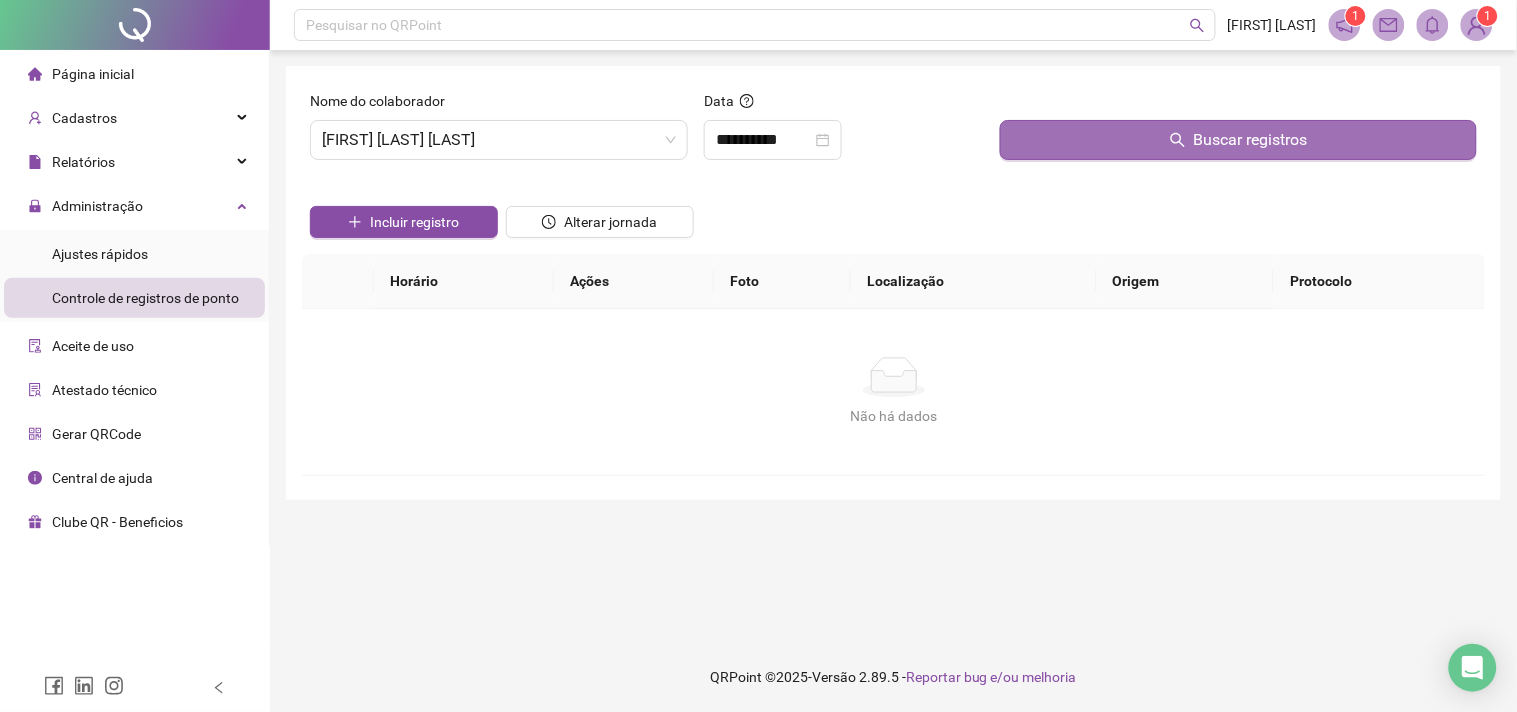 click on "Buscar registros" at bounding box center (1238, 140) 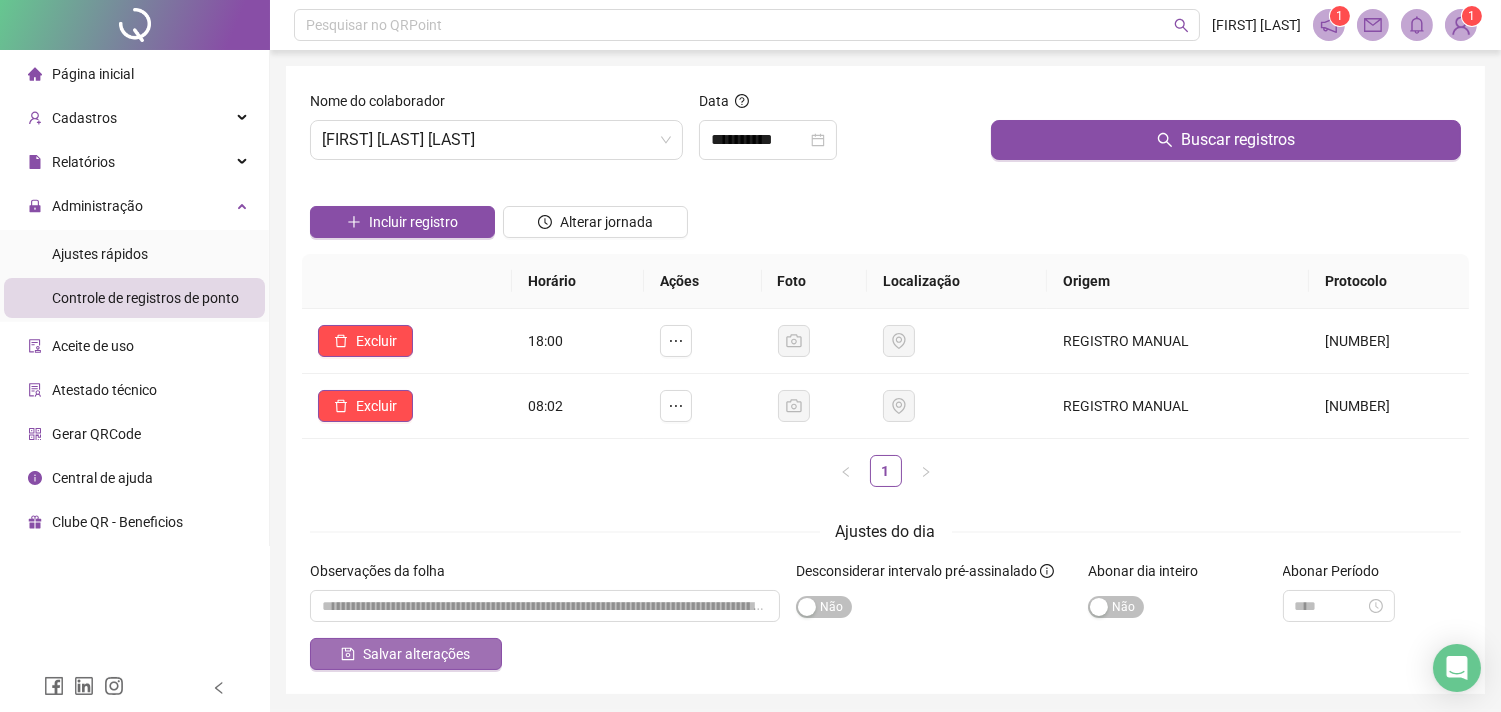 click on "Salvar alterações" at bounding box center [416, 654] 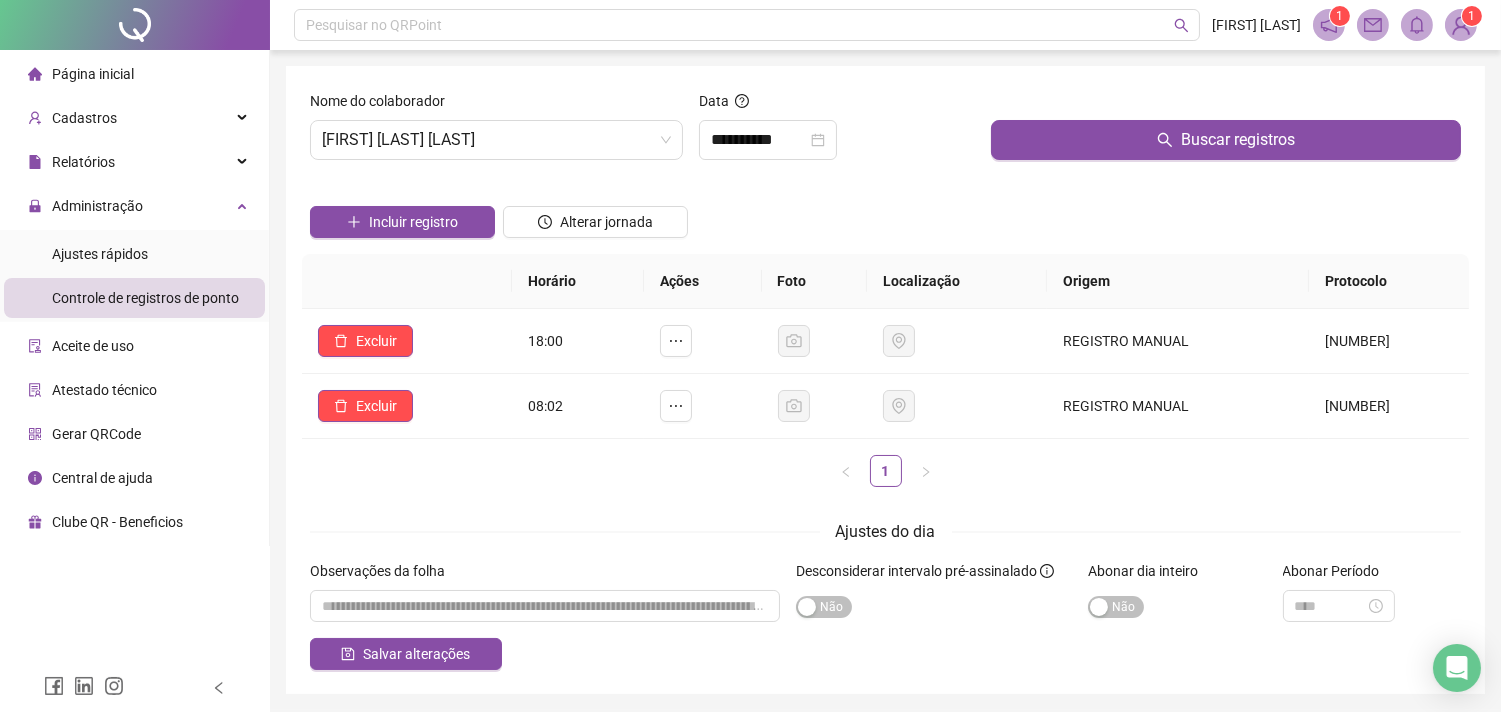 click on "Incluir registro   Alterar jornada" at bounding box center (885, 215) 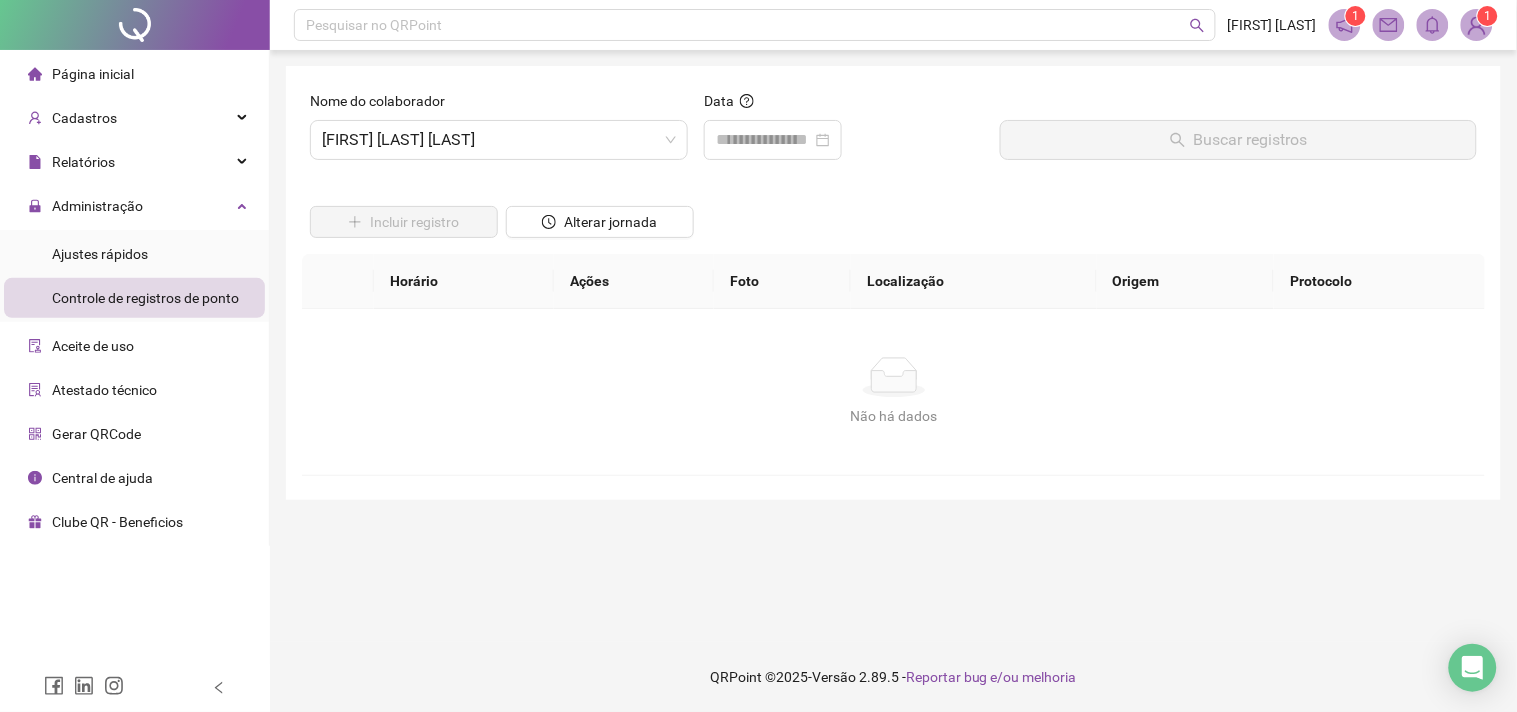click at bounding box center [773, 140] 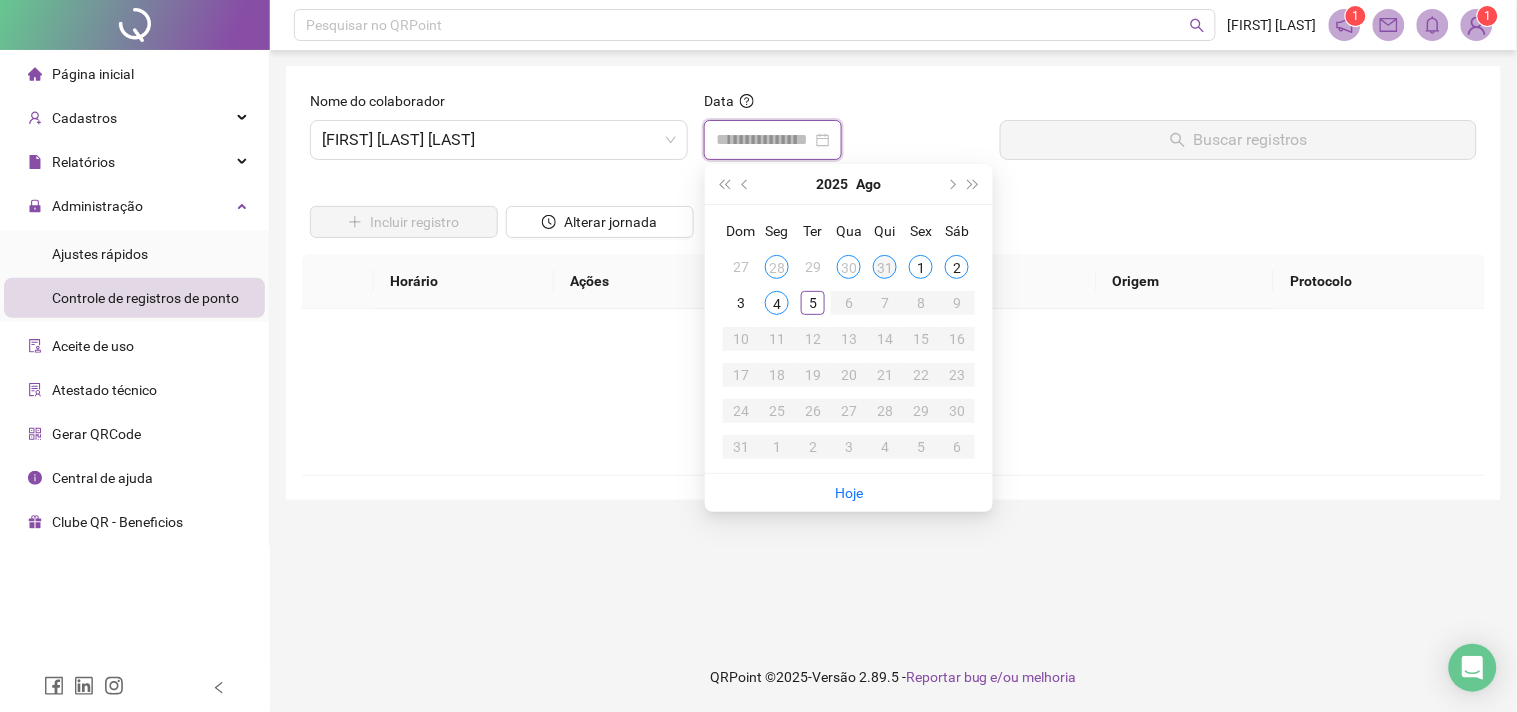 type on "**********" 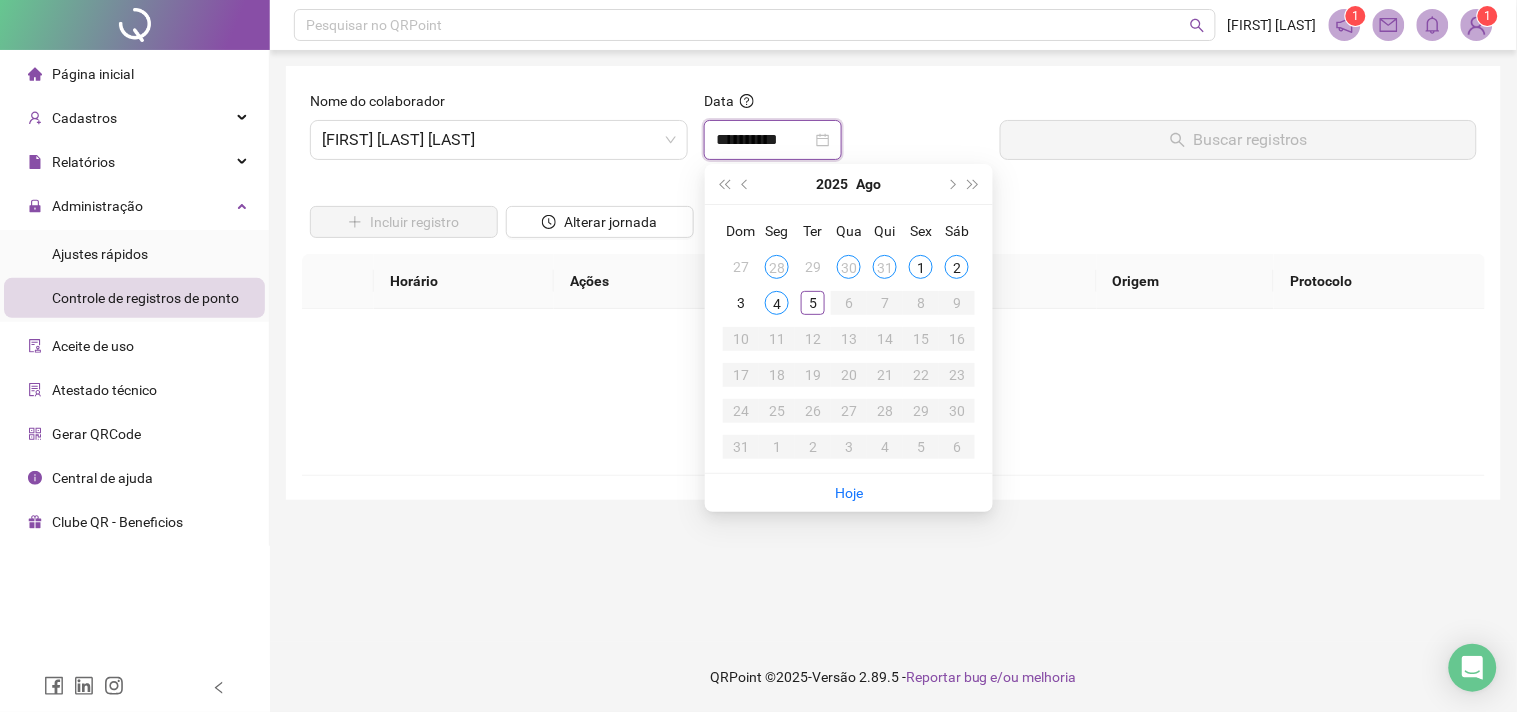 type on "**********" 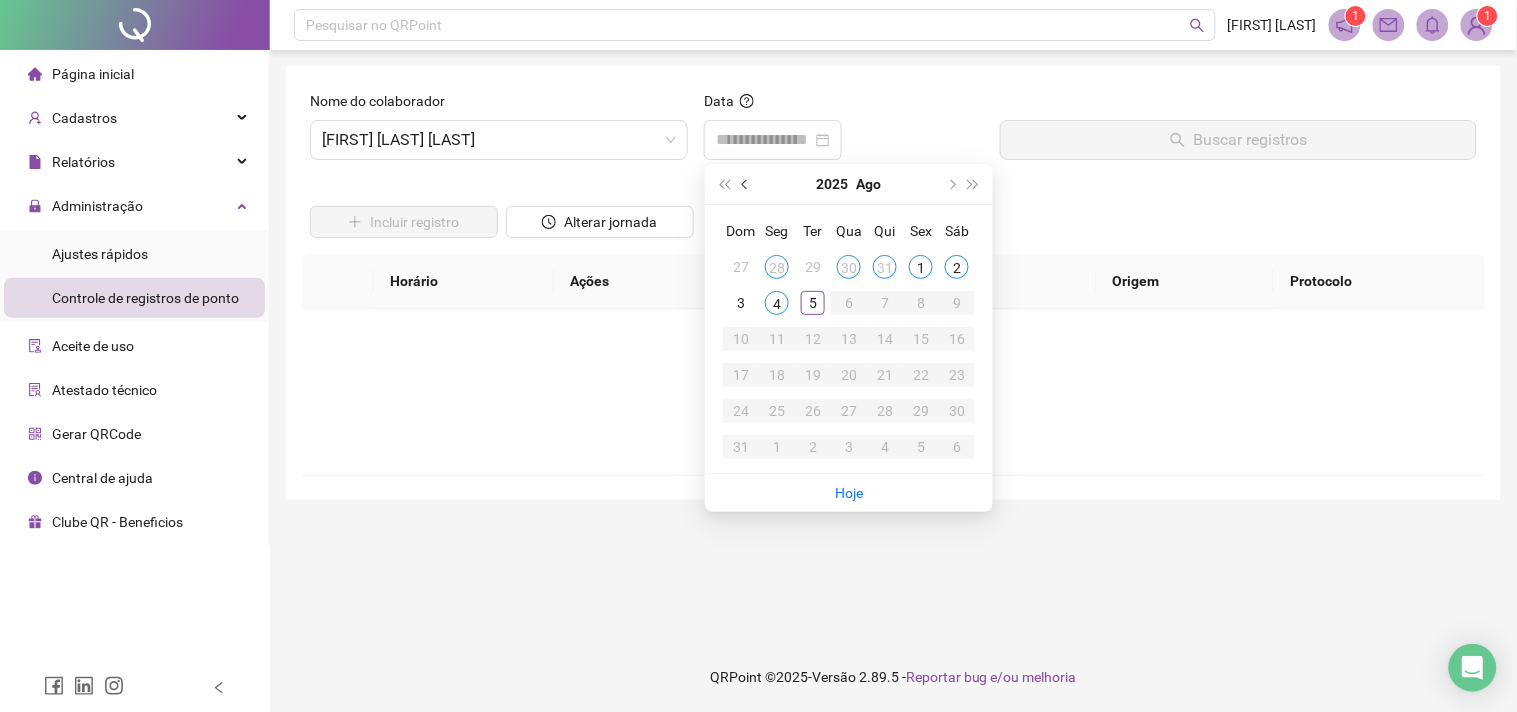 click at bounding box center (747, 184) 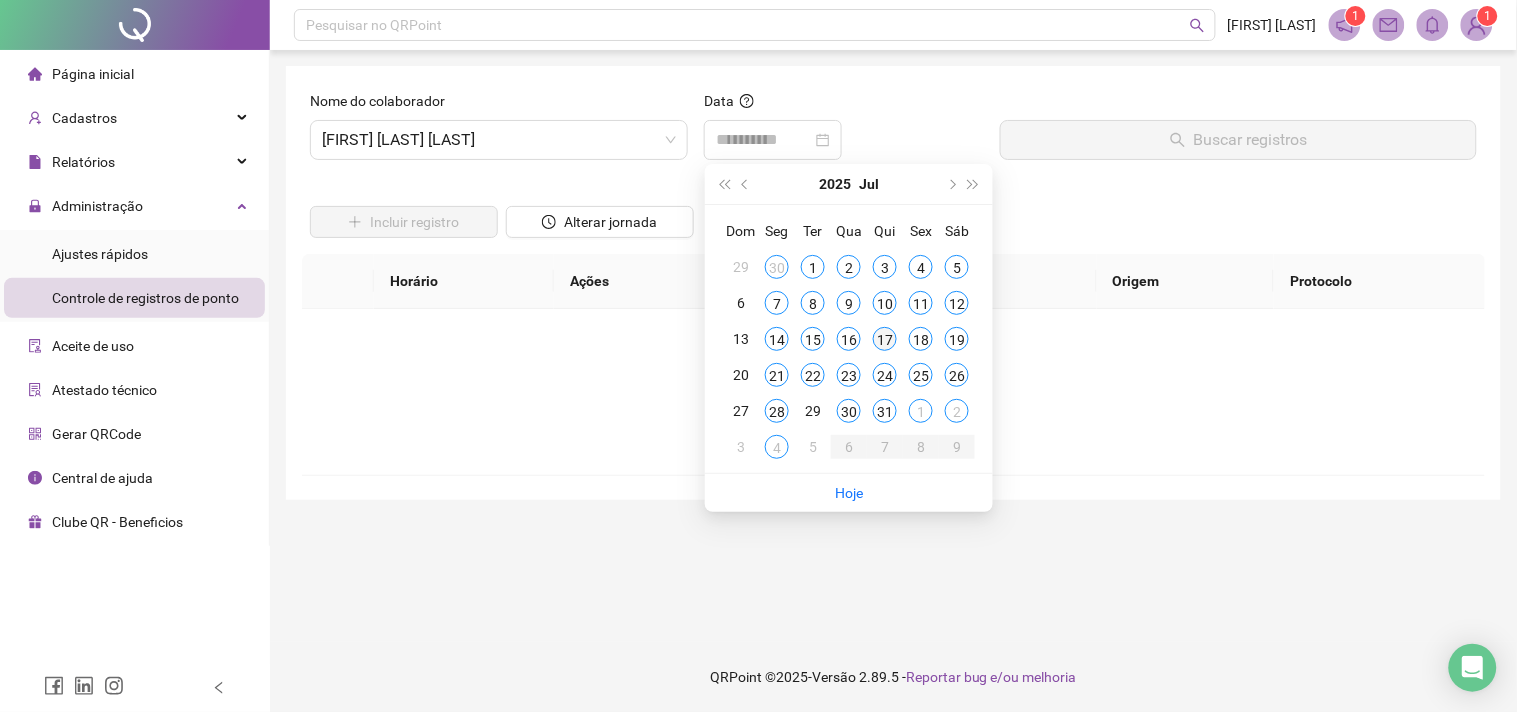 click on "17" at bounding box center (885, 339) 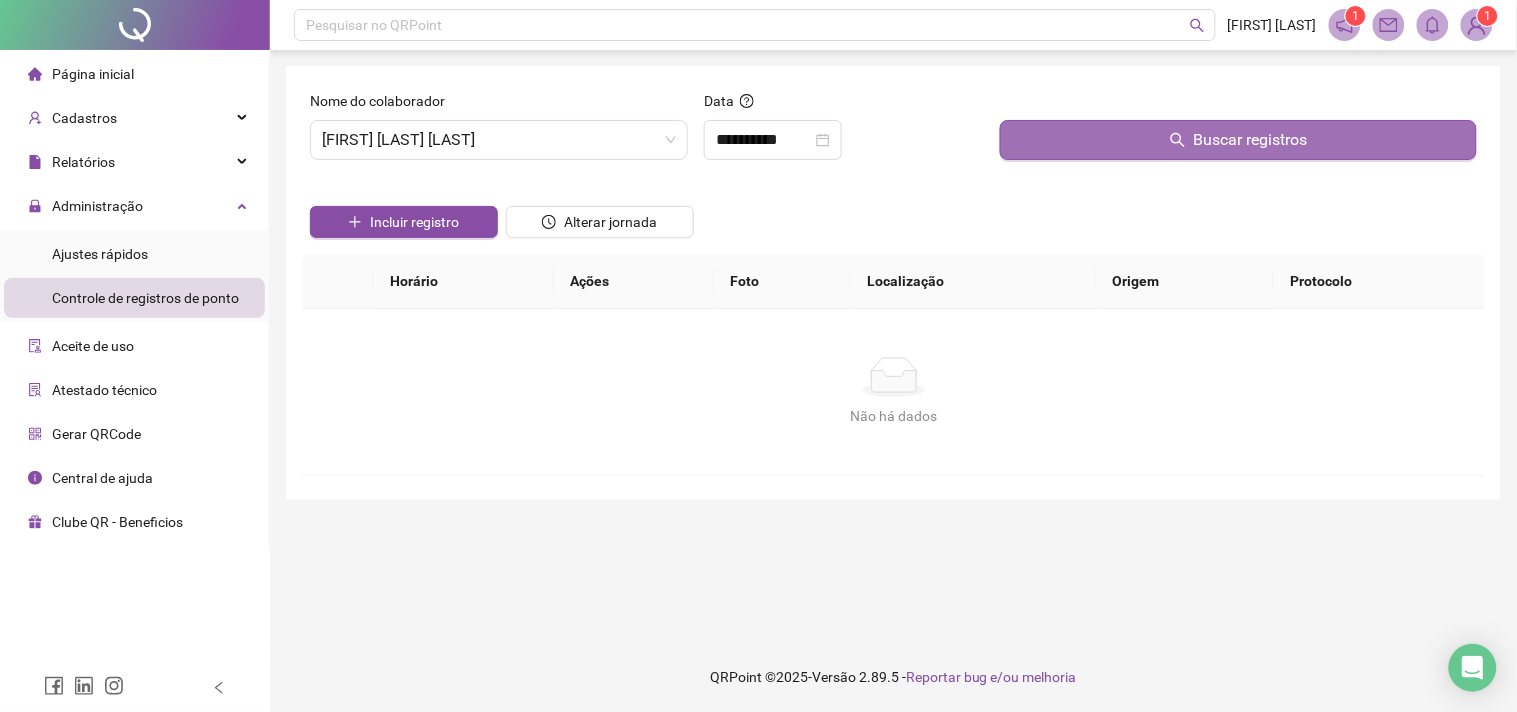 click on "Buscar registros" at bounding box center [1238, 140] 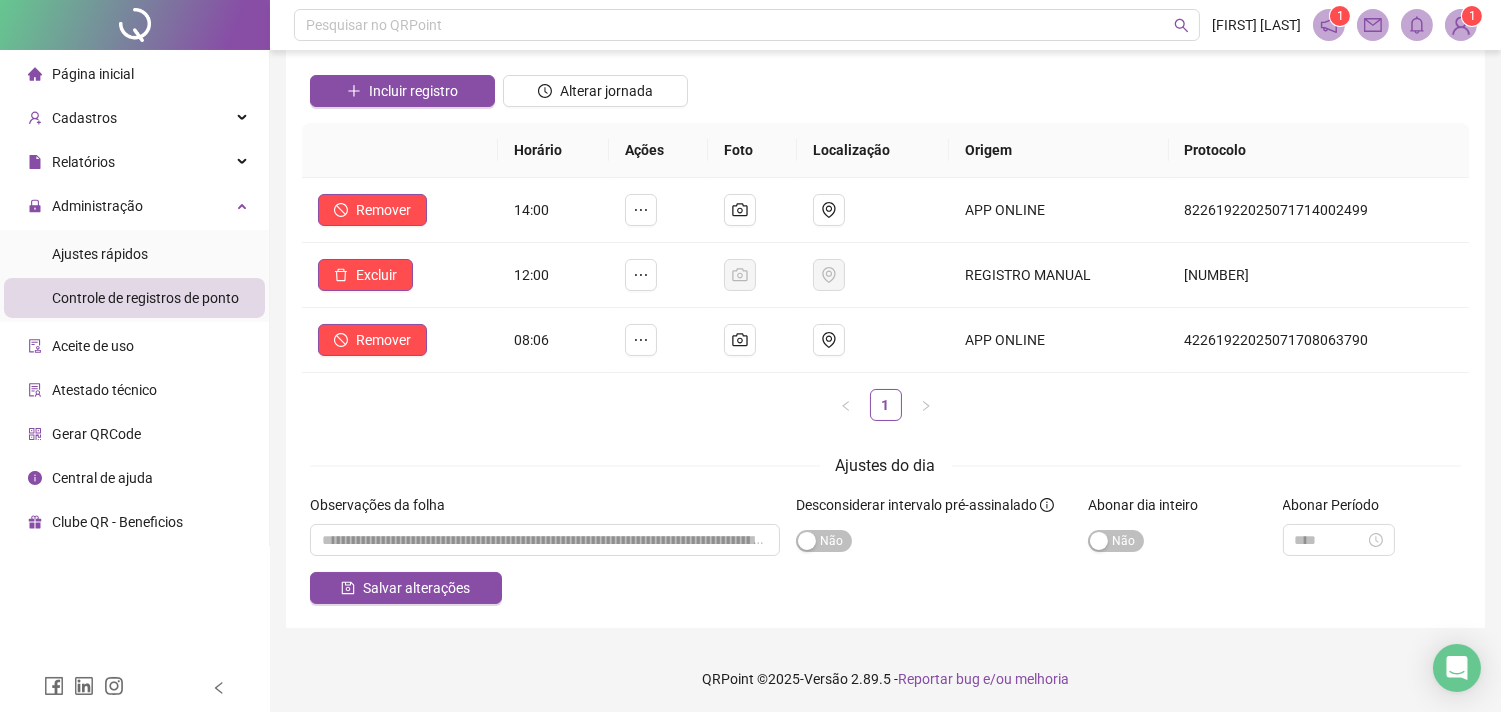 scroll, scrollTop: 133, scrollLeft: 0, axis: vertical 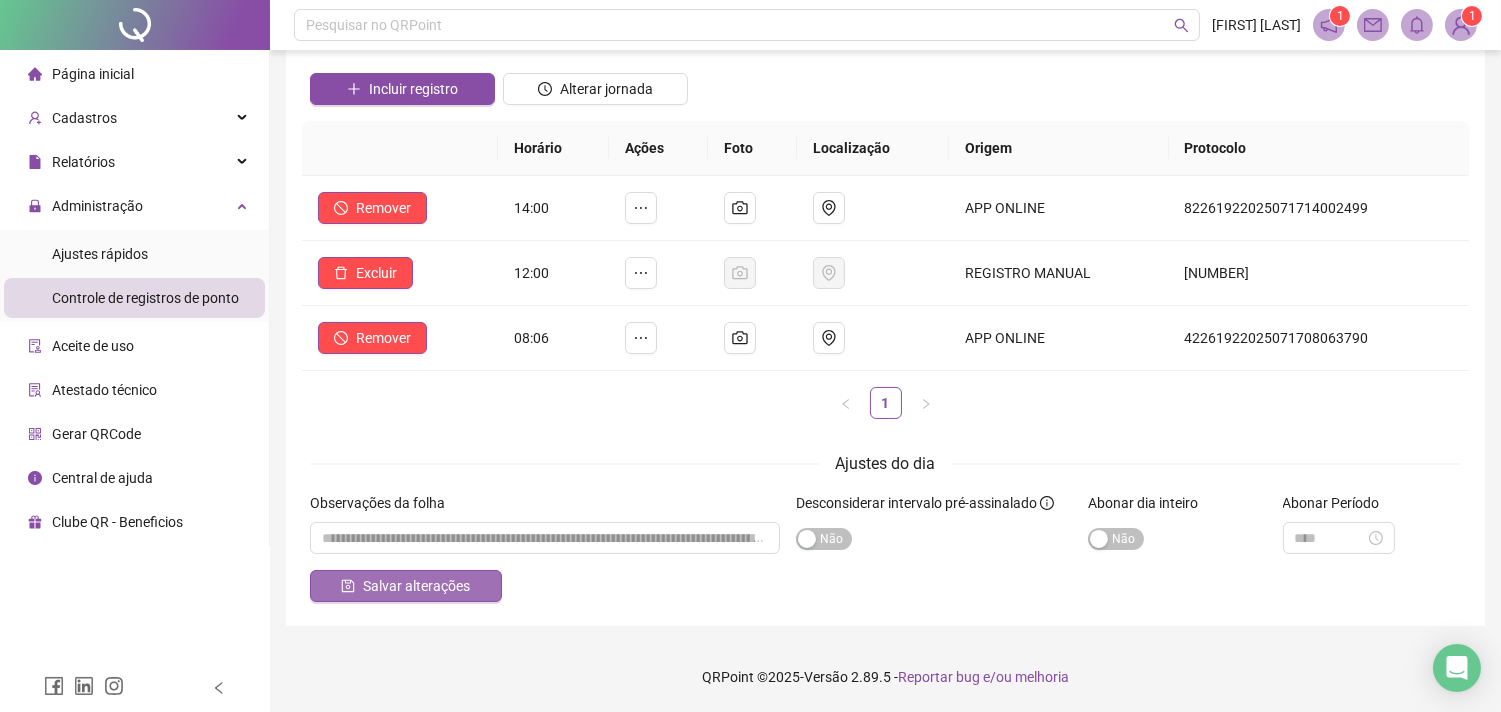 click on "Salvar alterações" at bounding box center [416, 586] 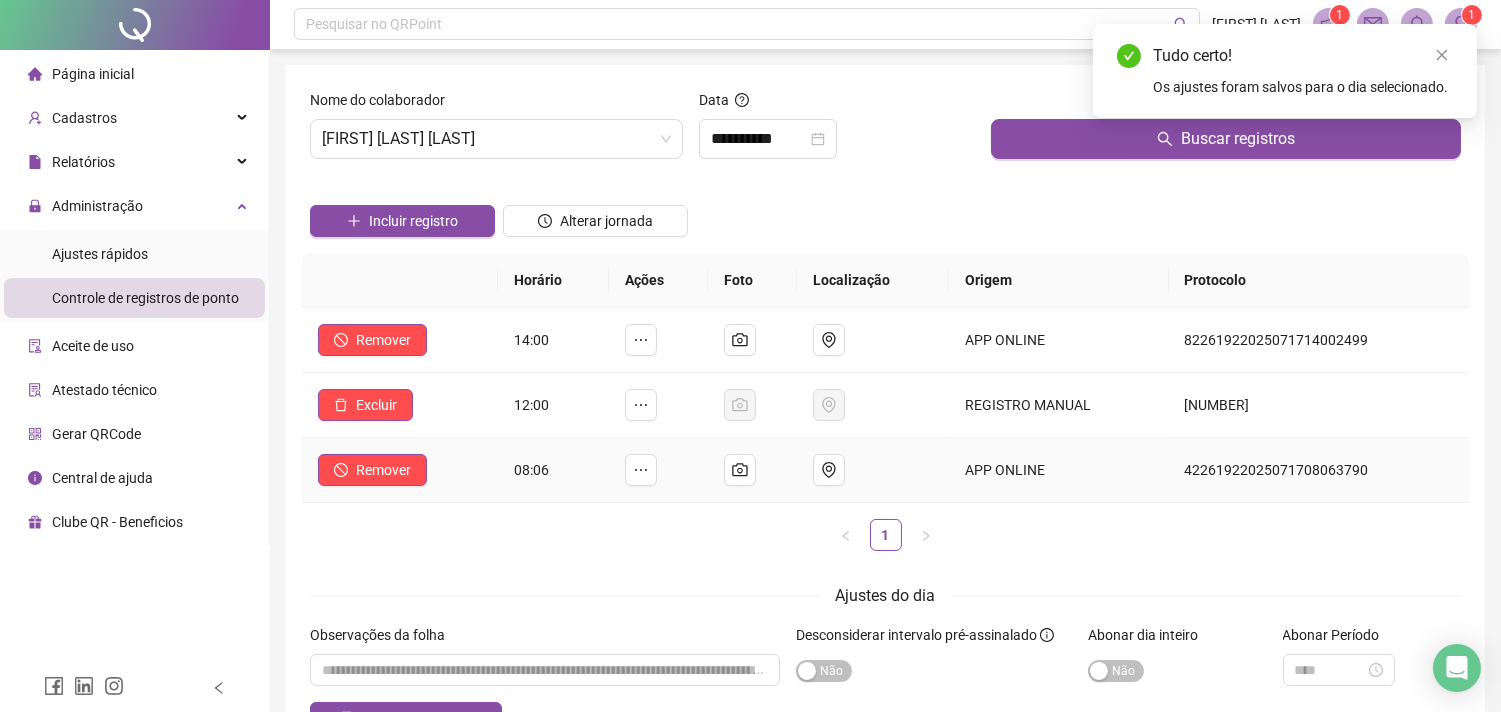 scroll, scrollTop: 0, scrollLeft: 0, axis: both 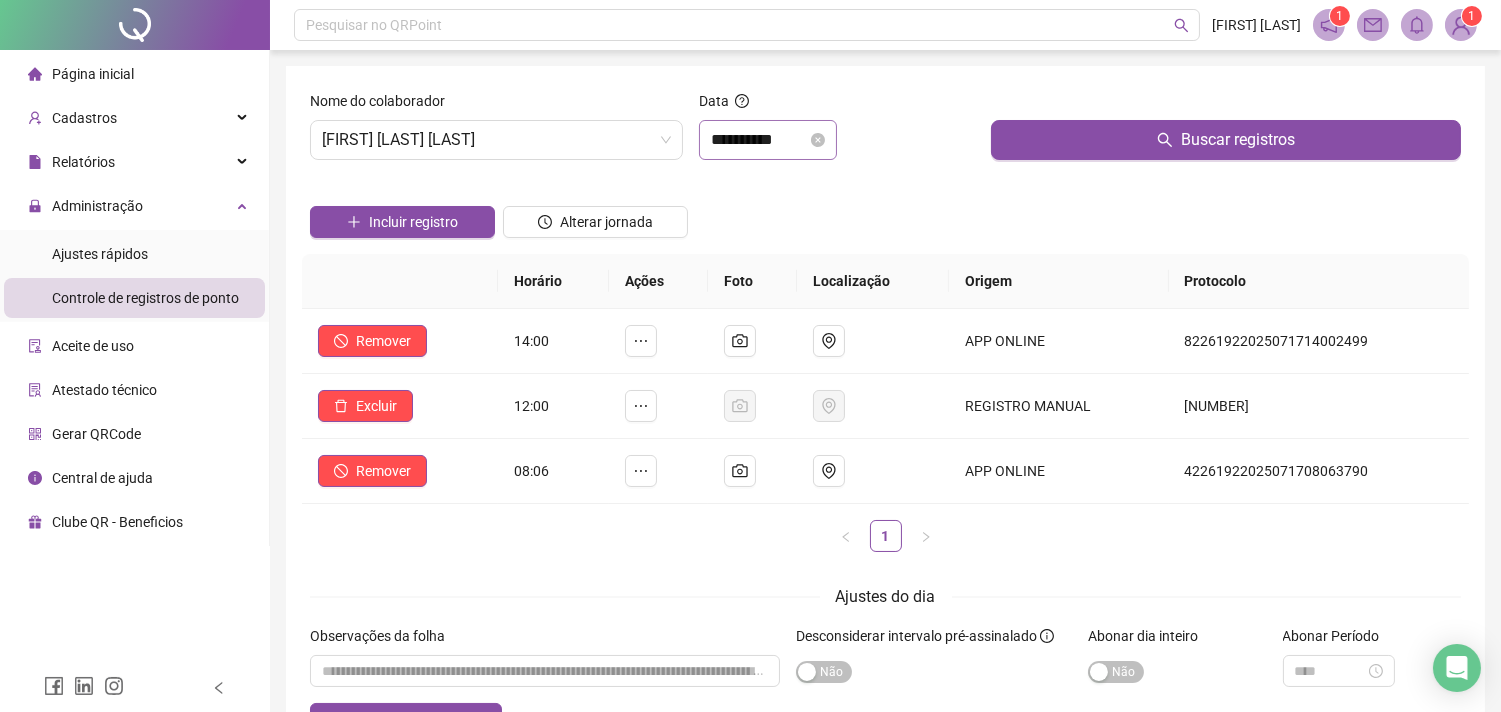 click on "**********" at bounding box center [768, 140] 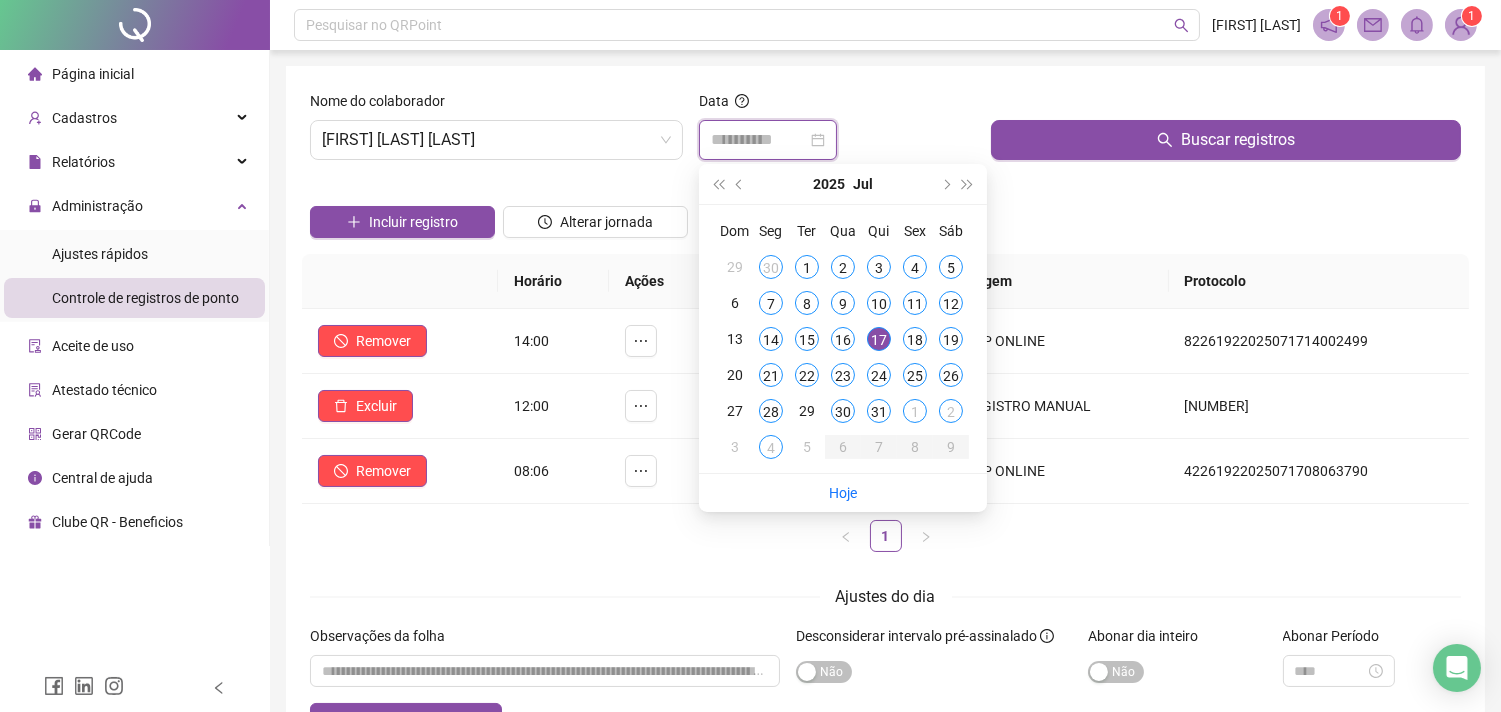 type on "**********" 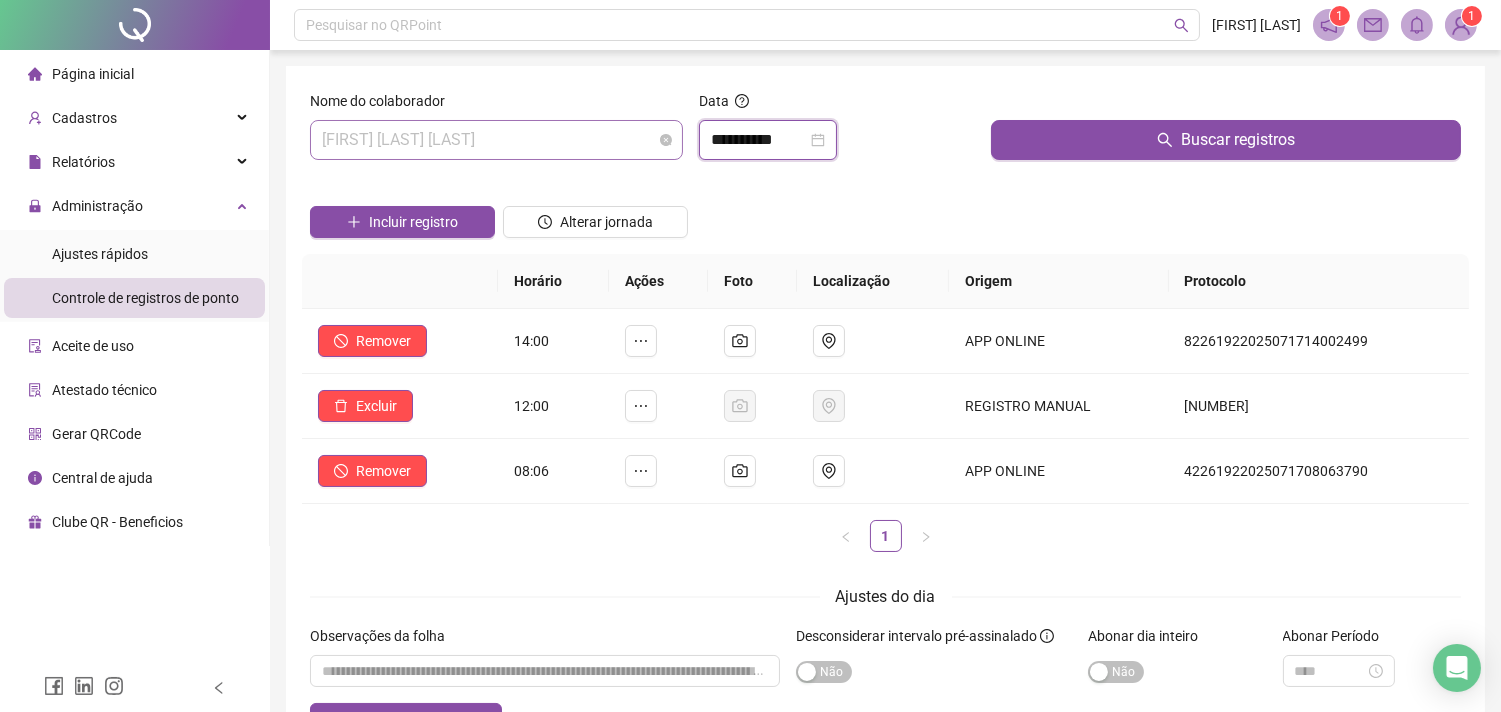 click on "[FIRST] [LAST] [LAST]" at bounding box center (496, 140) 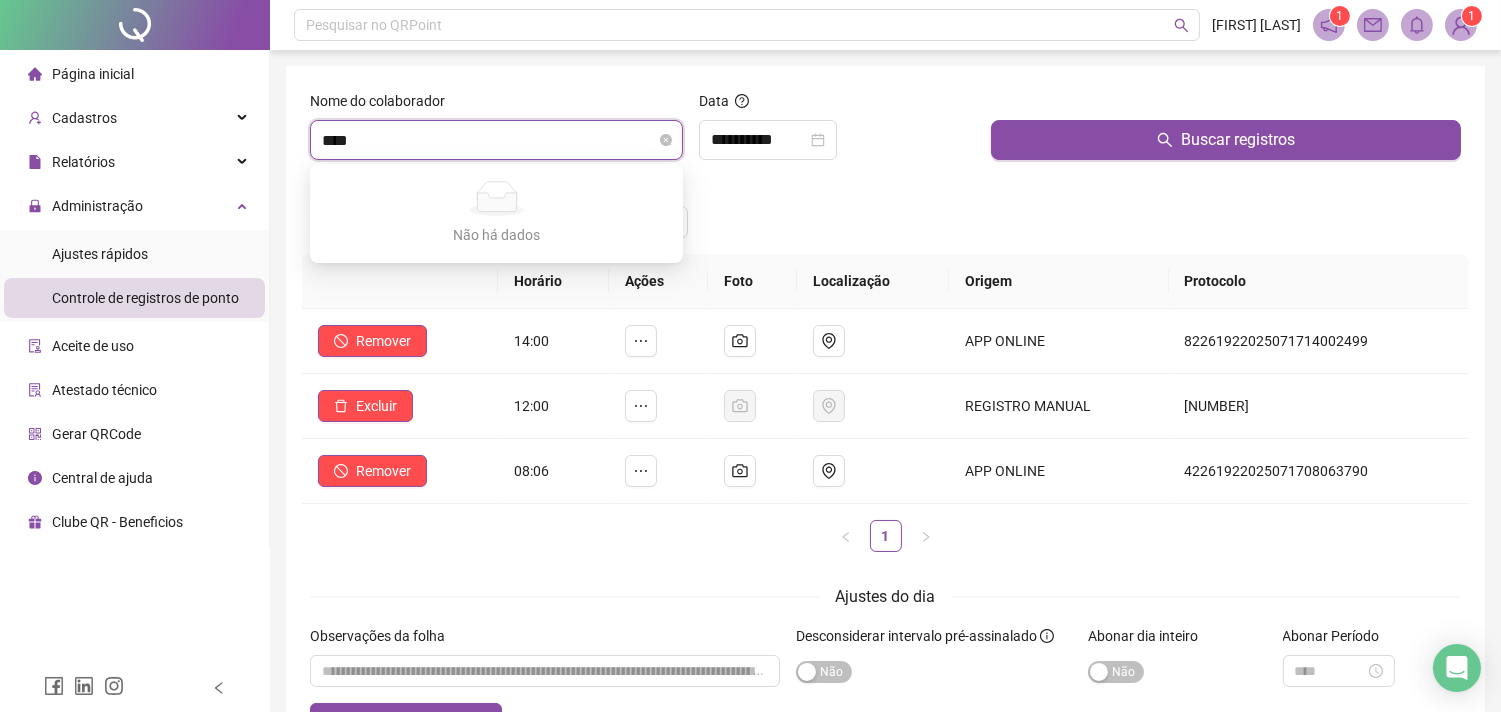 type on "***" 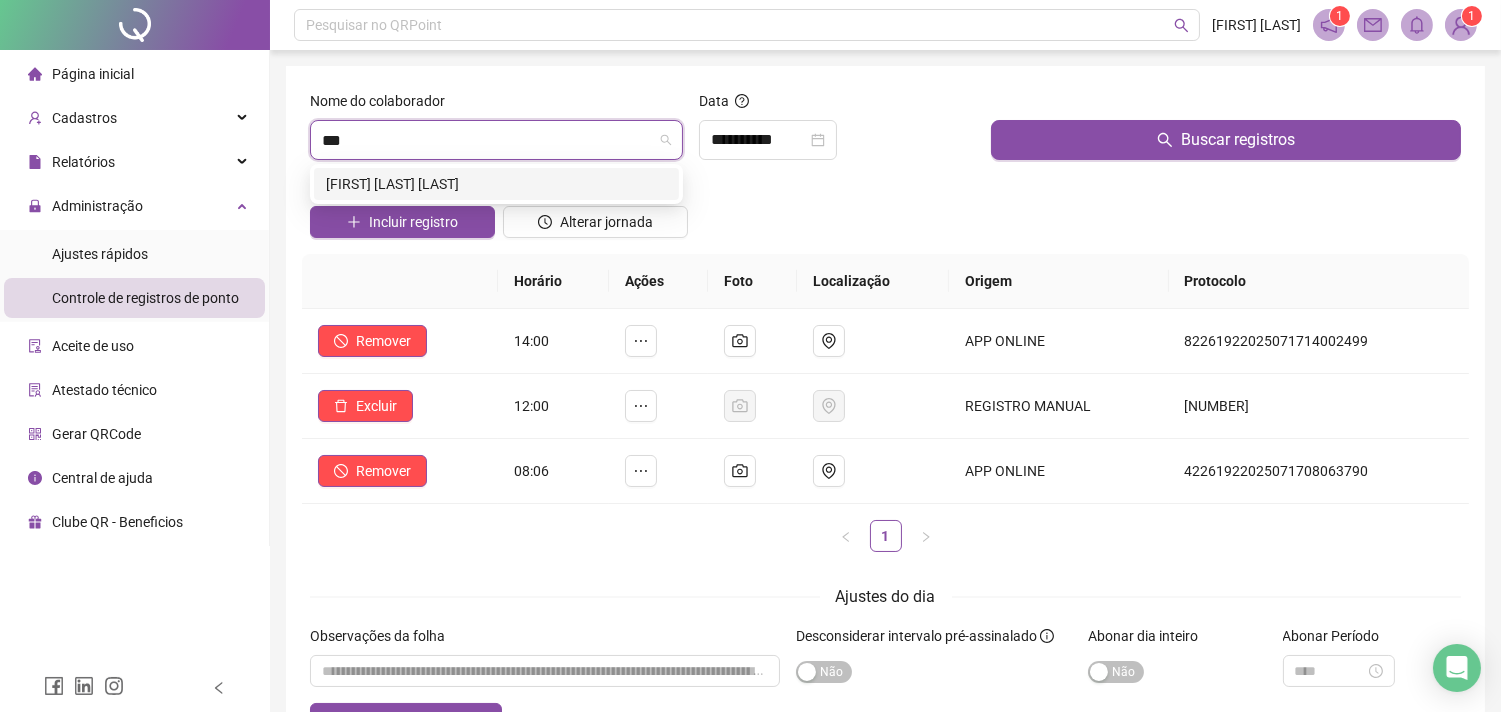 click on "[FIRST] [LAST] [LAST]" at bounding box center [496, 184] 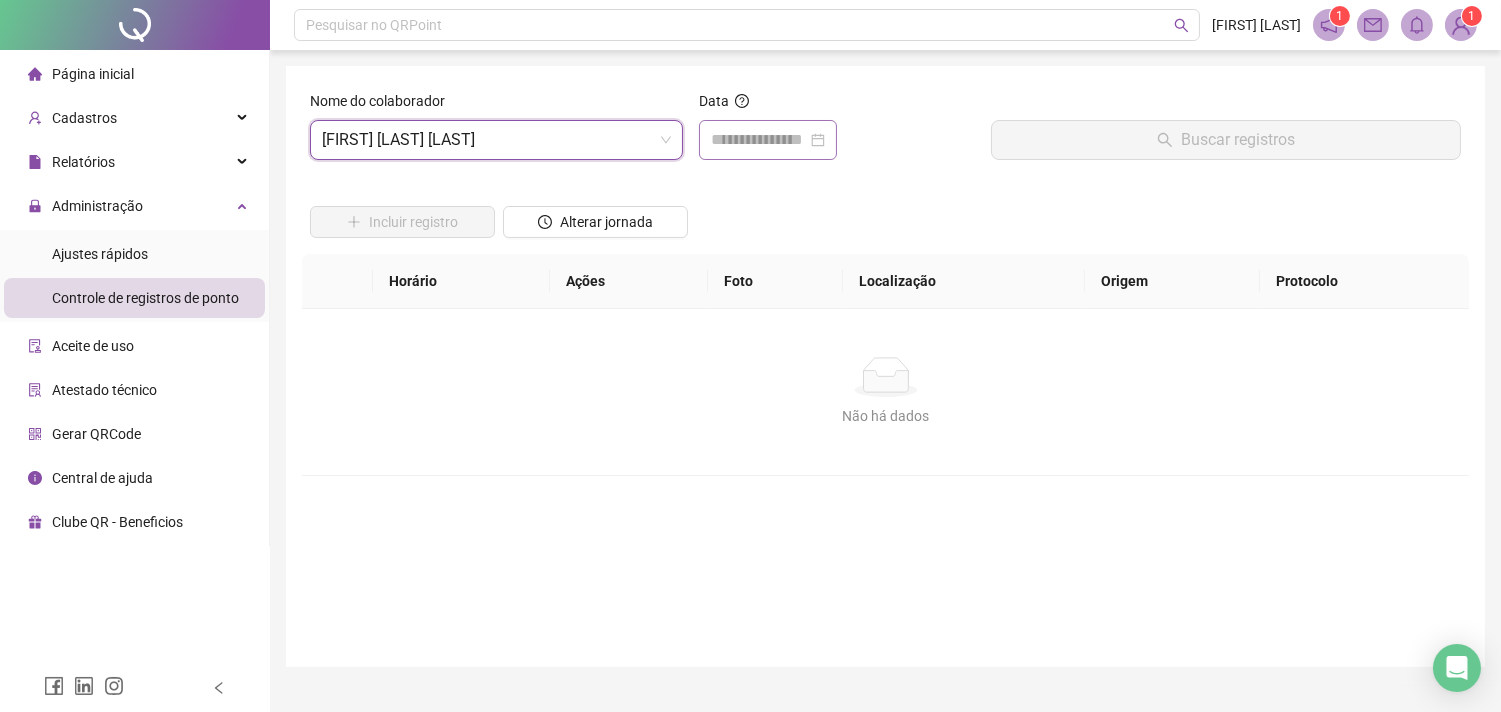 click at bounding box center [768, 140] 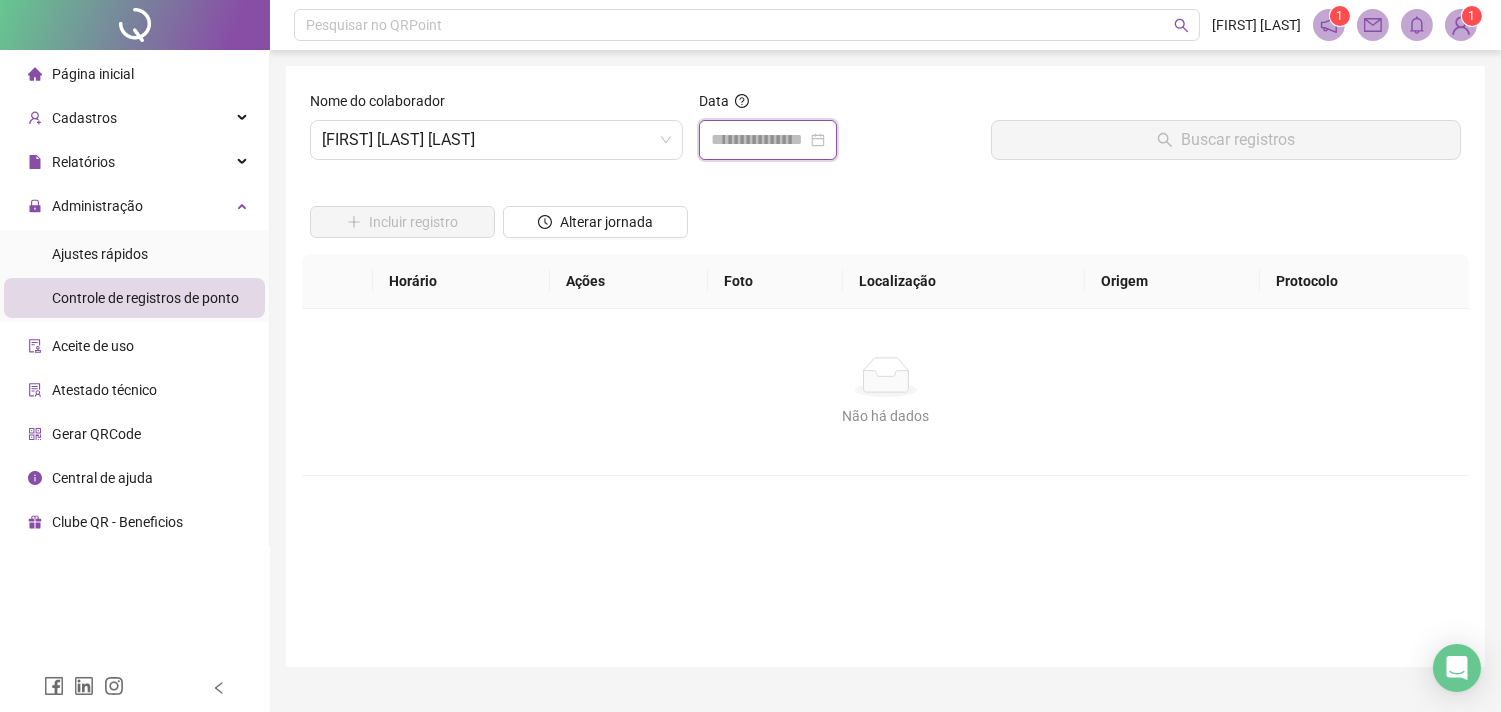 type on "**********" 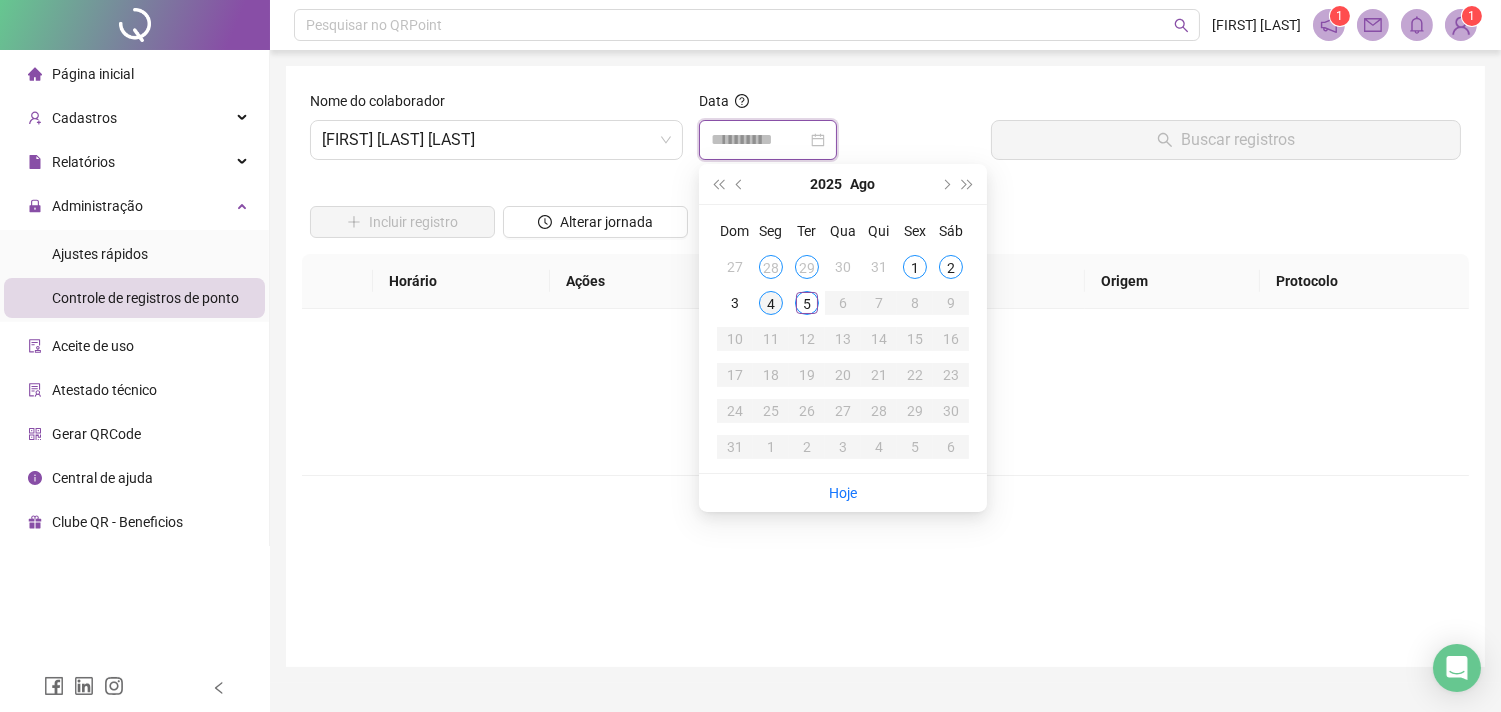 type on "**********" 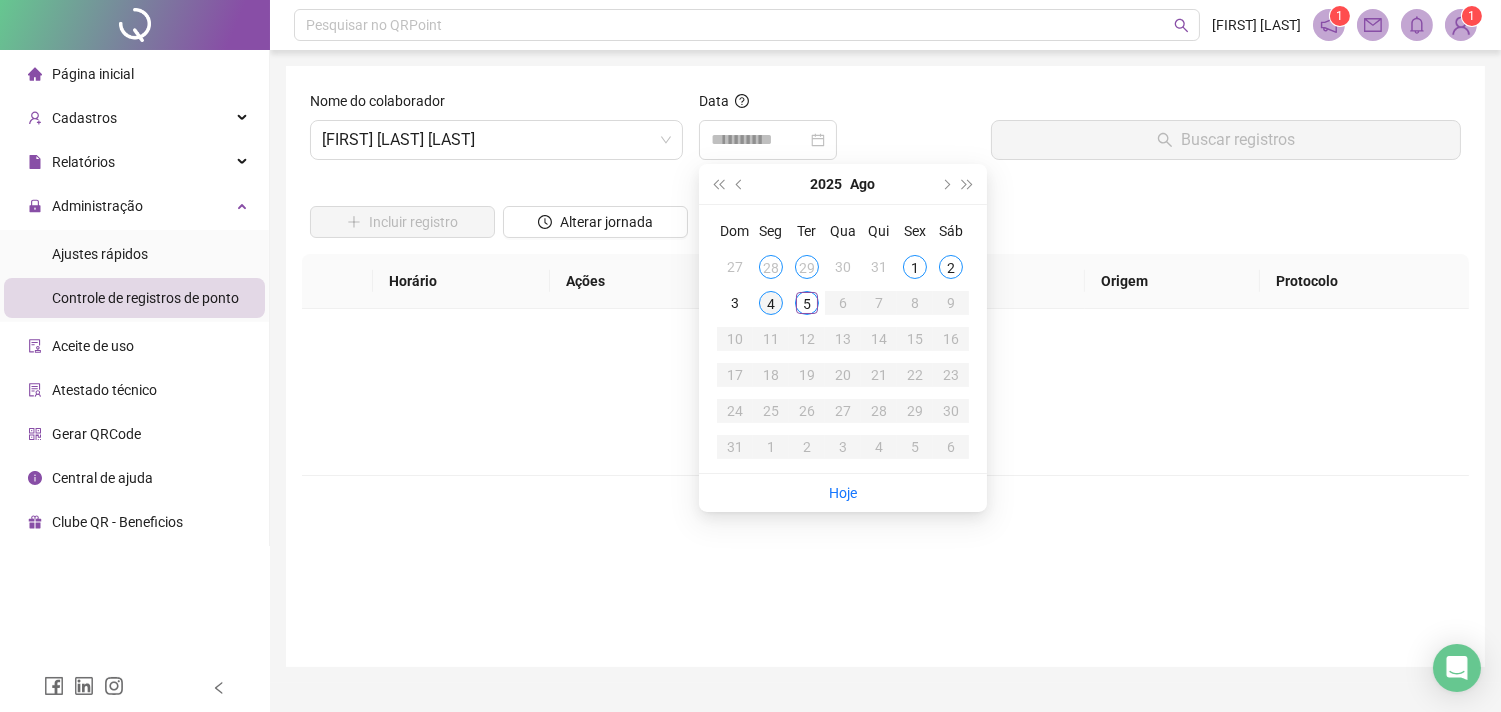 click on "4" at bounding box center (771, 303) 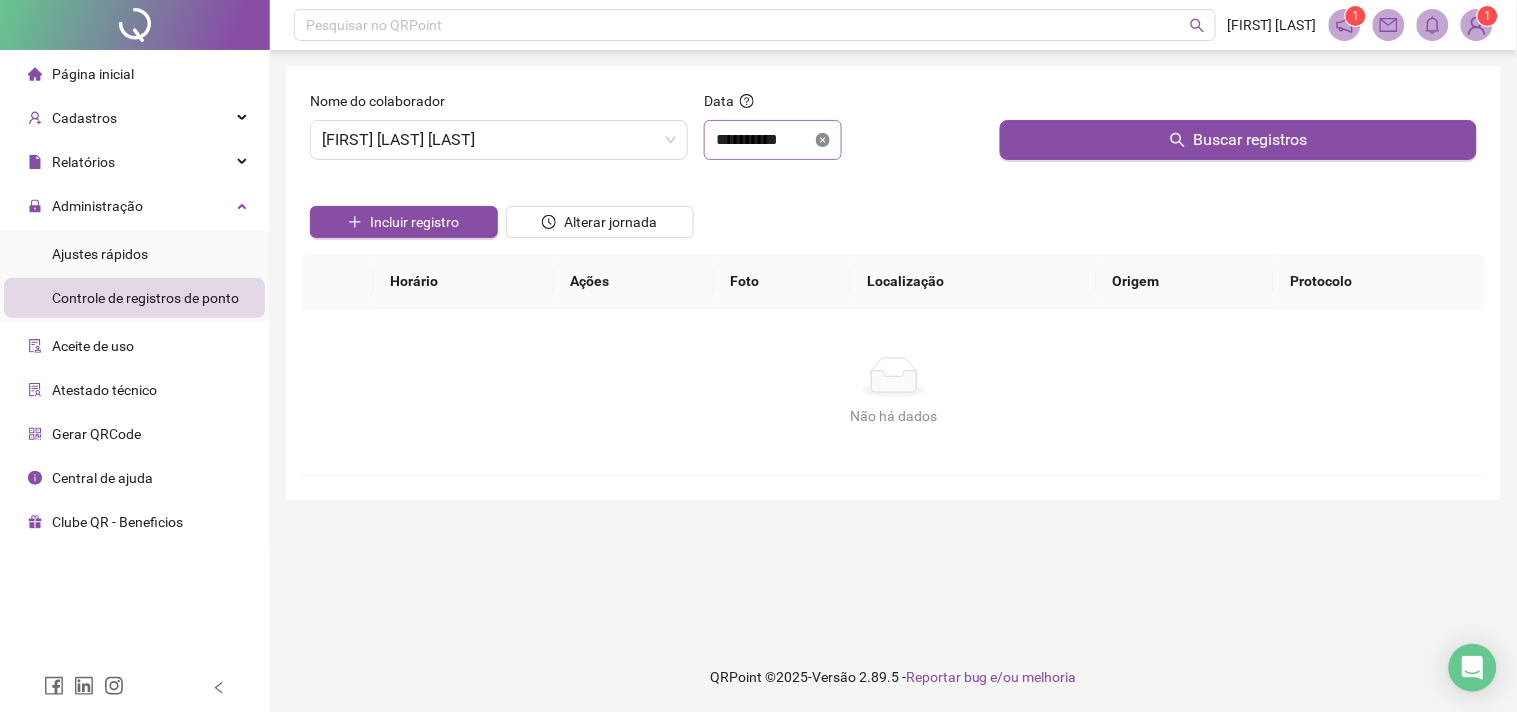click 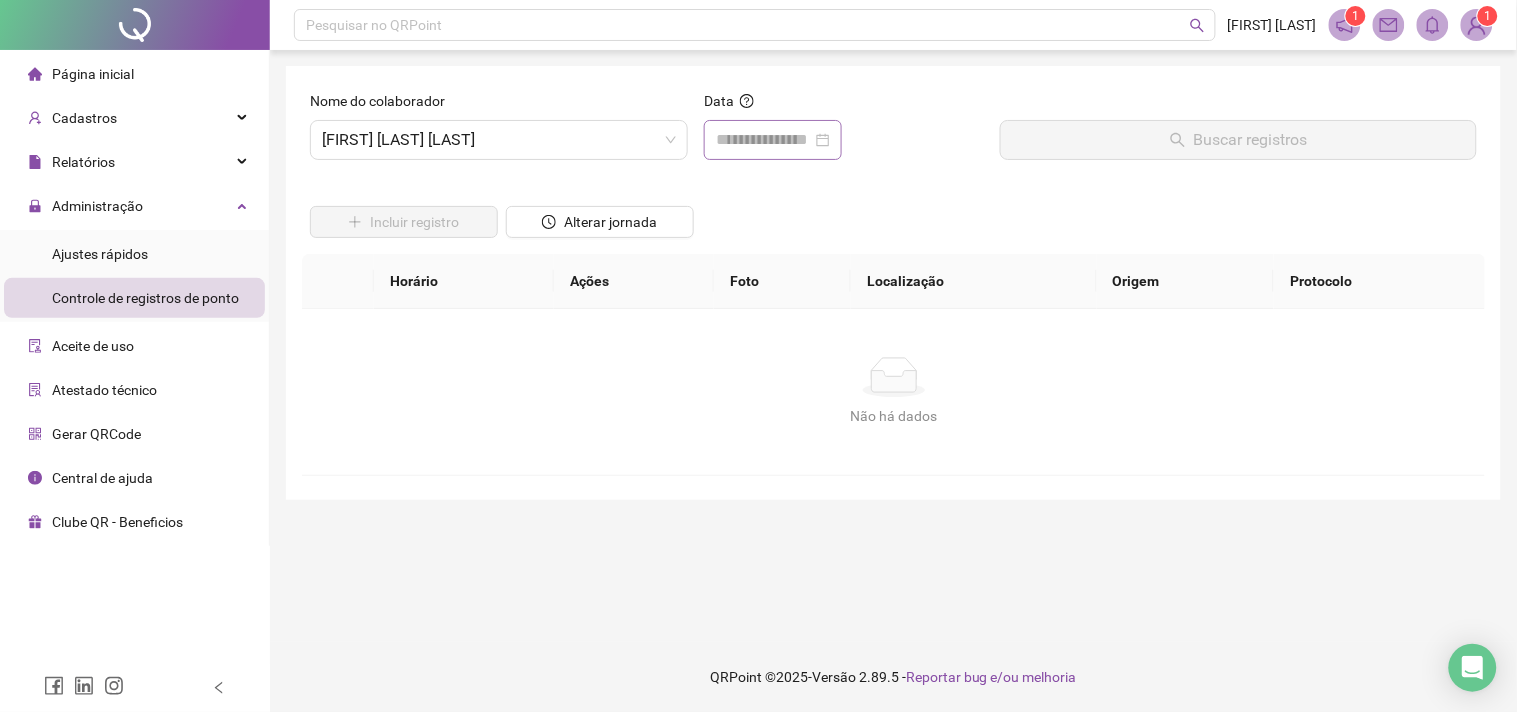 click at bounding box center [773, 140] 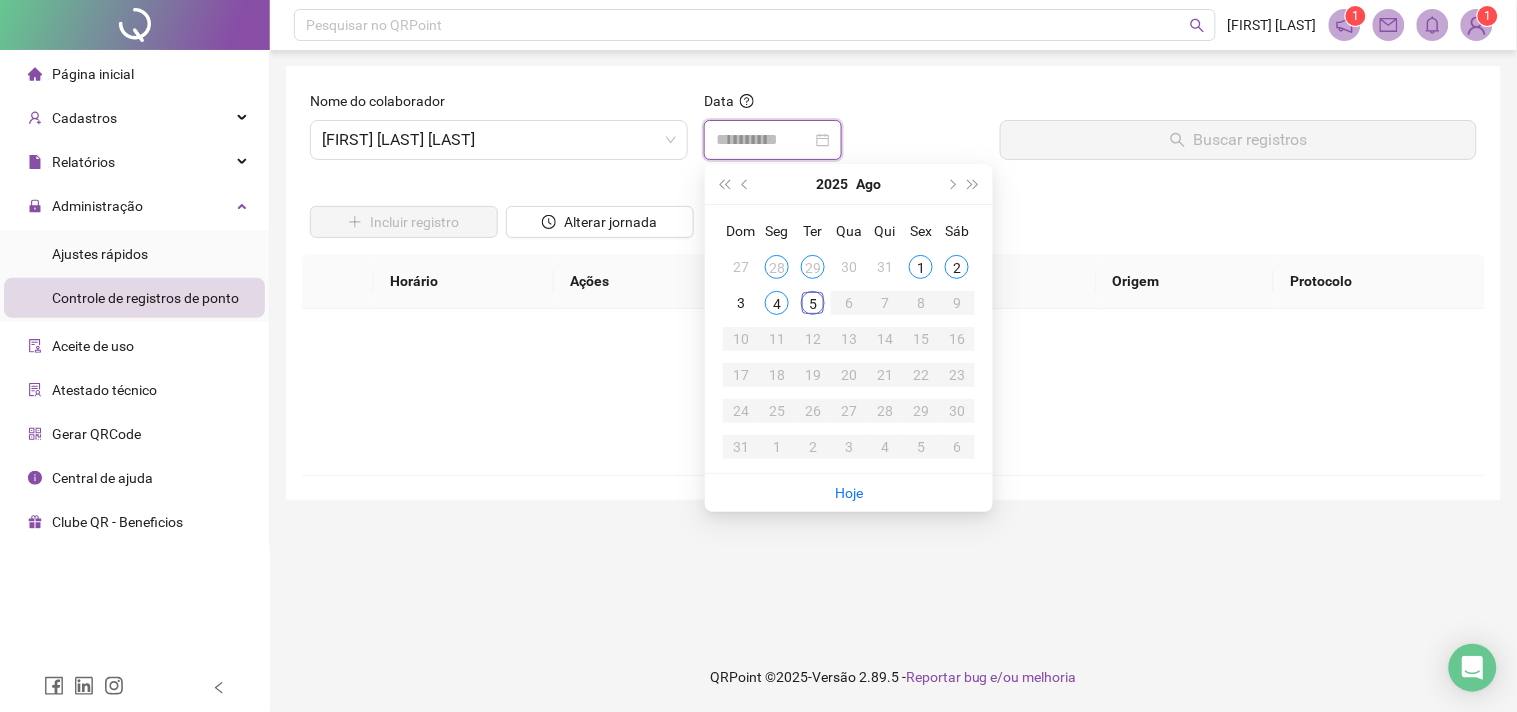type on "**********" 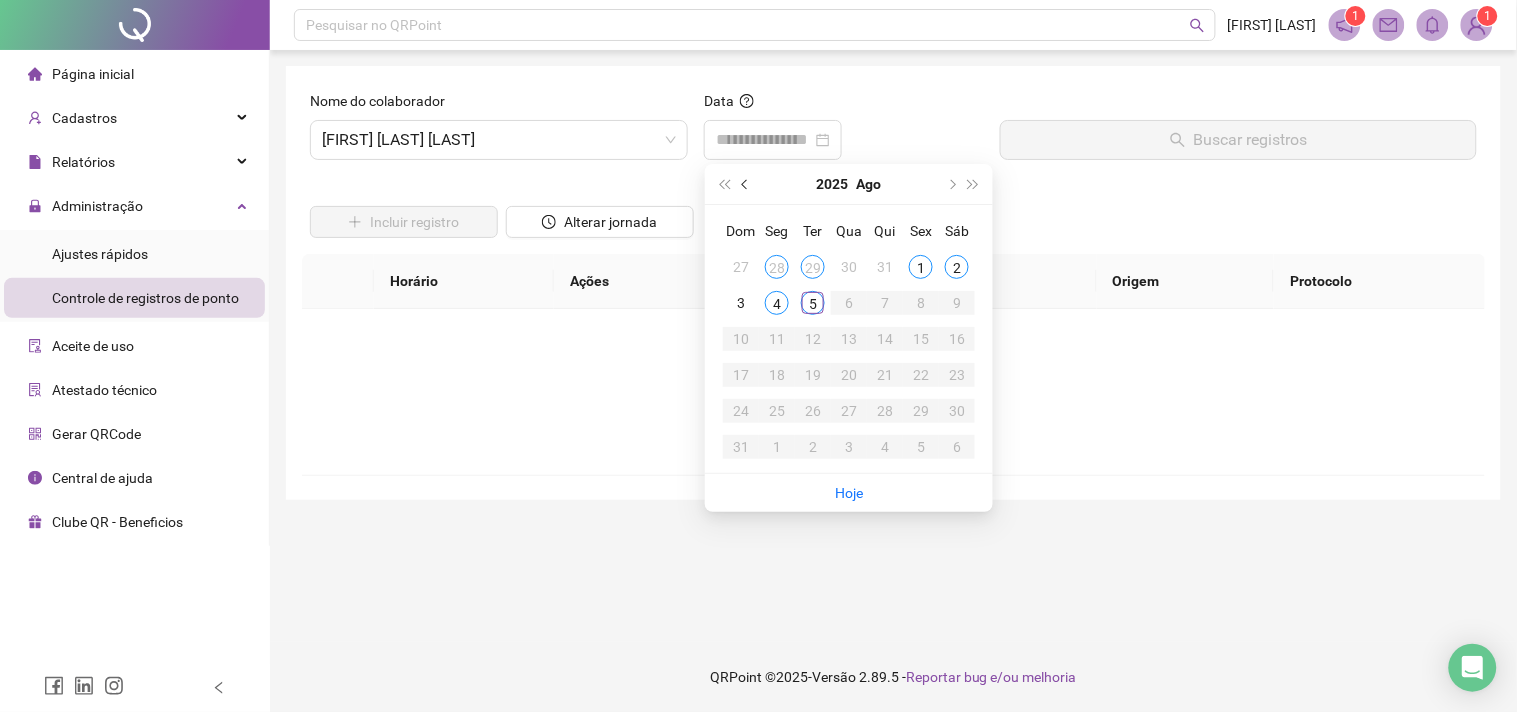 click at bounding box center (747, 184) 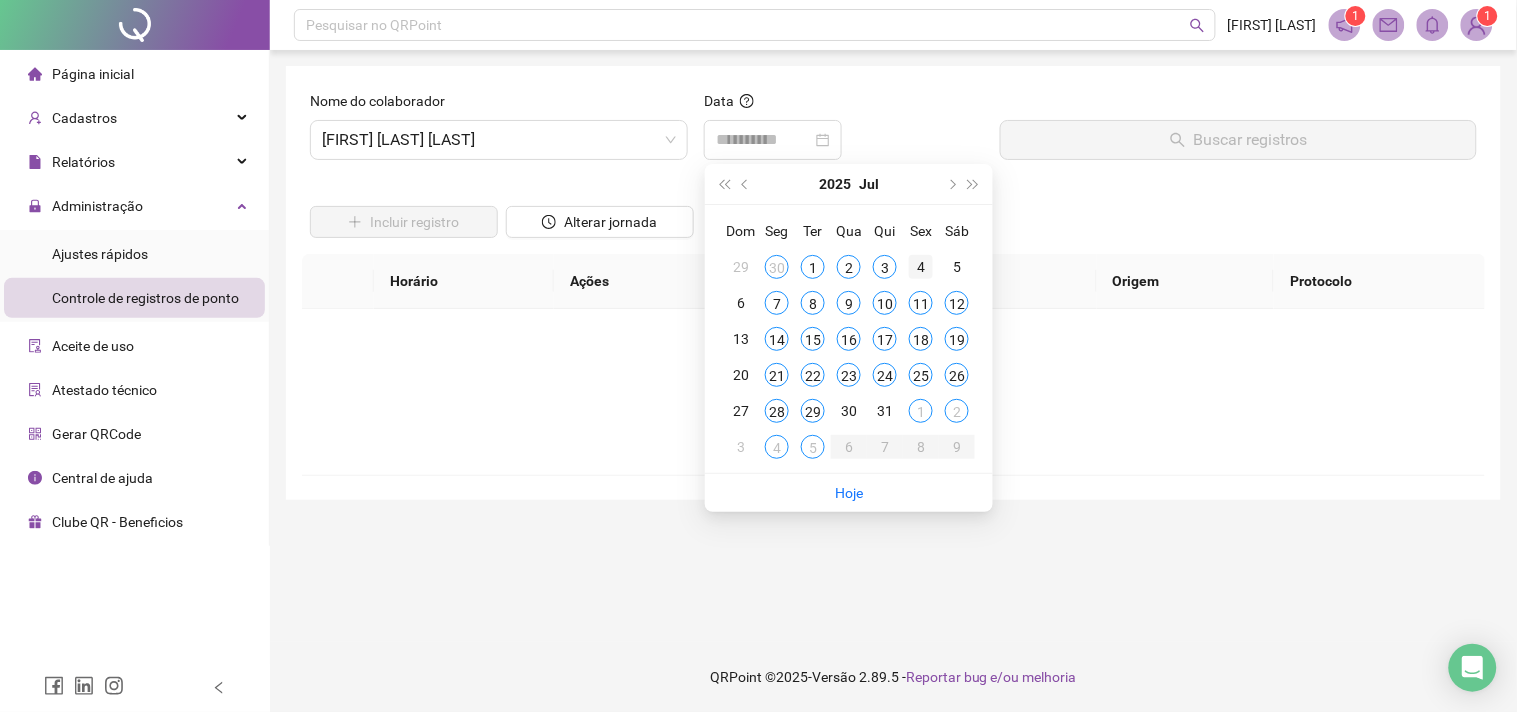 type on "**********" 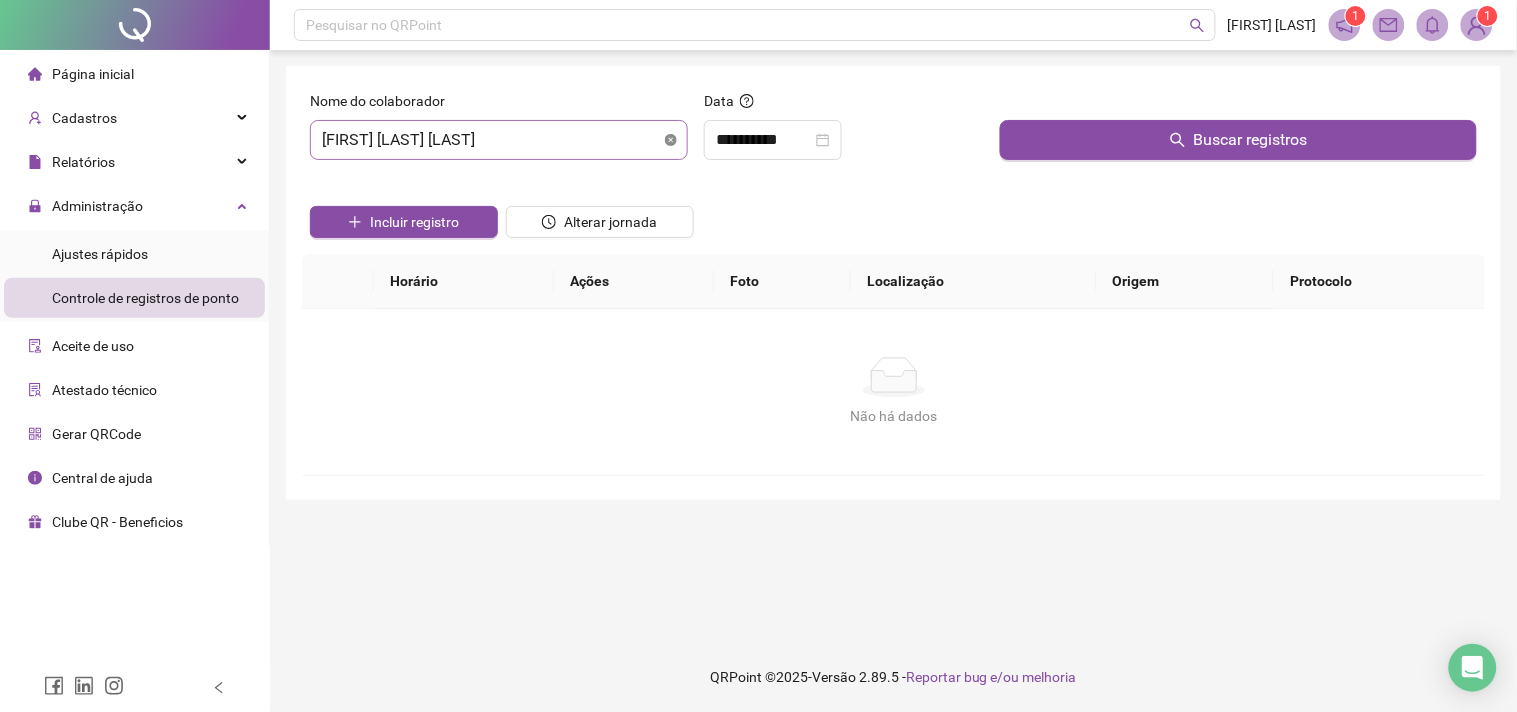 type 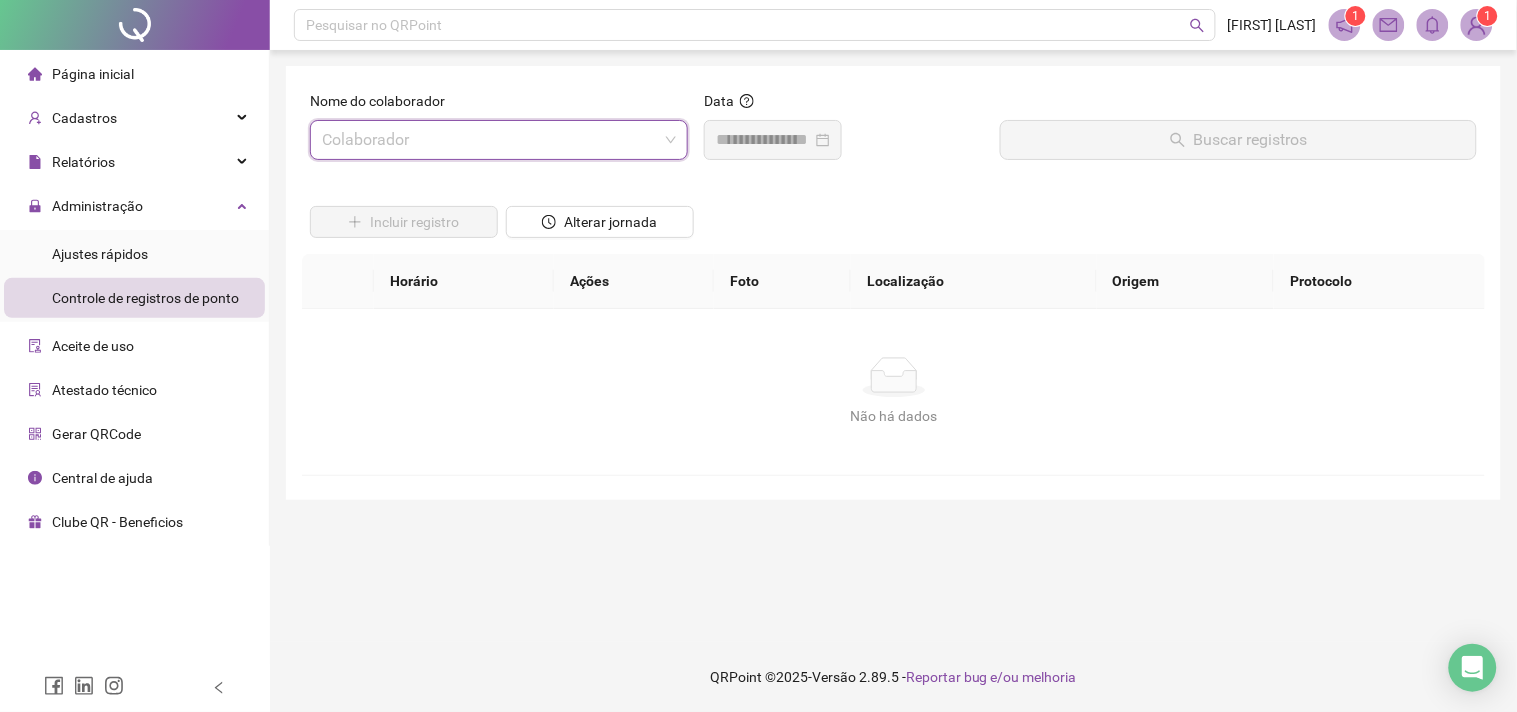 click at bounding box center (490, 140) 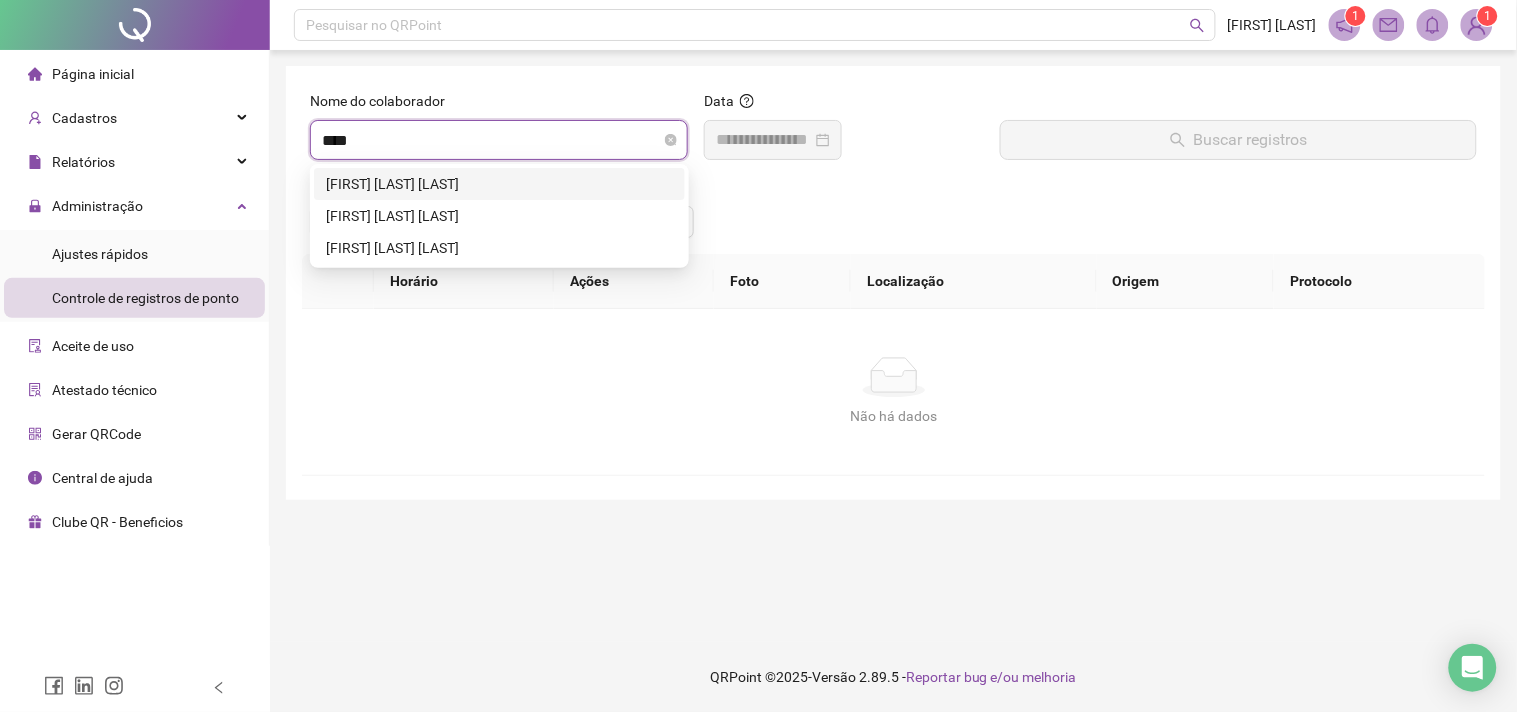 type on "*****" 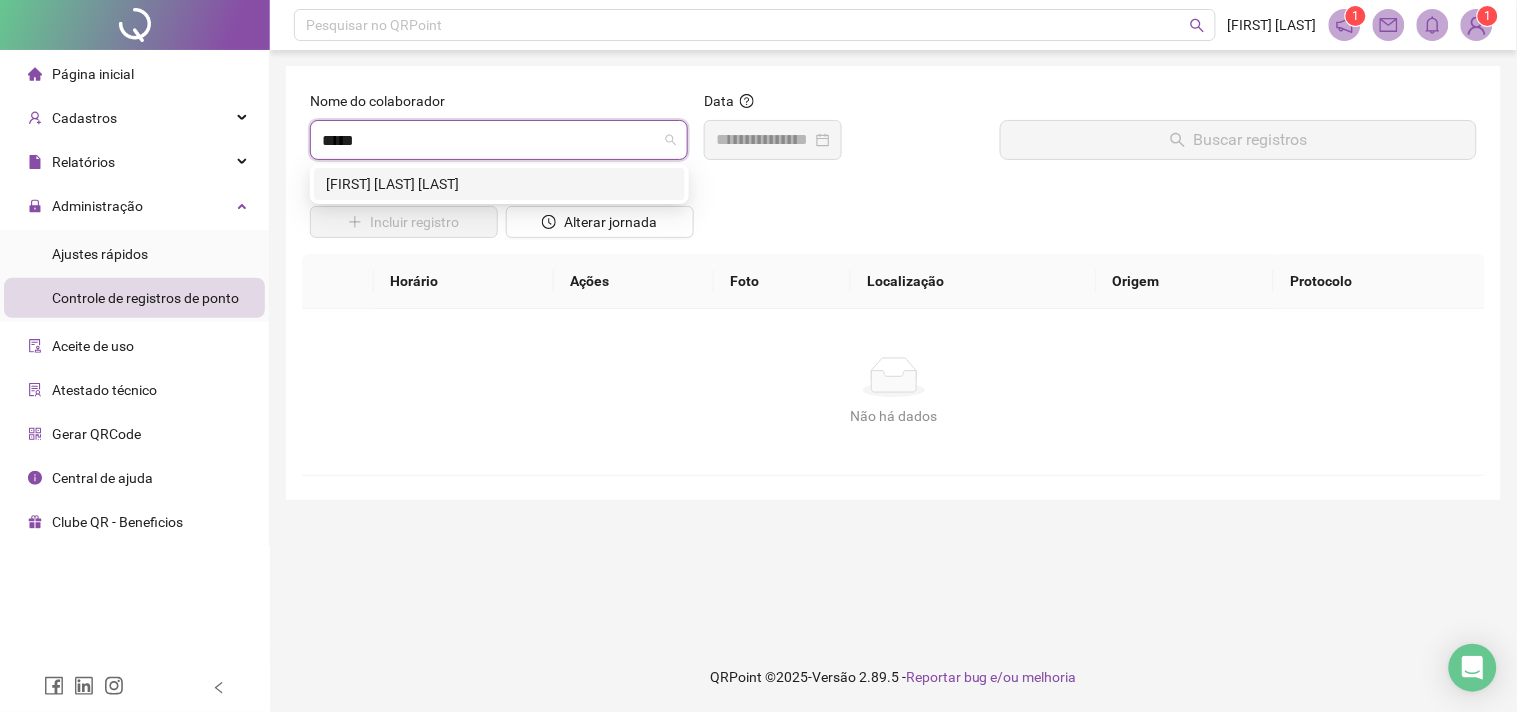 click on "[FIRST] [LAST] [LAST]" at bounding box center (499, 184) 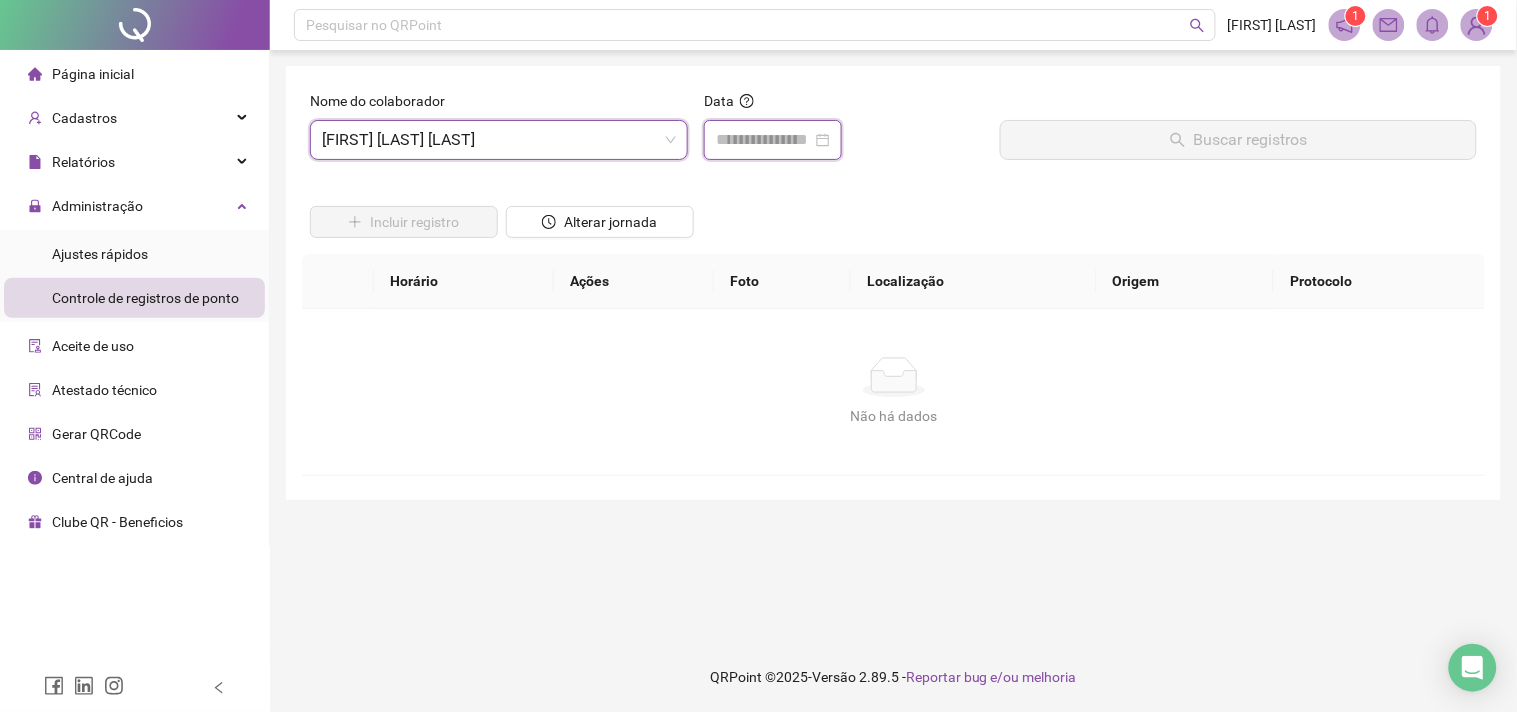 click at bounding box center (764, 140) 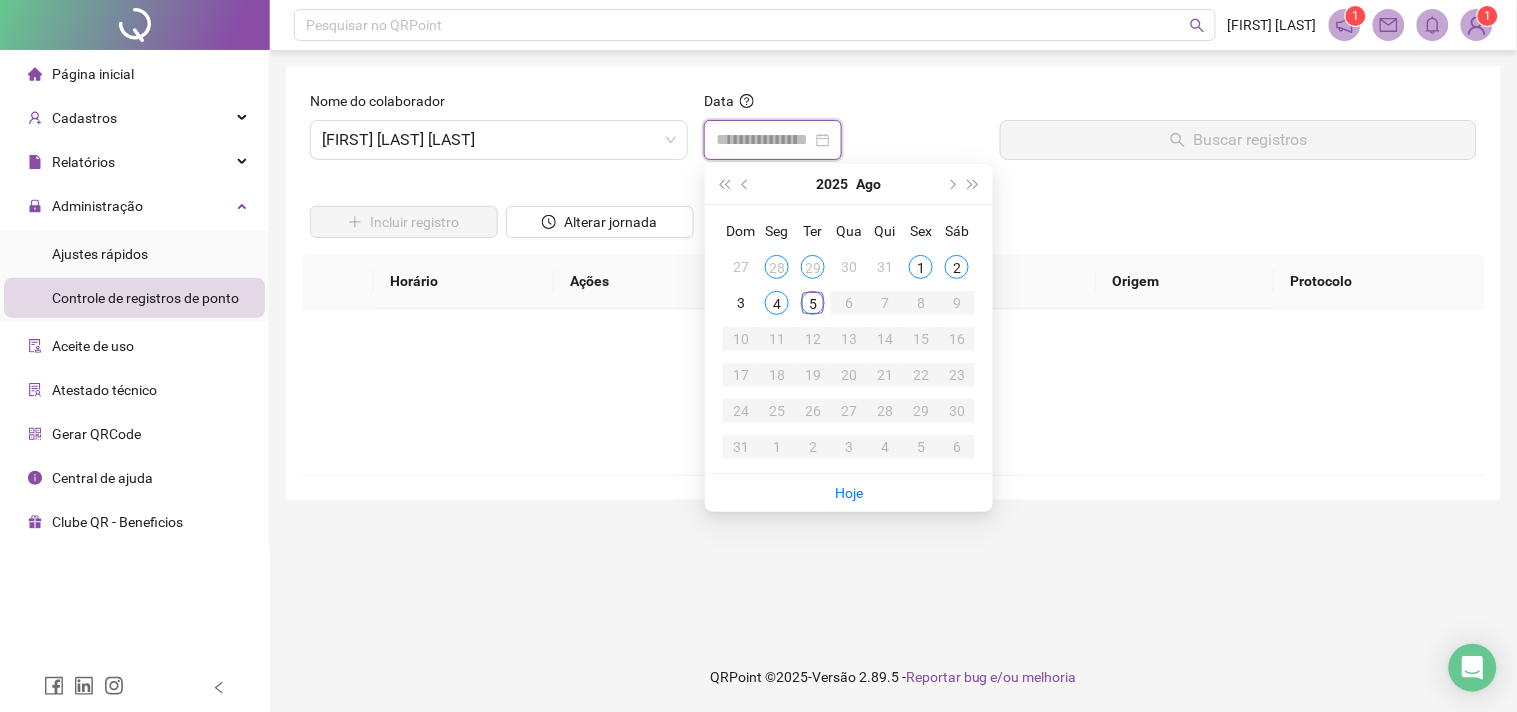 type on "**********" 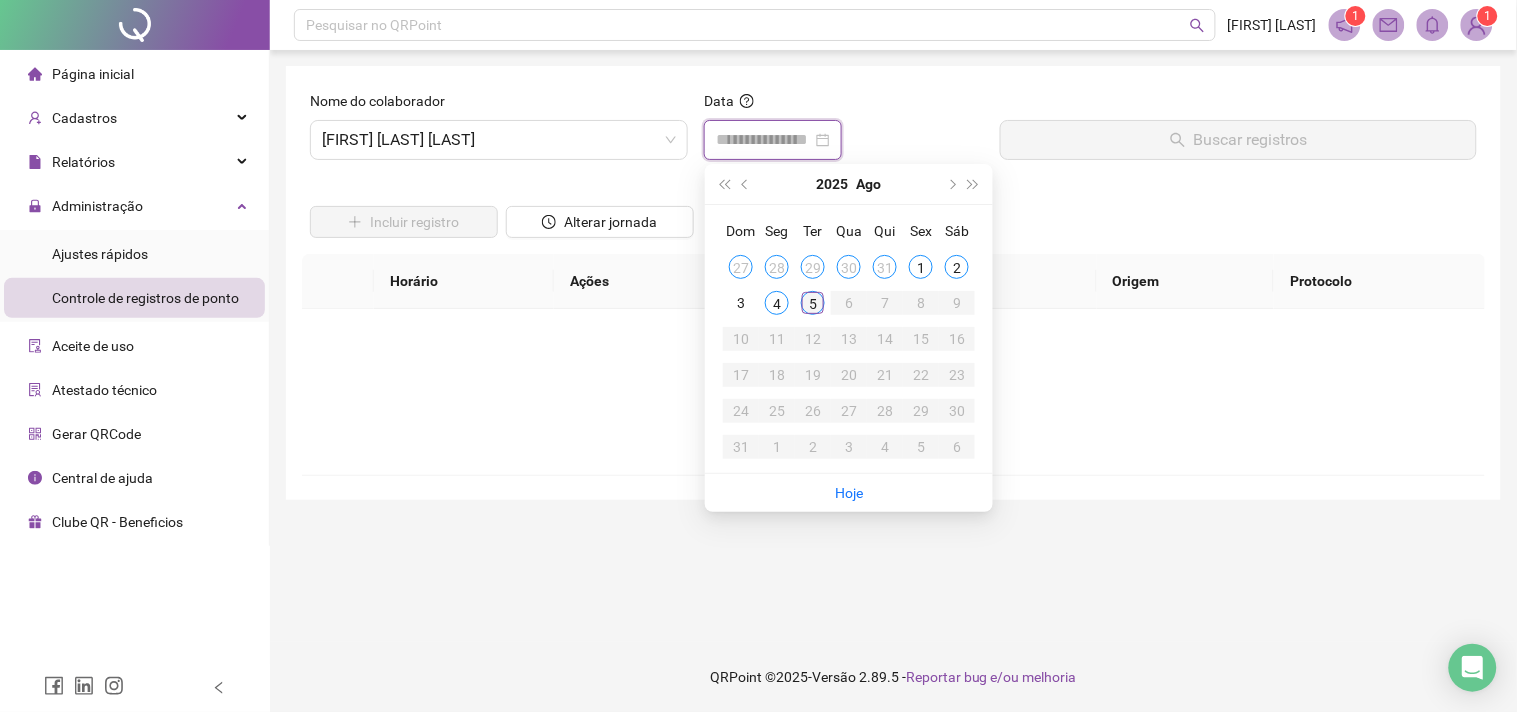 type on "**********" 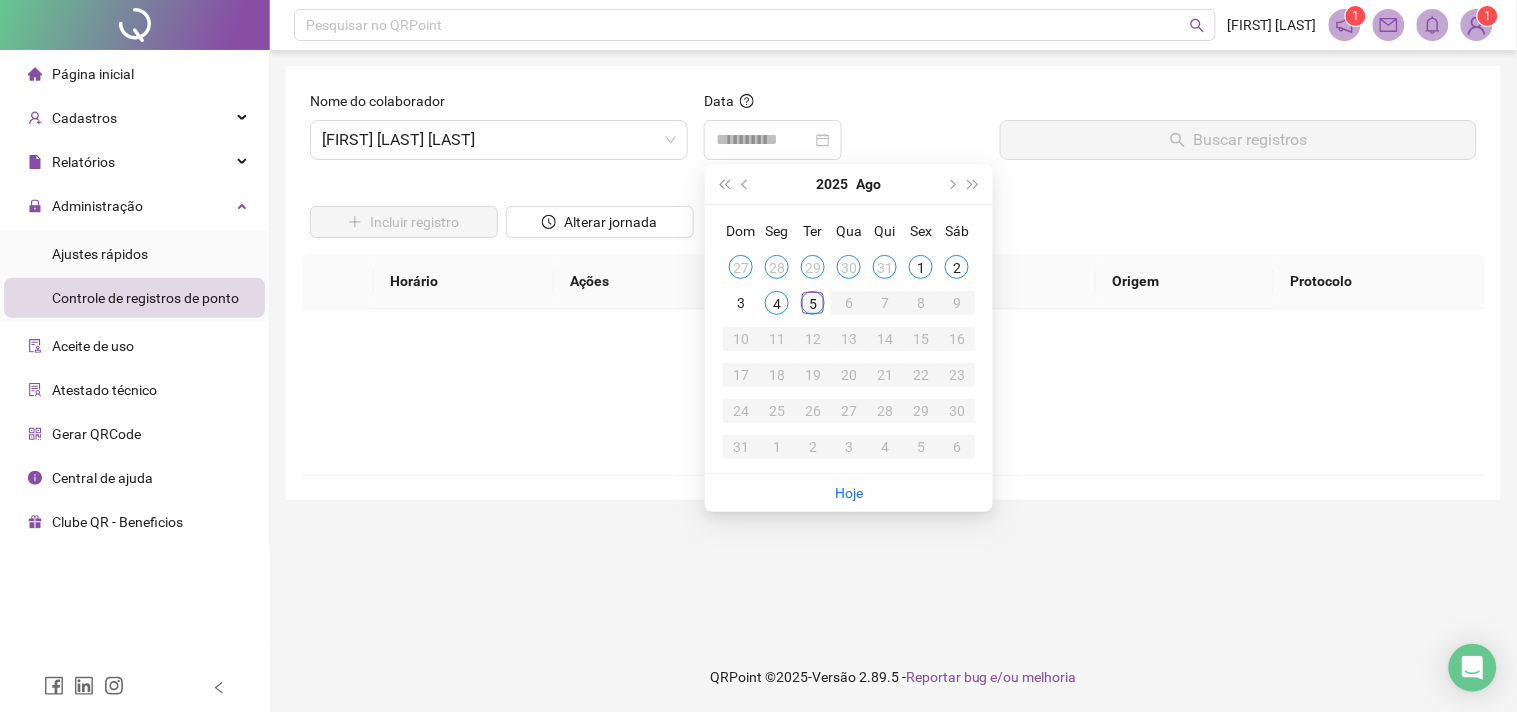 click on "5" at bounding box center (813, 303) 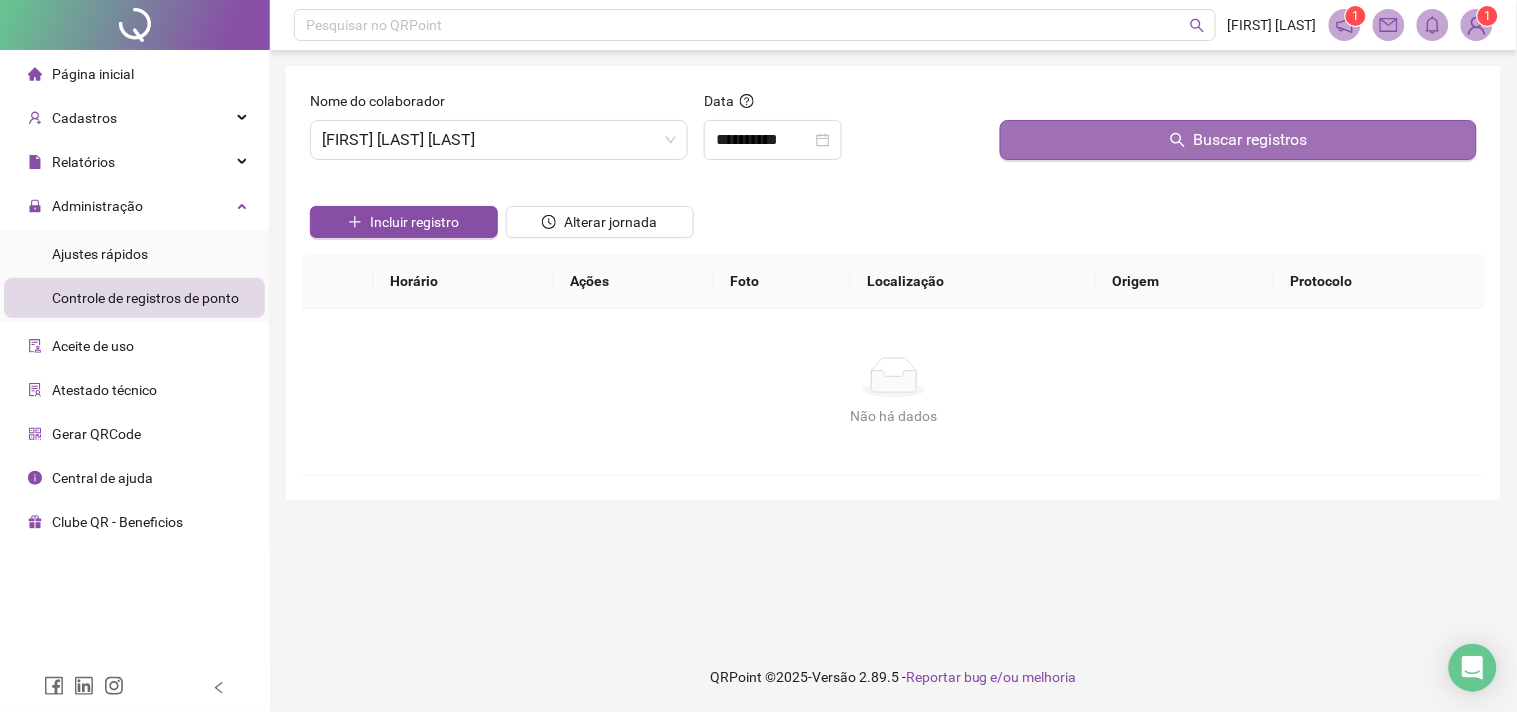 click on "Buscar registros" at bounding box center (1238, 140) 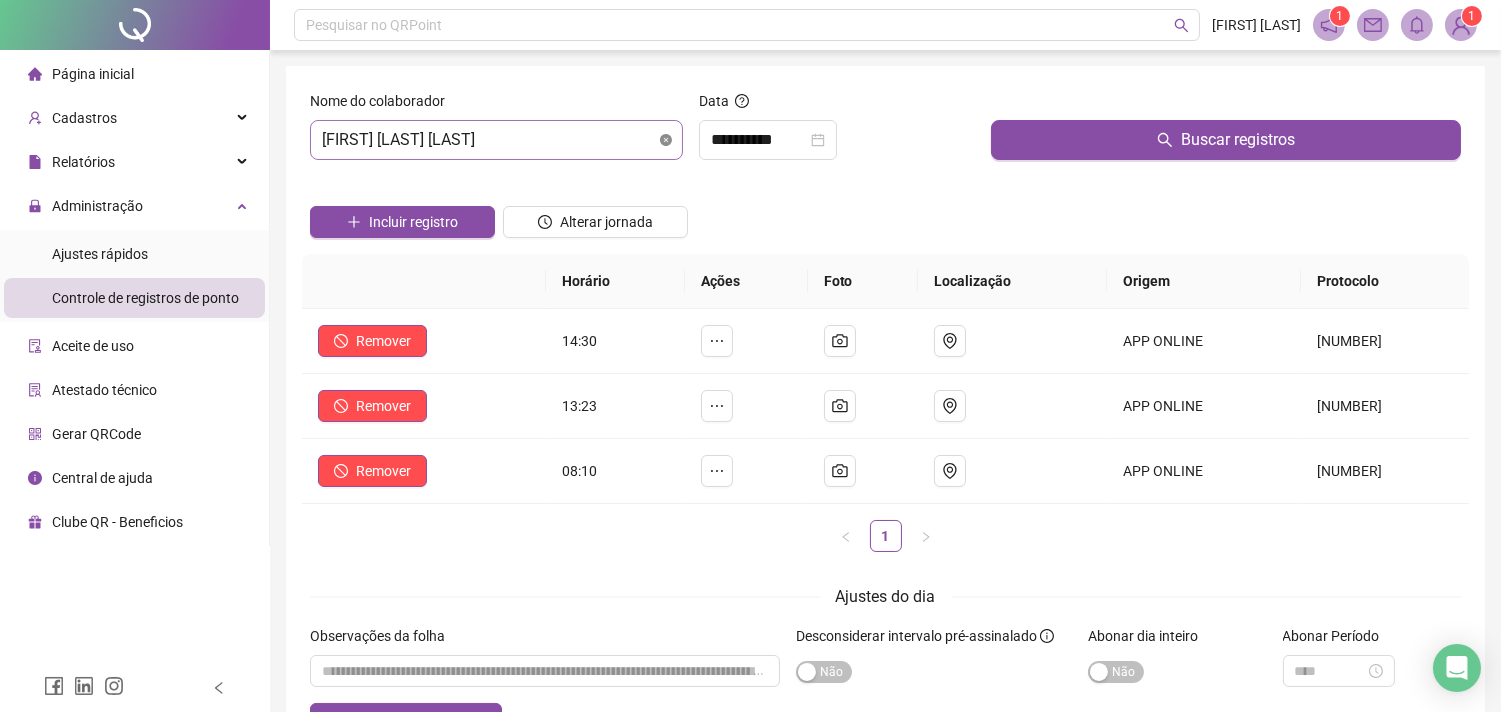 type 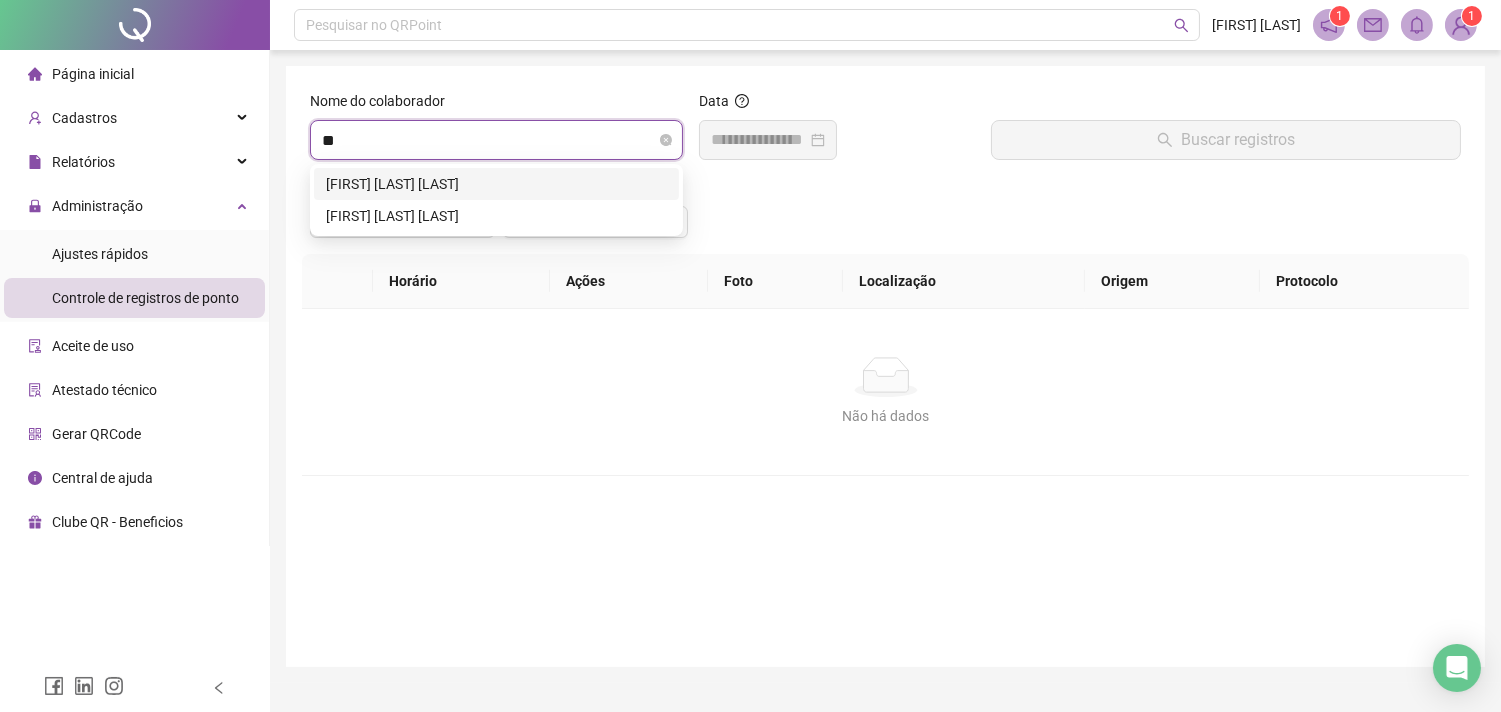 type on "***" 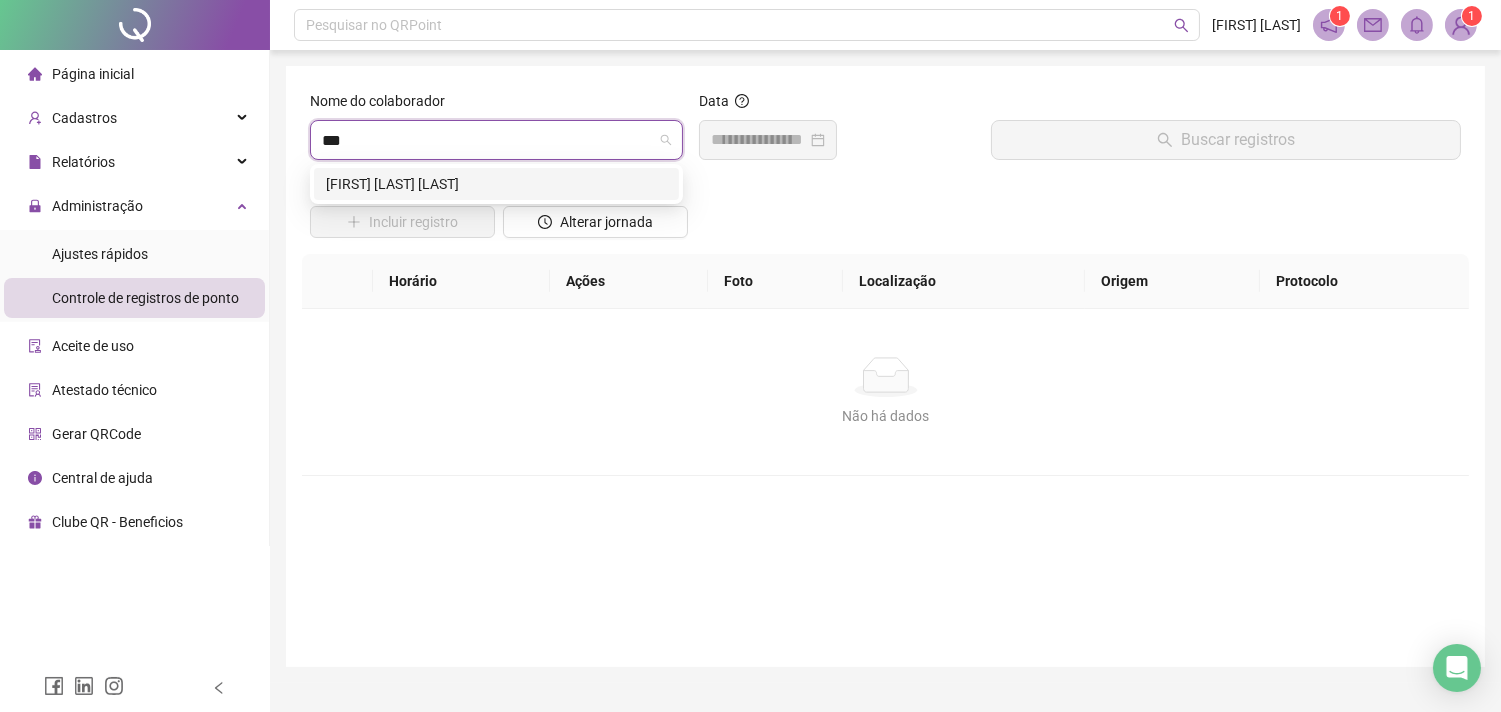 click on "[FIRST] [LAST] [LAST]" at bounding box center [496, 184] 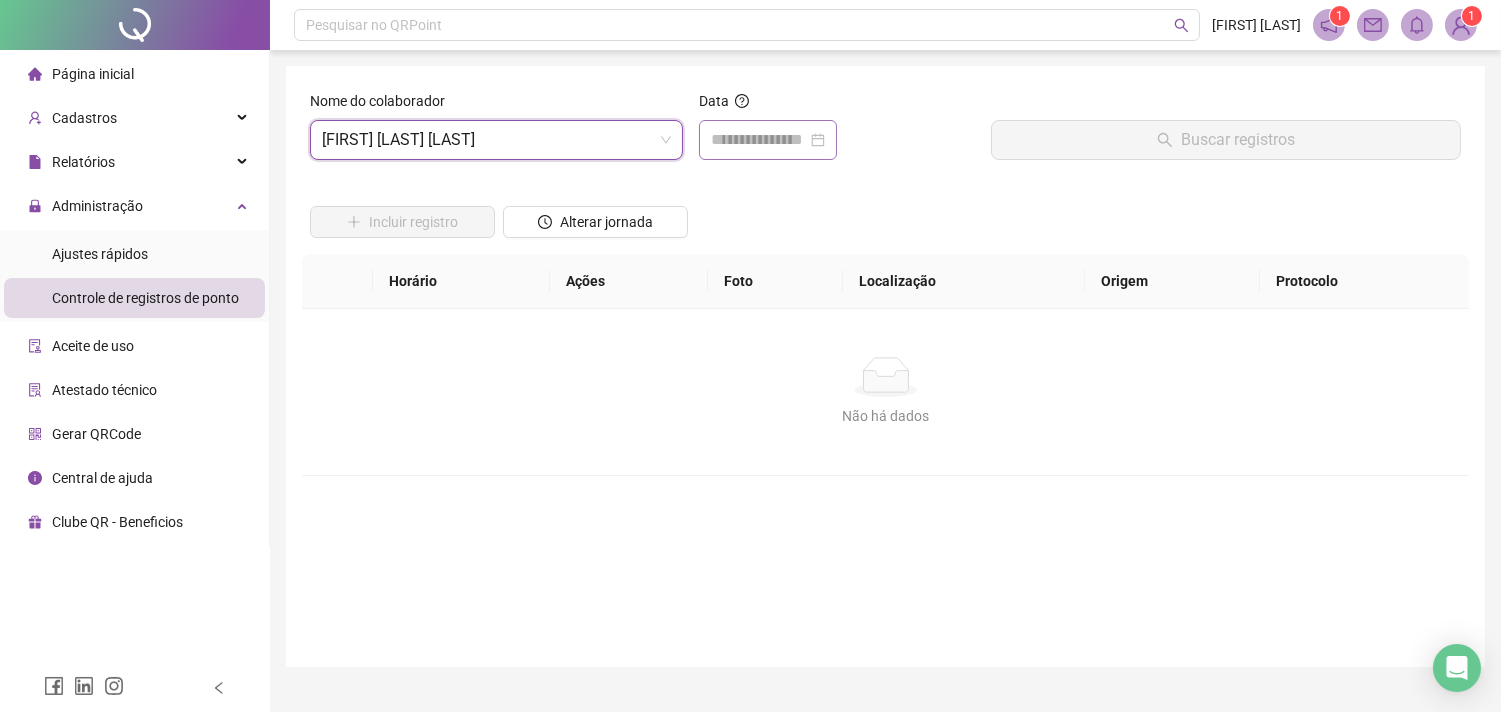 click at bounding box center (768, 140) 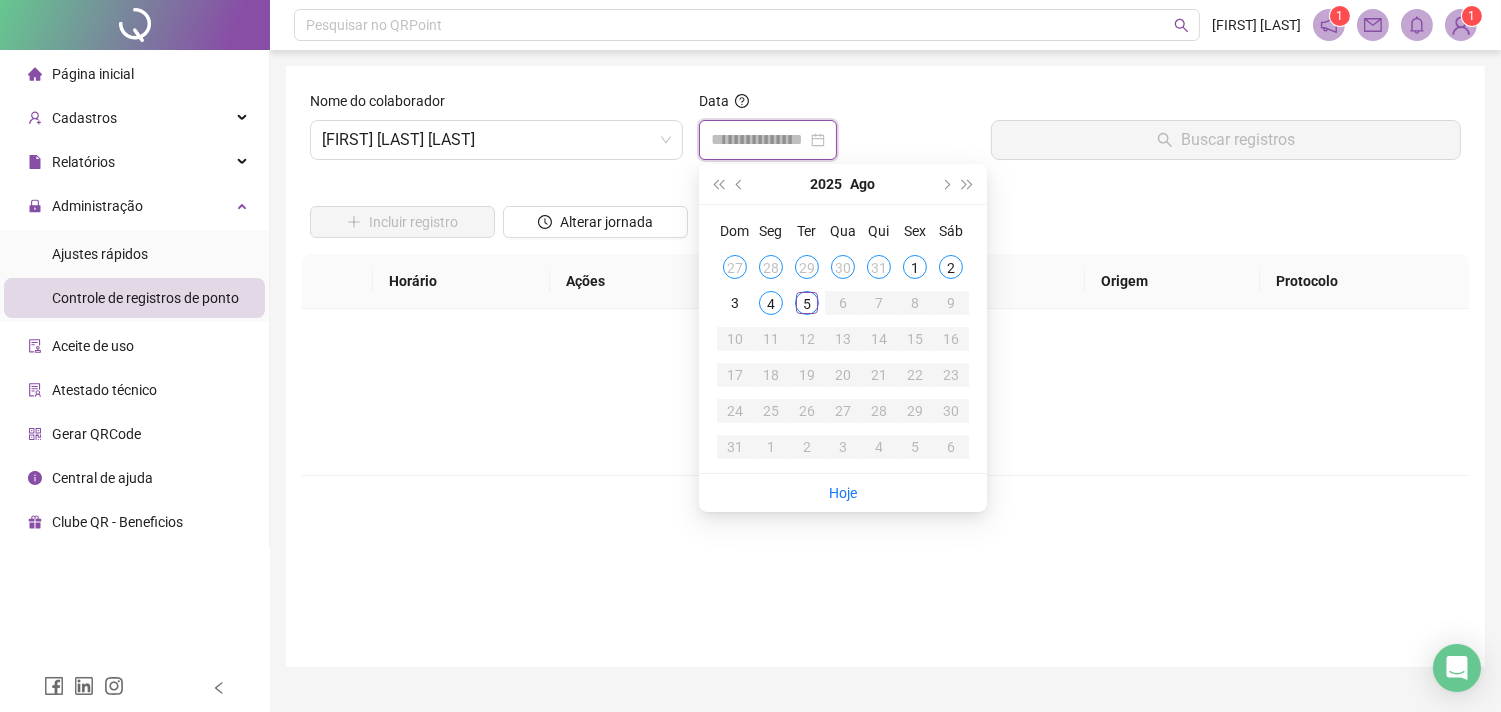type on "**********" 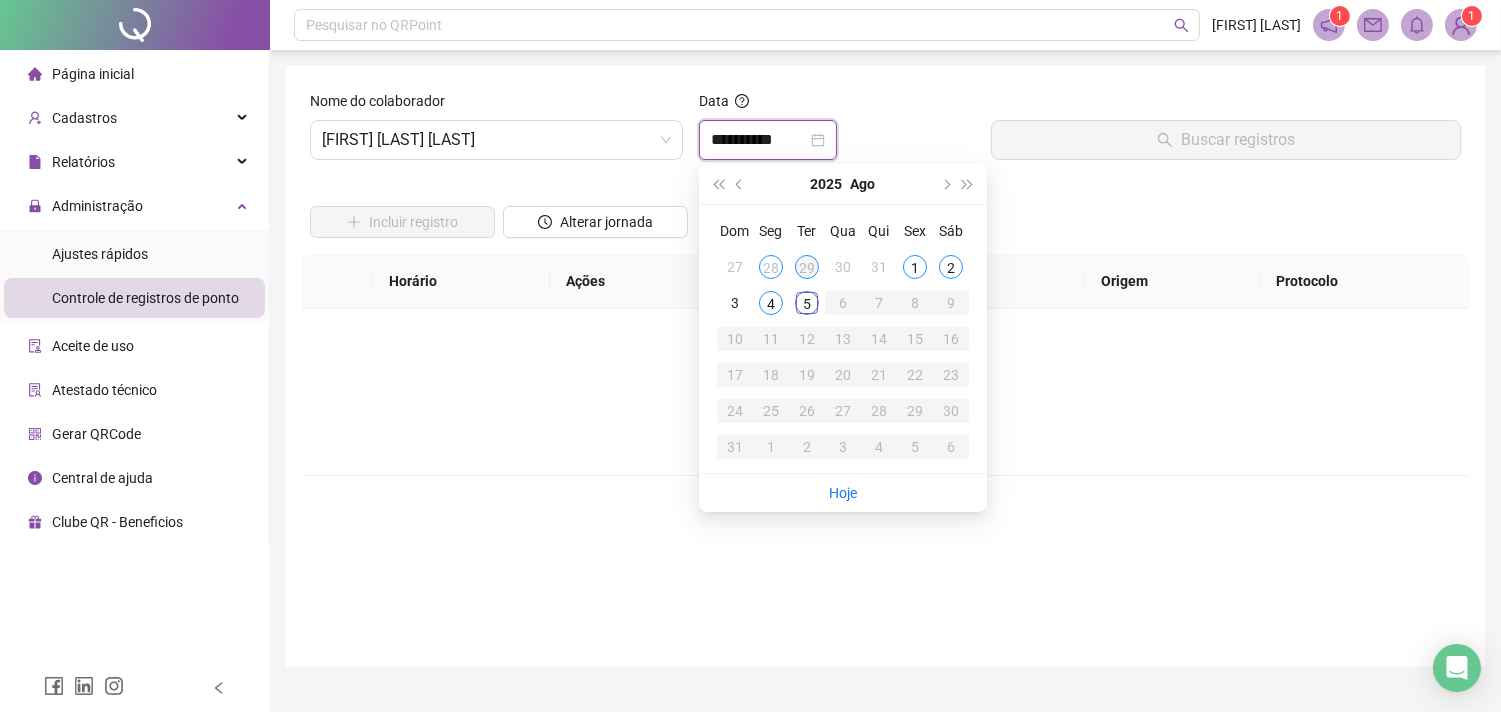 type on "**********" 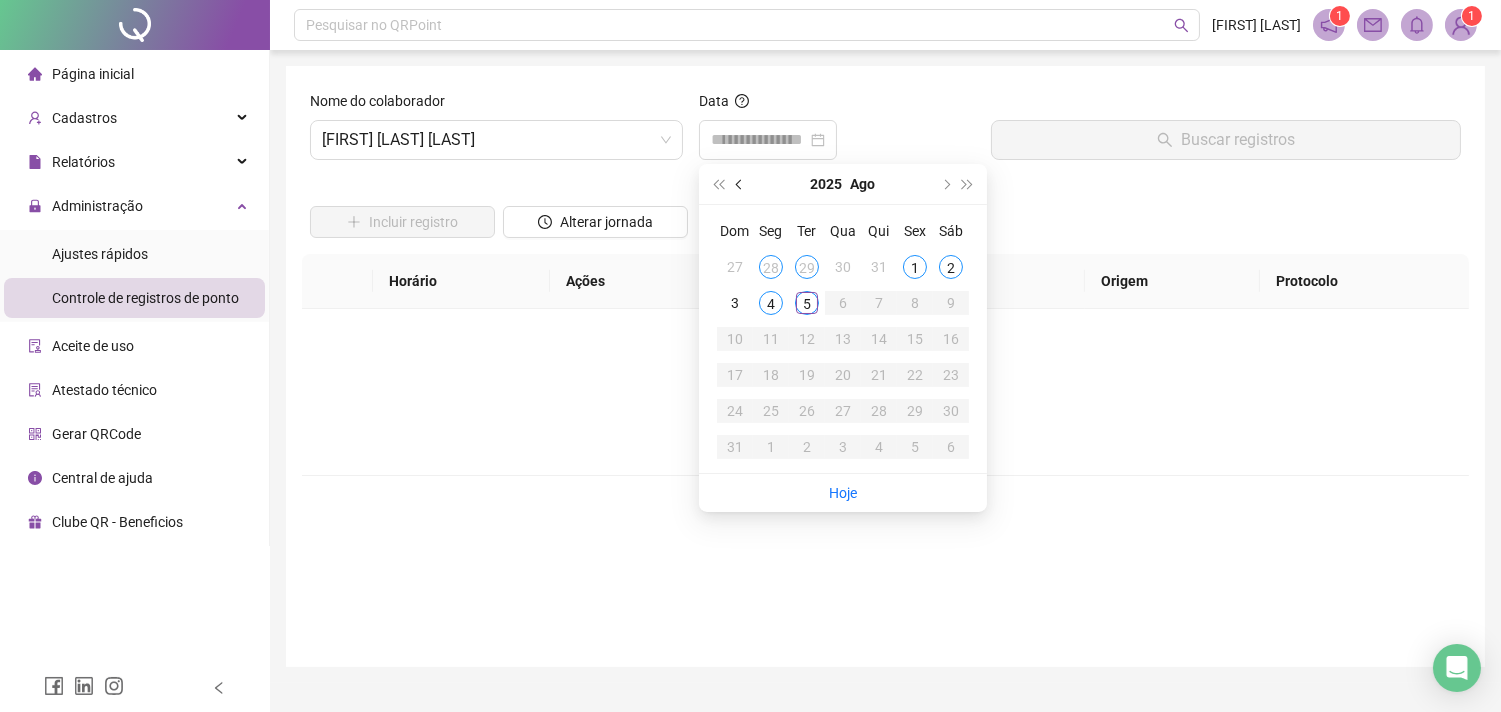 click at bounding box center [741, 184] 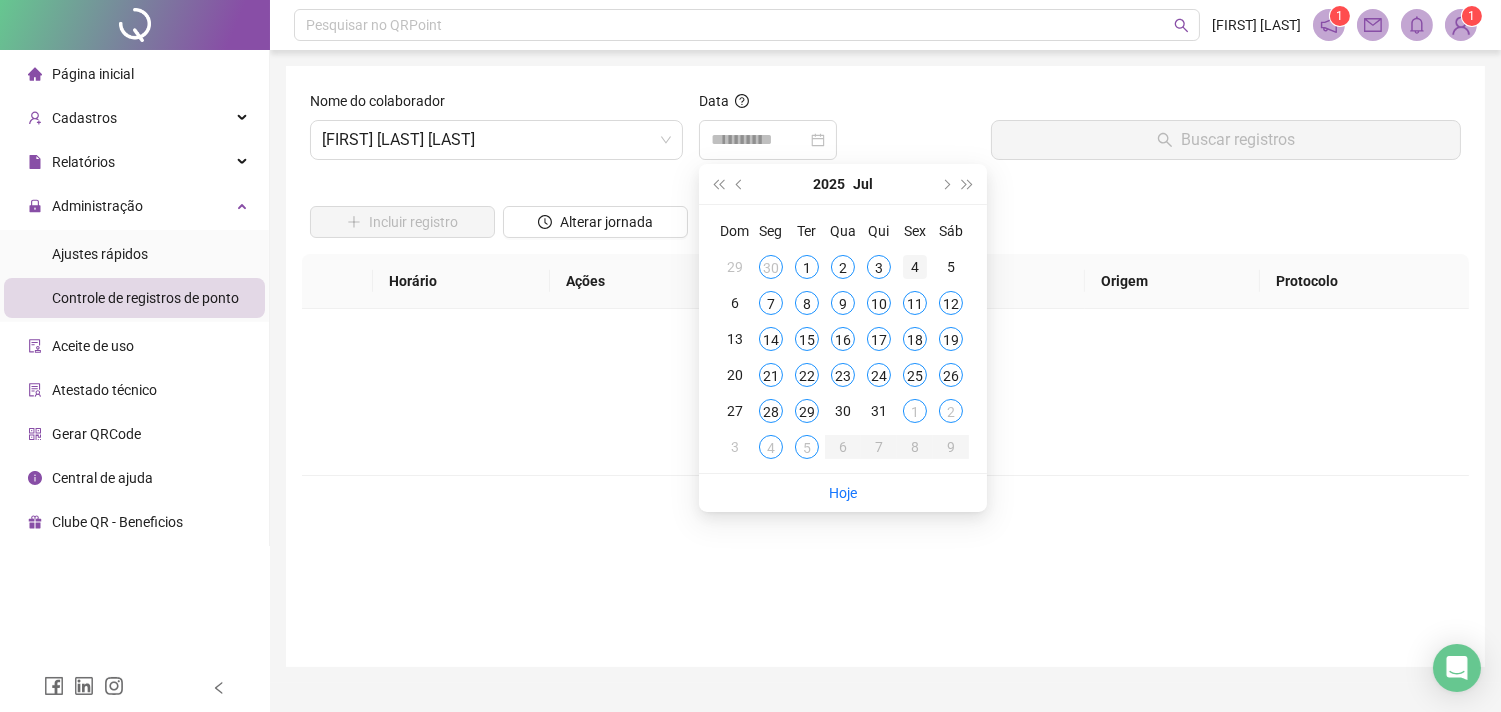 click on "4" at bounding box center (915, 267) 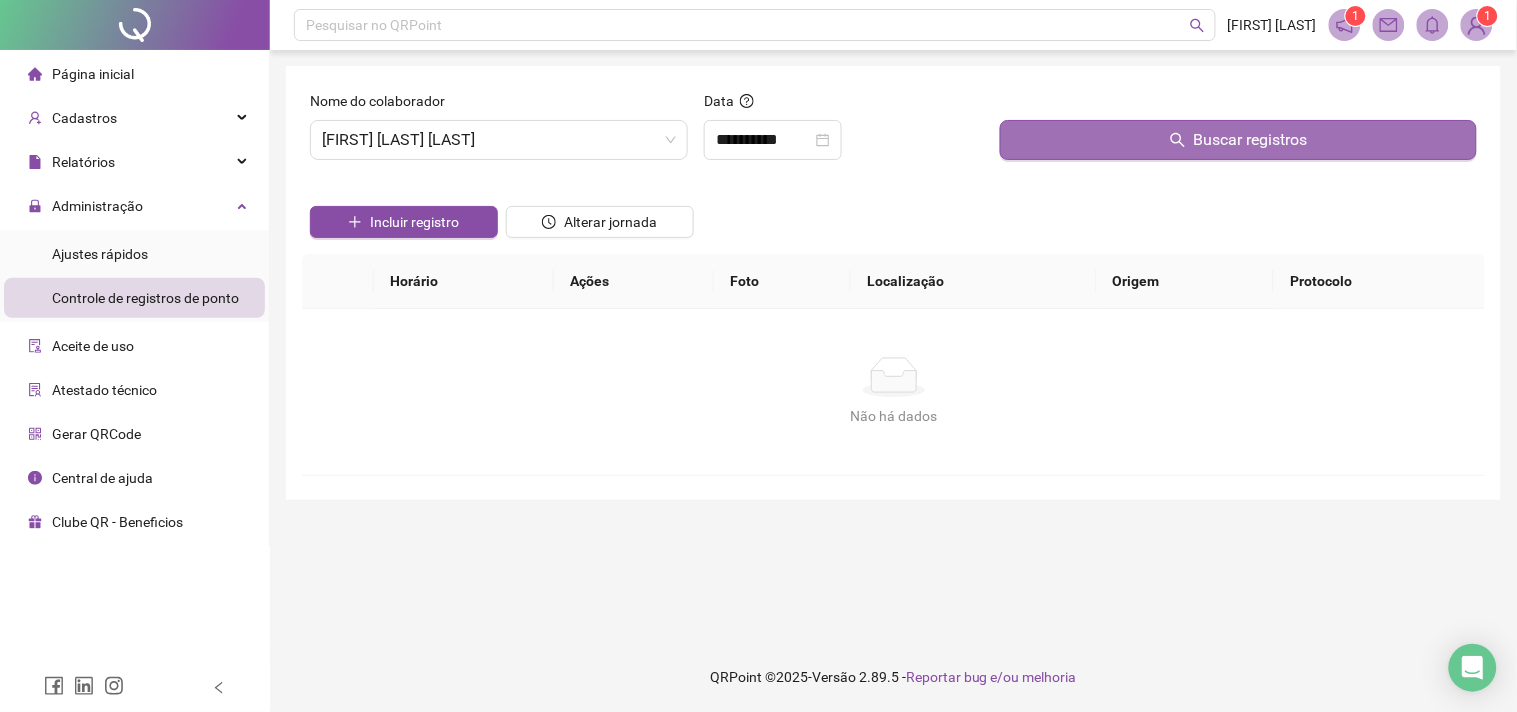 click on "Buscar registros" at bounding box center [1238, 140] 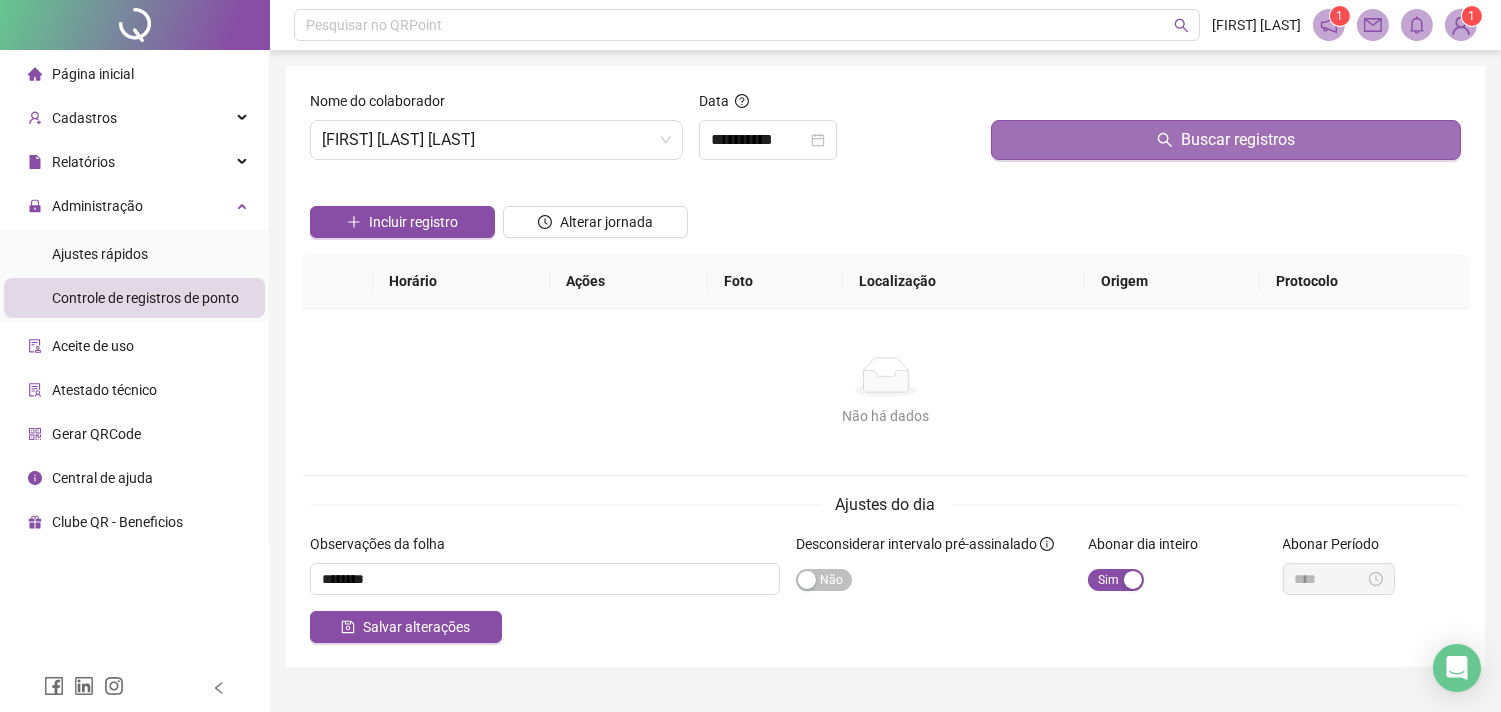 click on "Buscar registros" at bounding box center (1226, 140) 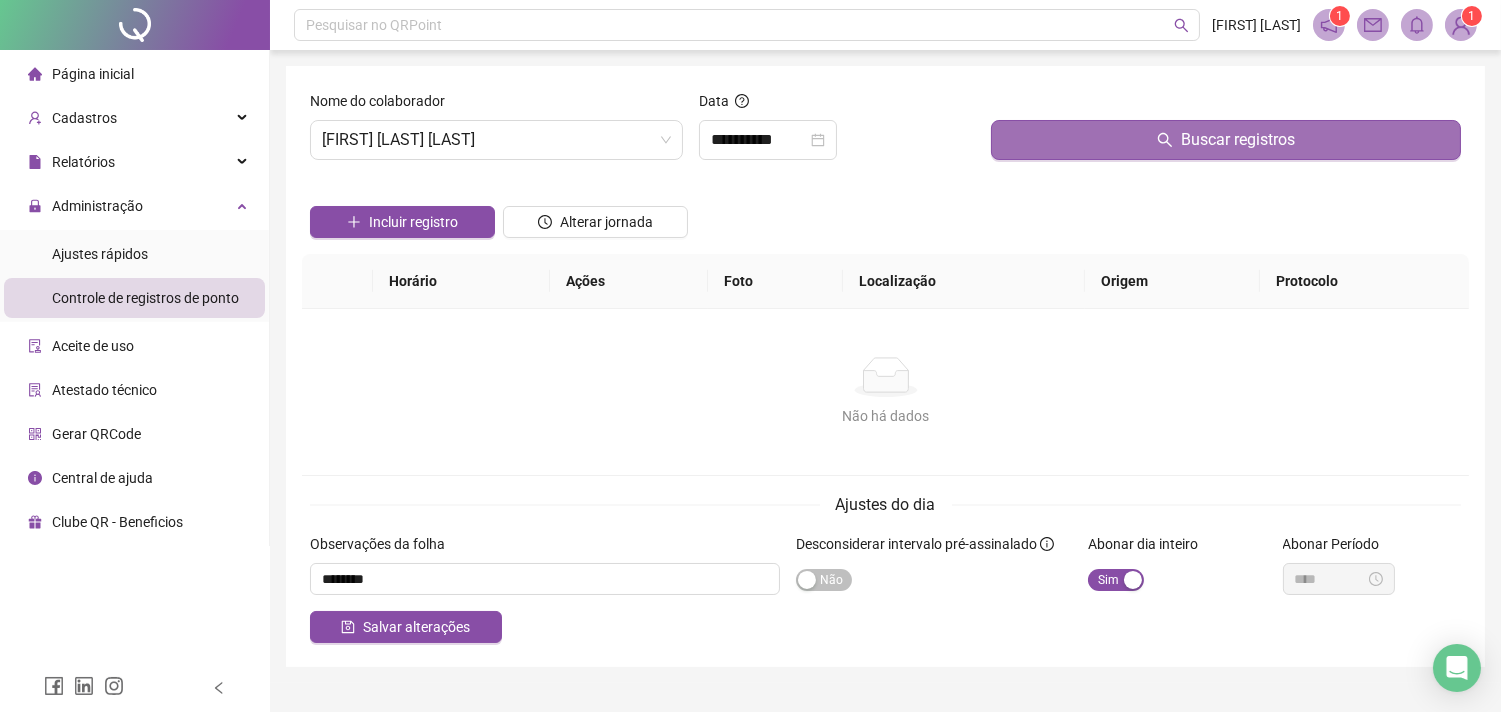 click on "Buscar registros" at bounding box center (1226, 140) 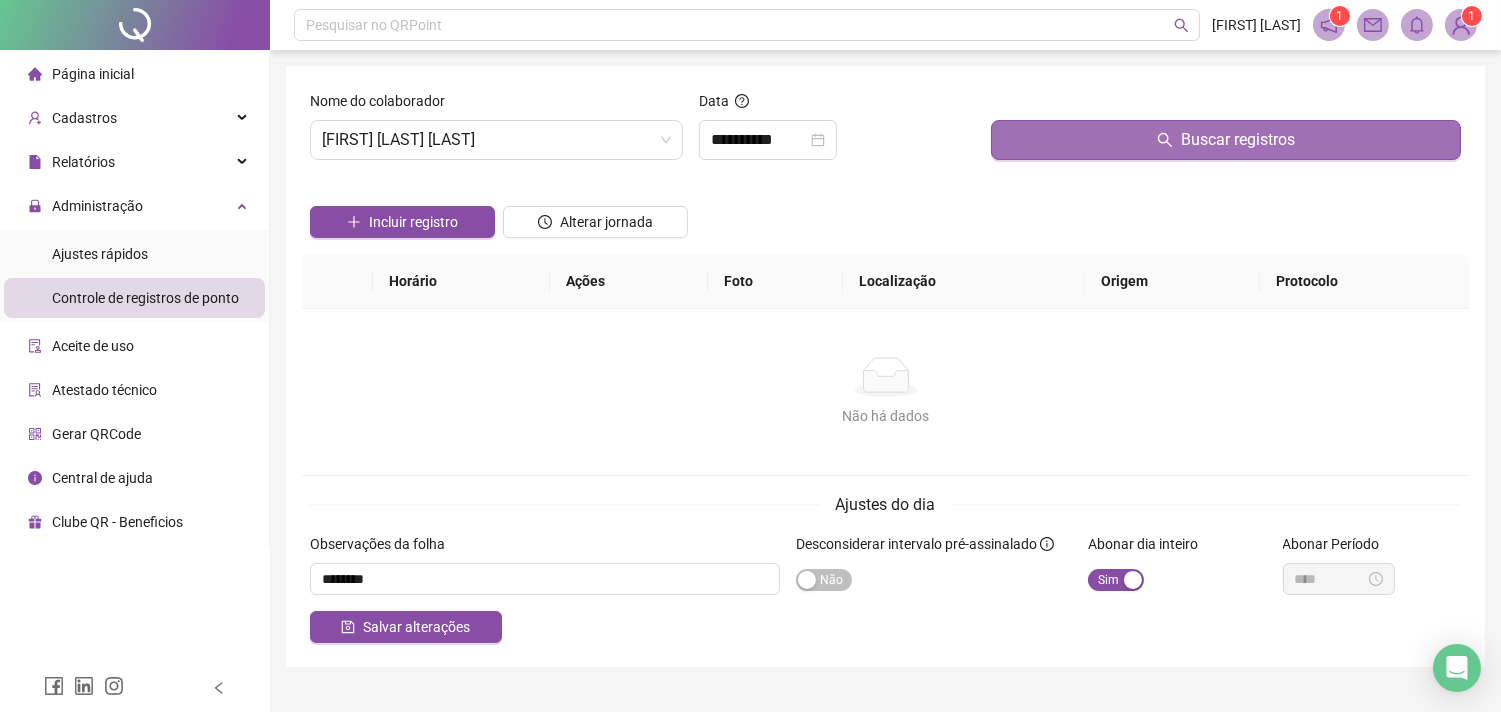 click on "Buscar registros" at bounding box center (1226, 140) 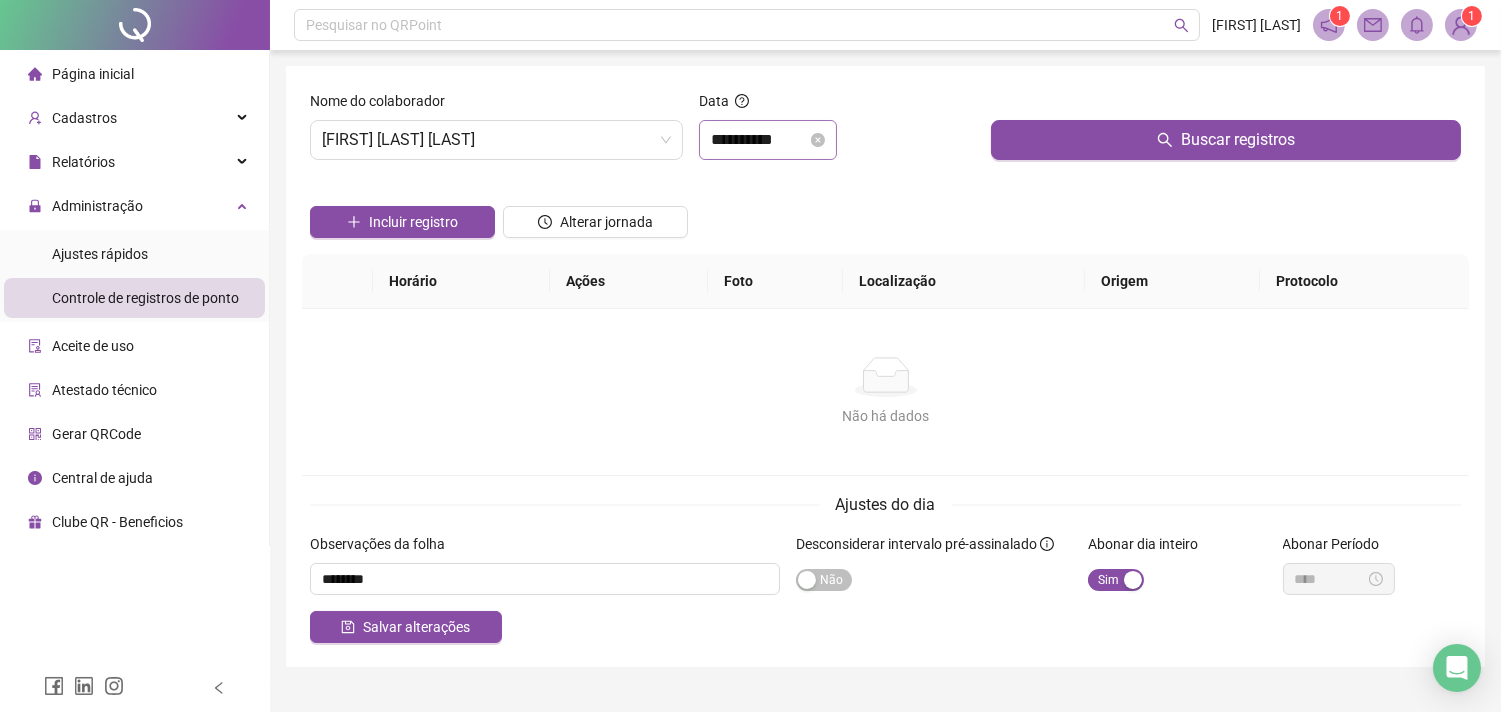 click on "**********" at bounding box center [768, 140] 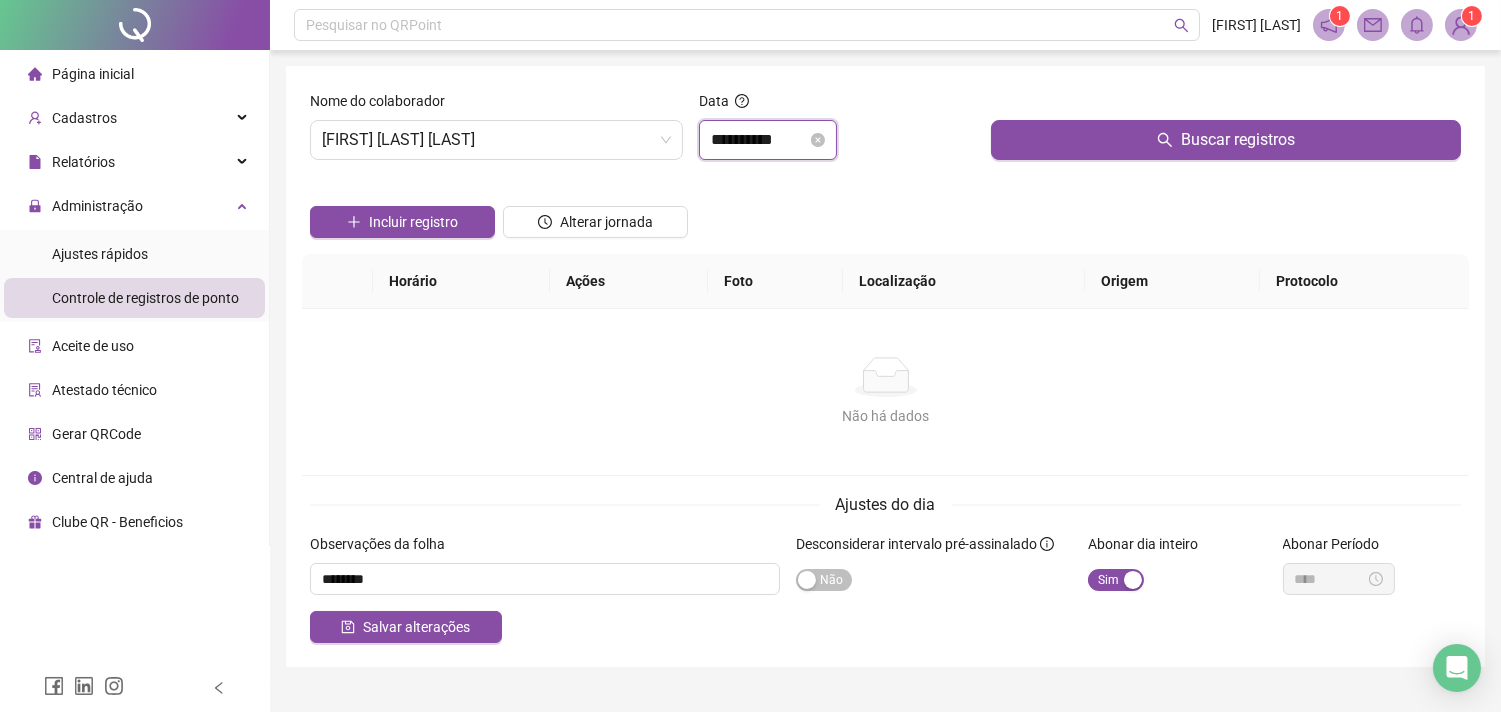 click on "**********" at bounding box center (768, 140) 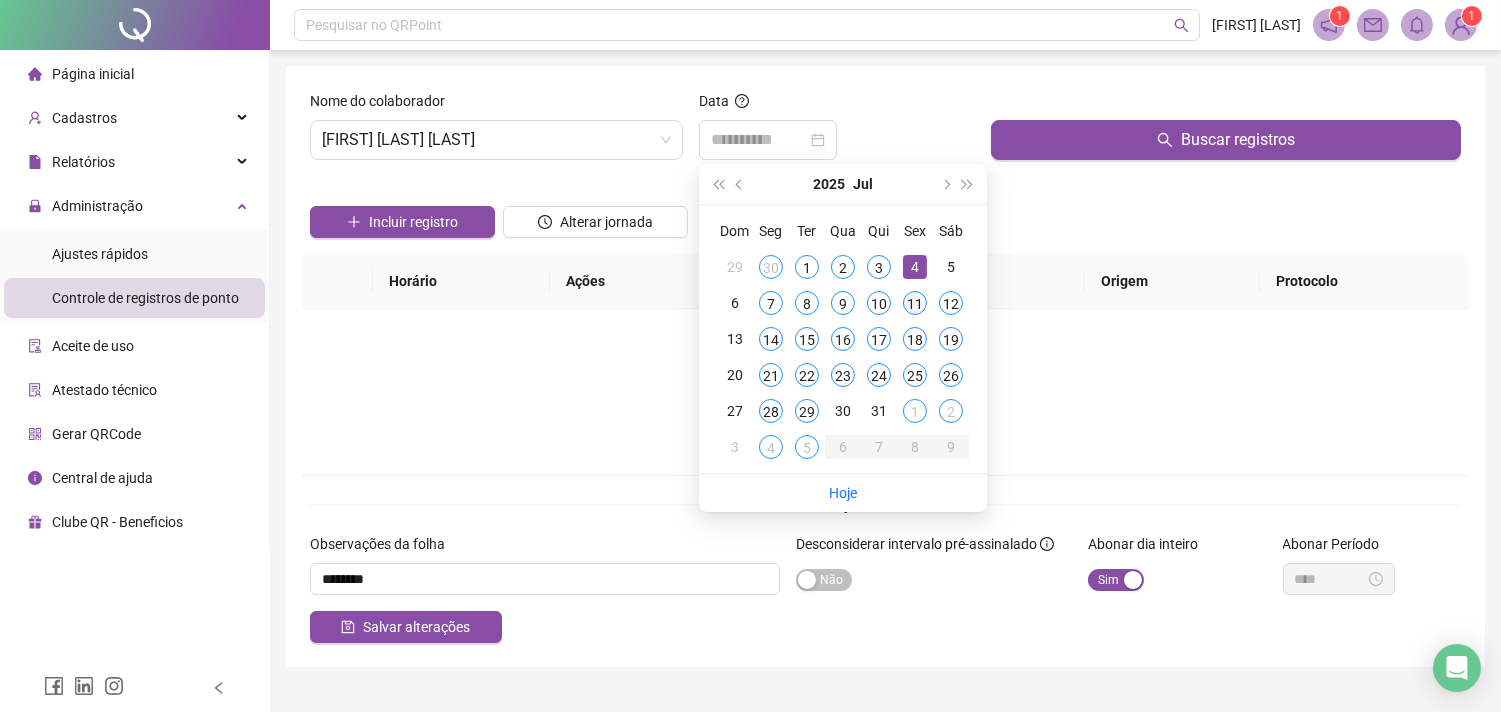 click on "11" at bounding box center (915, 303) 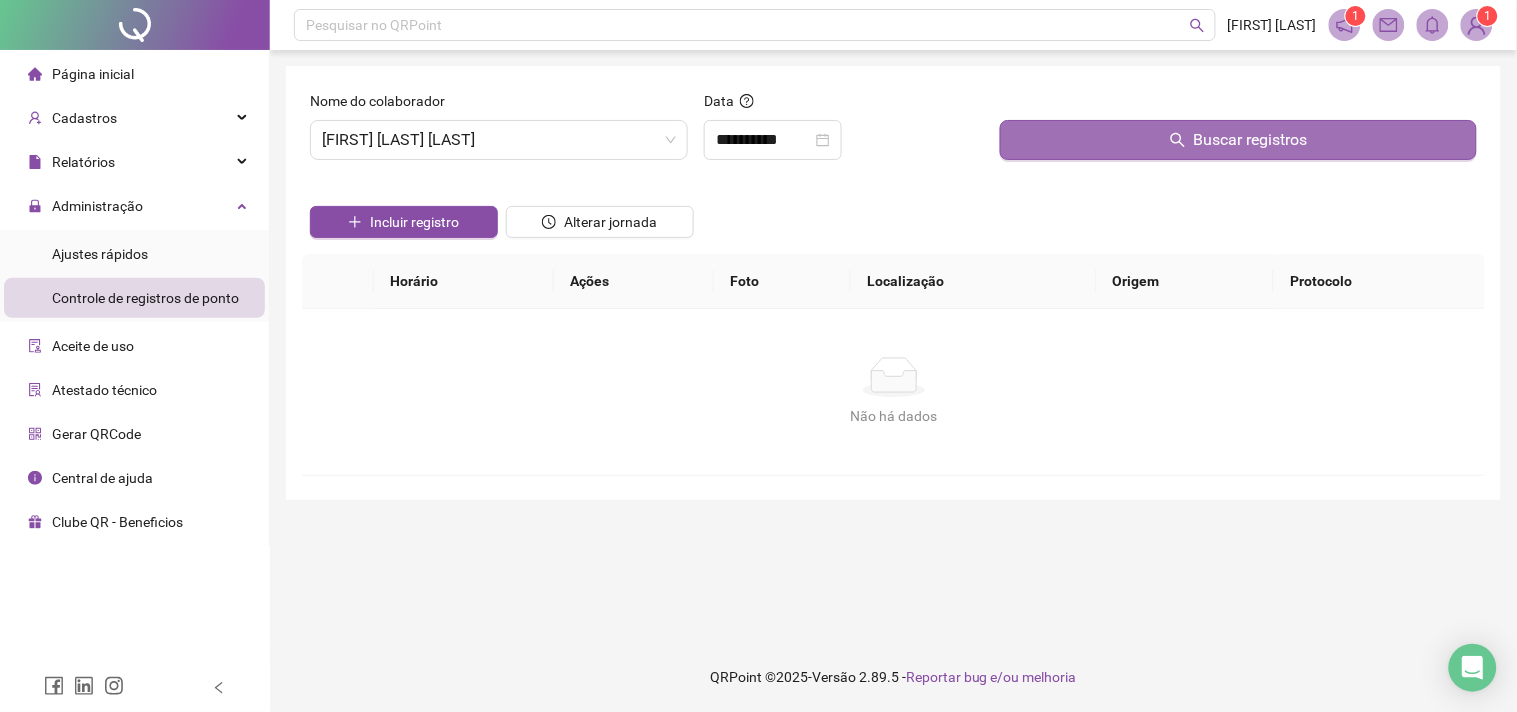 click on "Buscar registros" at bounding box center (1238, 140) 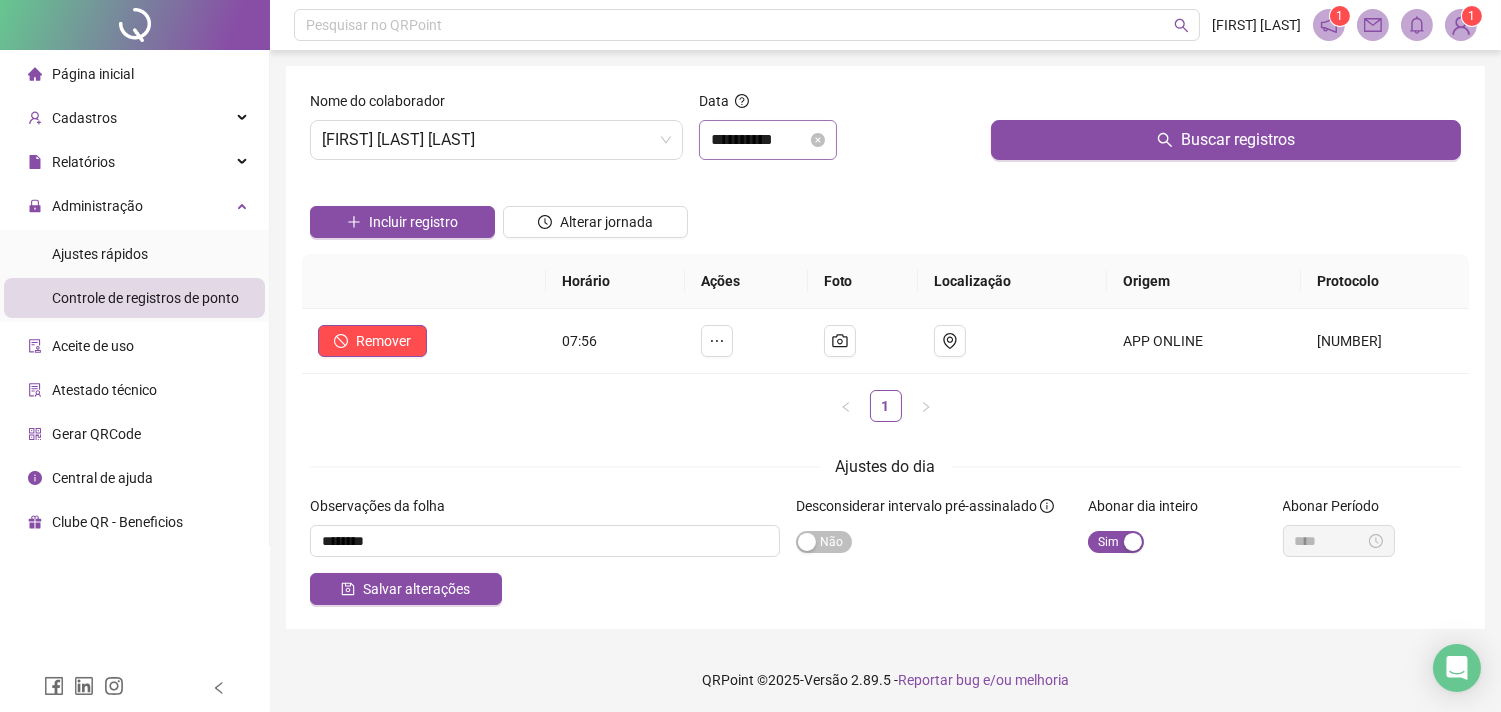 click on "**********" at bounding box center [768, 140] 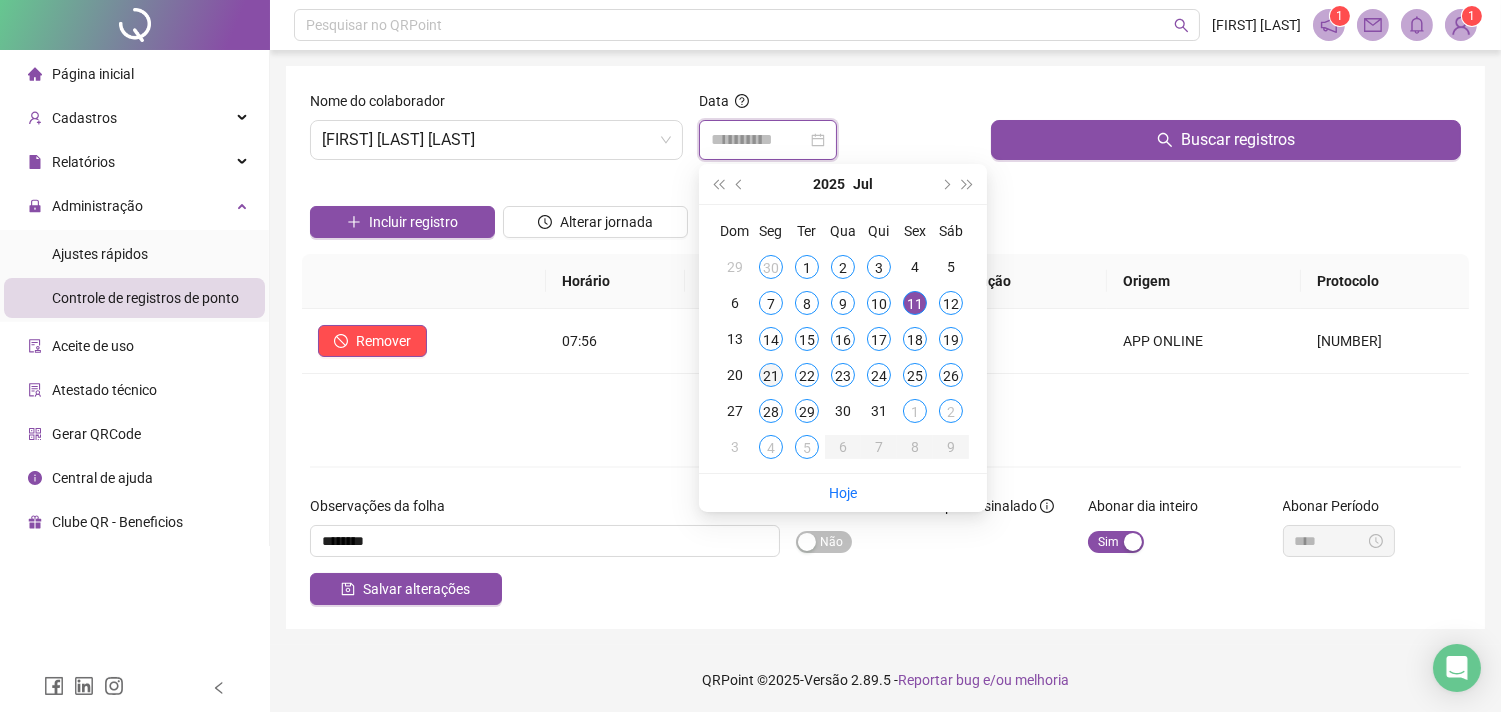 type on "**********" 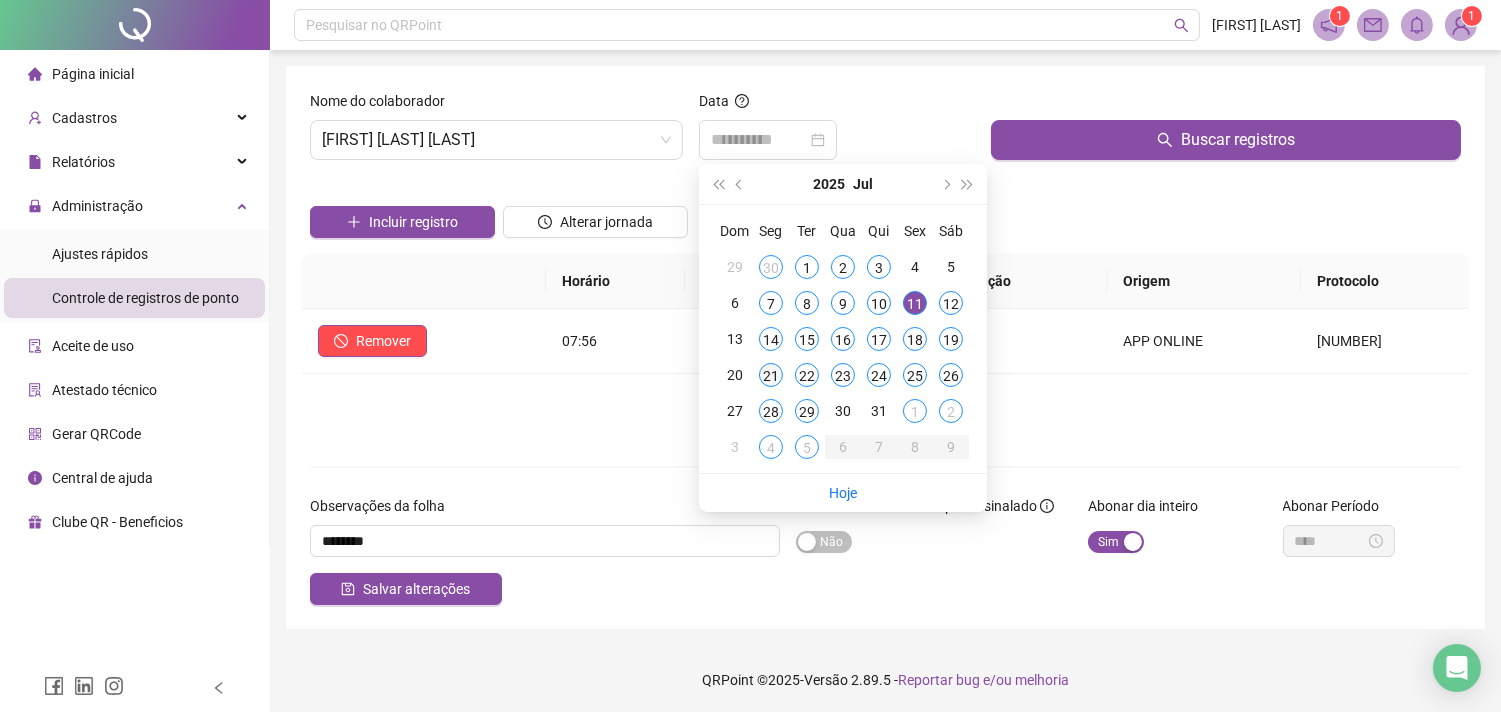 click on "21" at bounding box center [771, 375] 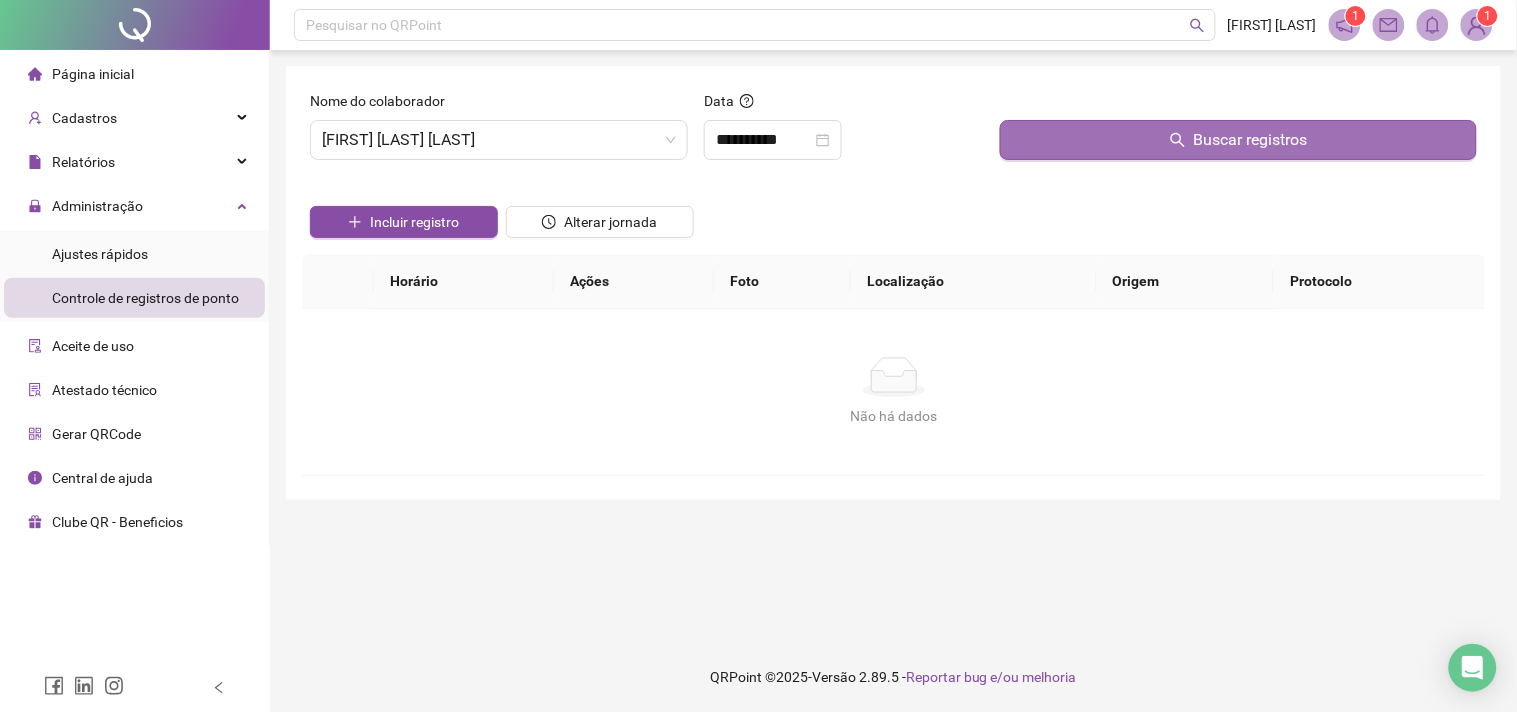 click on "Buscar registros" at bounding box center [1238, 140] 